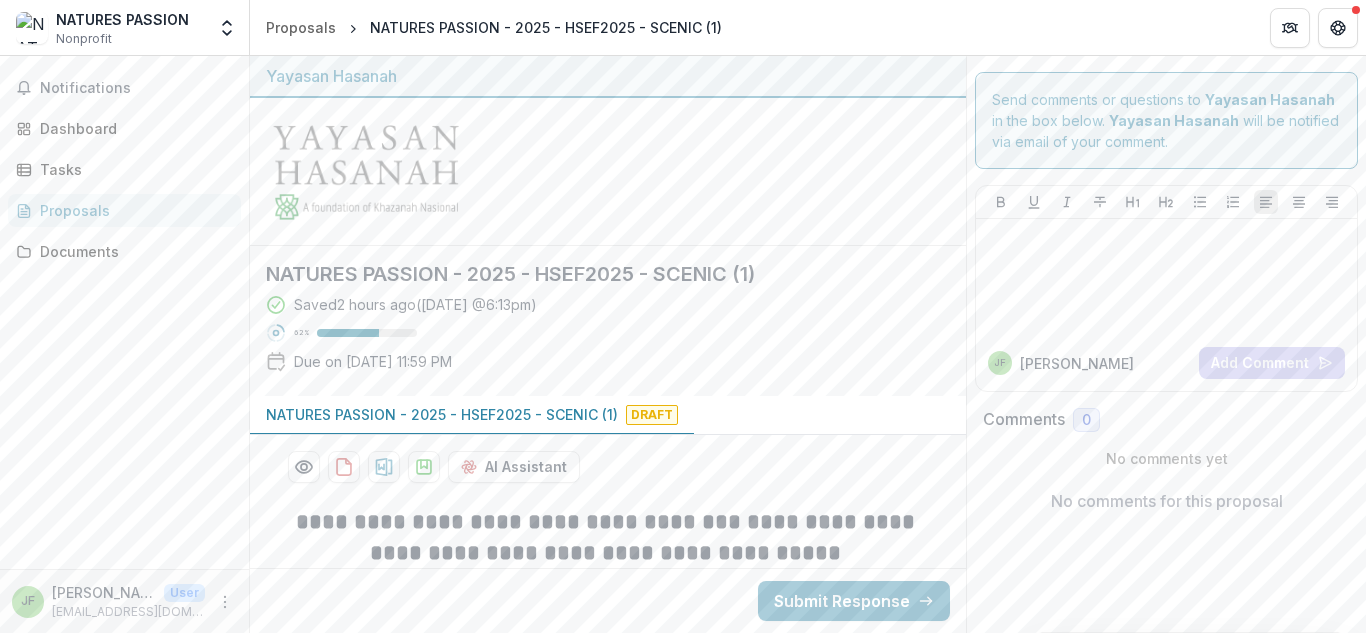 scroll, scrollTop: 0, scrollLeft: 0, axis: both 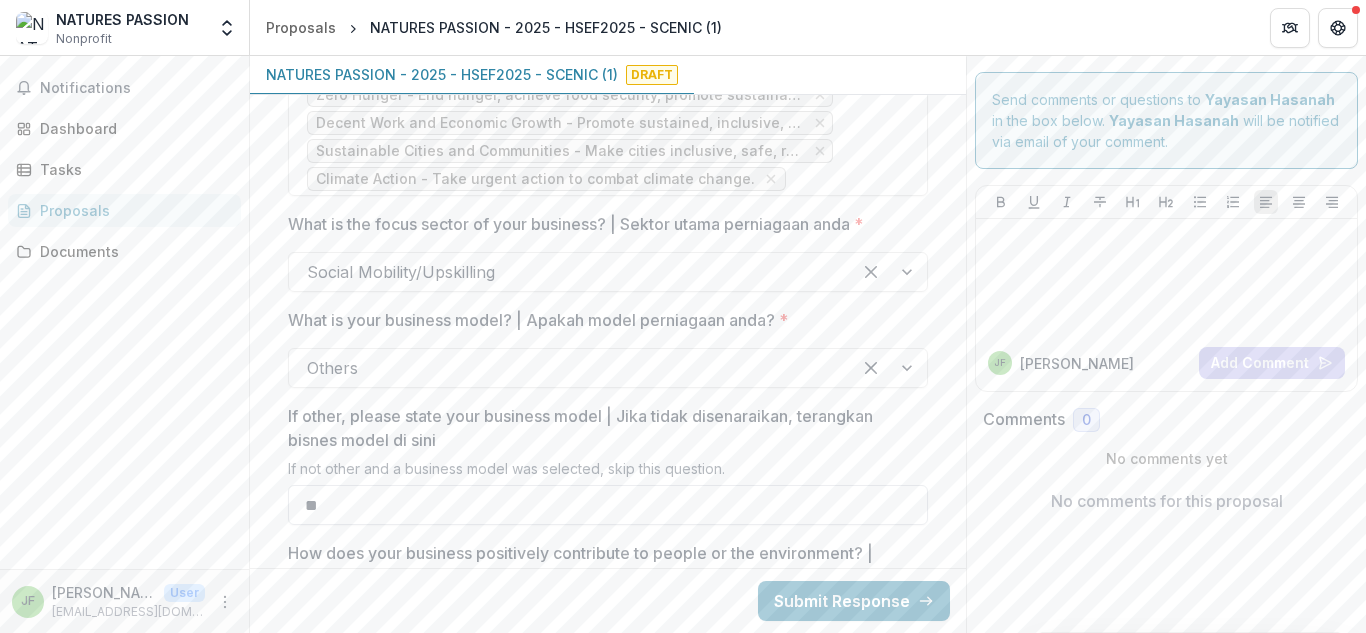 click on "**" at bounding box center (608, 505) 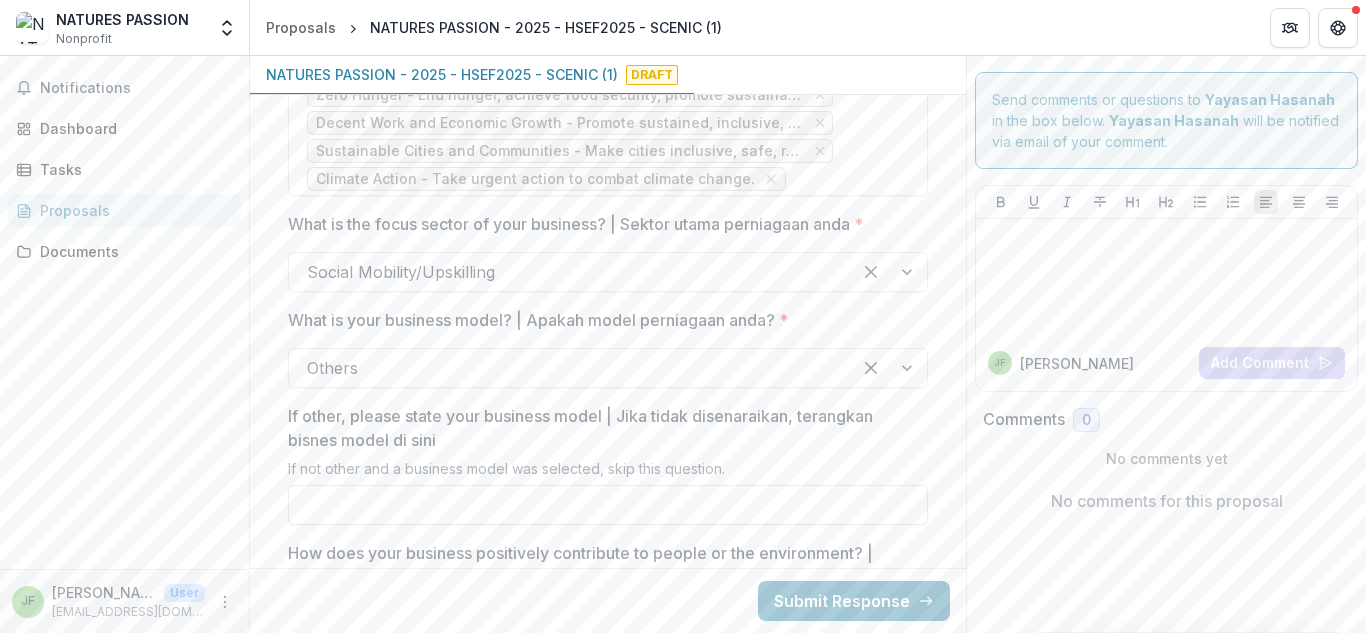 click on "If other, please state your business model | Jika tidak disenaraikan, terangkan bisnes model di sini" at bounding box center [608, 505] 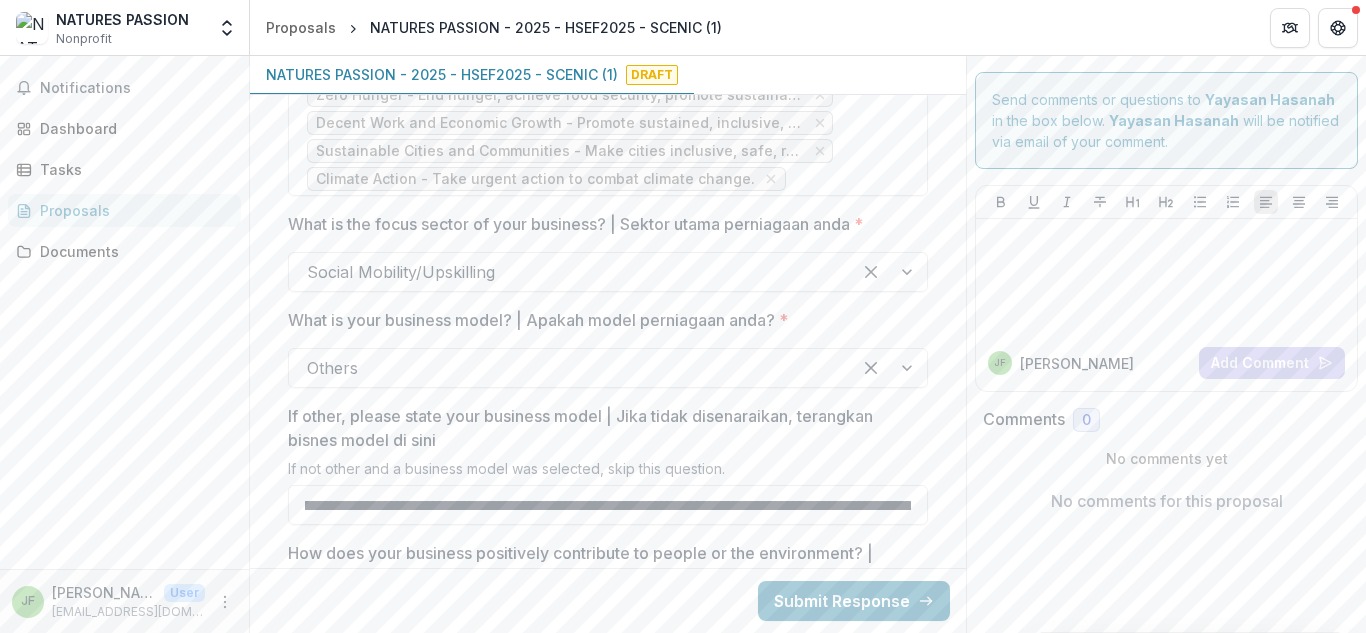 scroll, scrollTop: 0, scrollLeft: 266, axis: horizontal 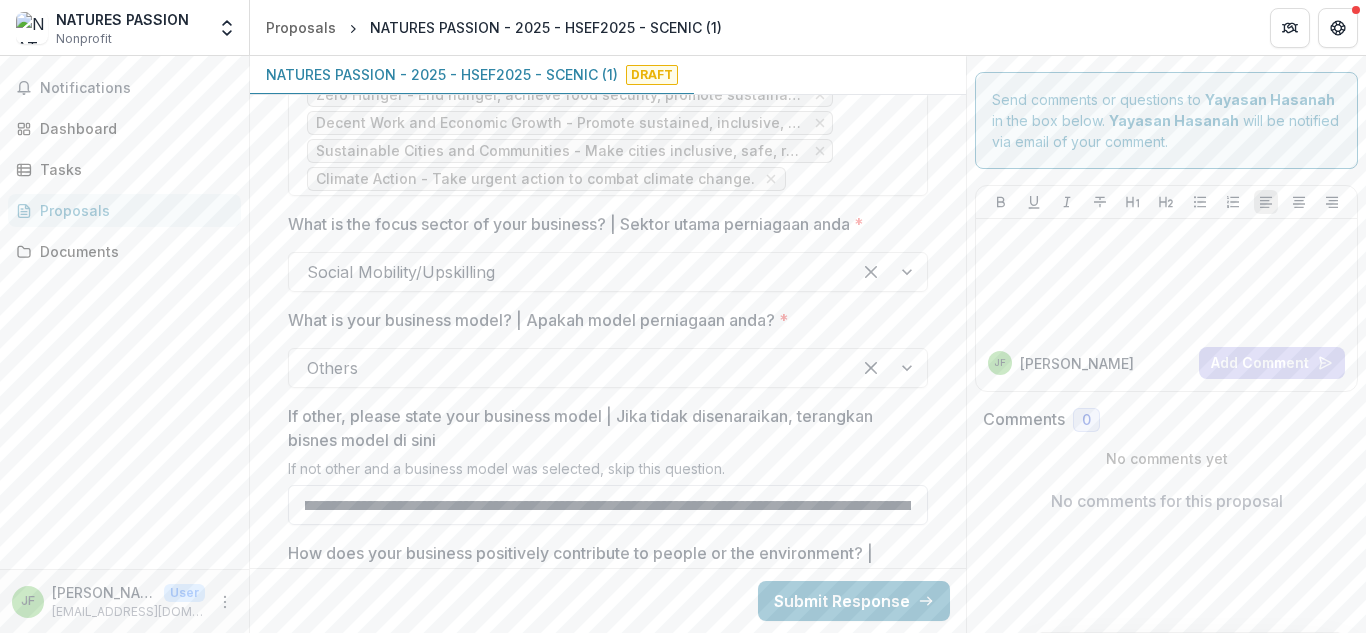 click on "**********" at bounding box center [608, 505] 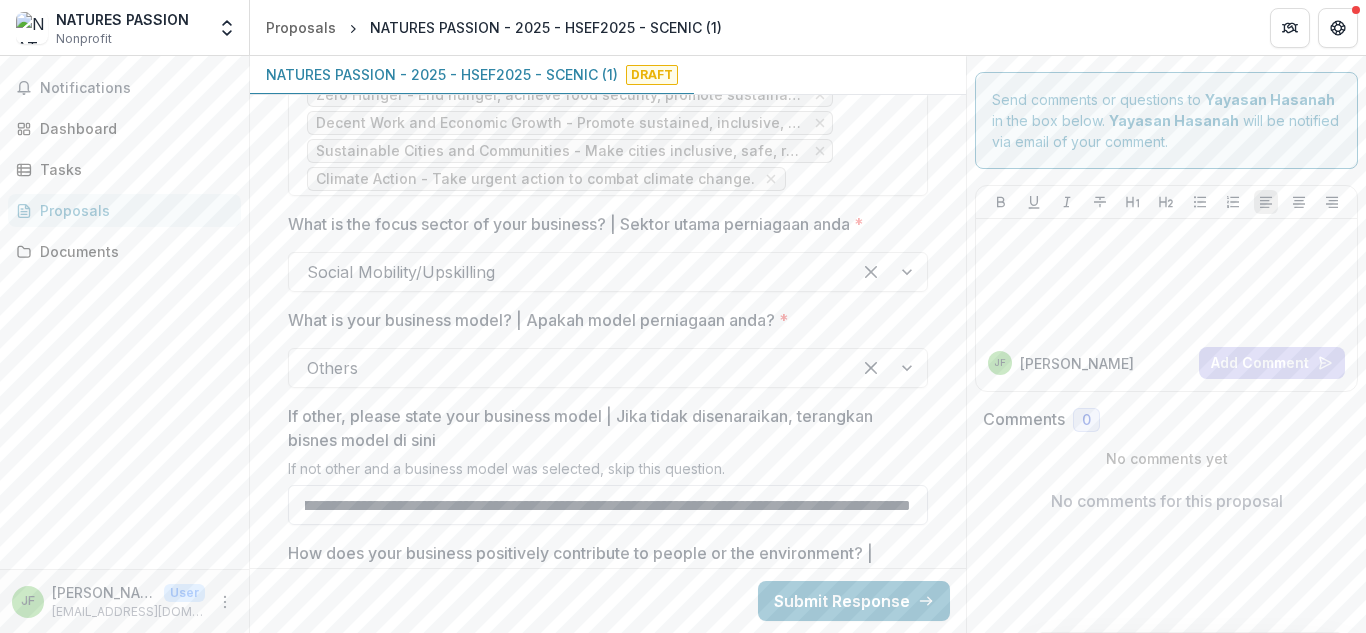 scroll, scrollTop: 0, scrollLeft: 569, axis: horizontal 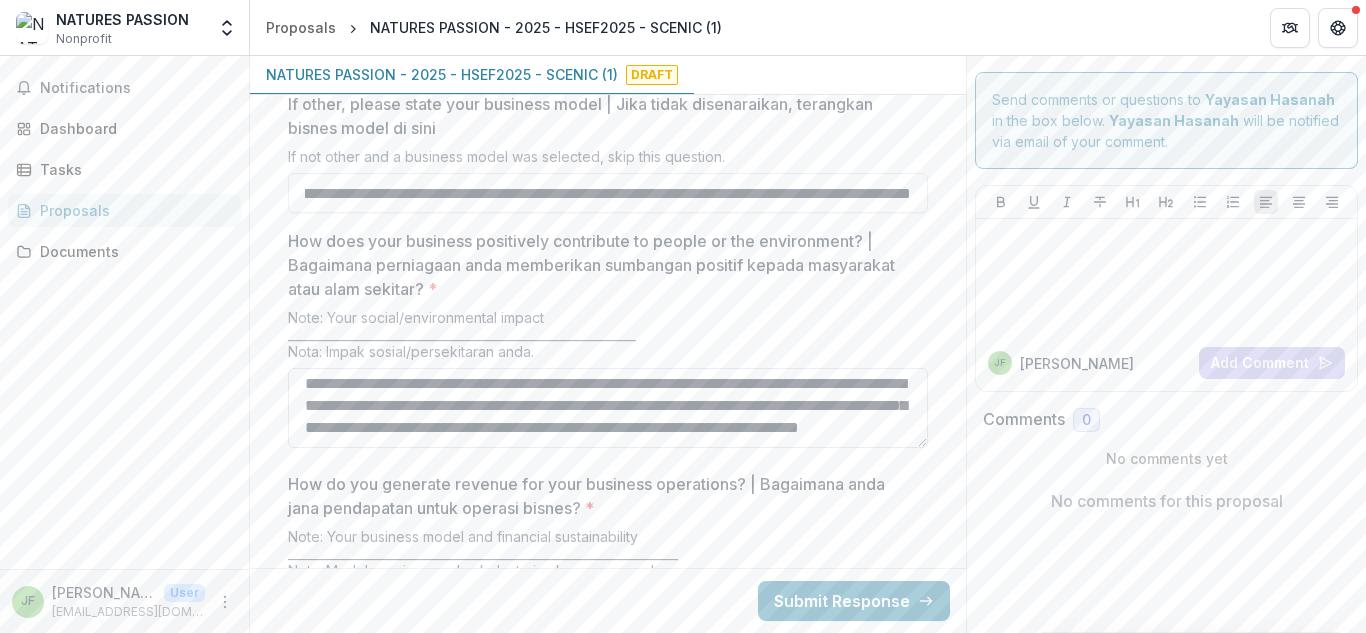 type on "**********" 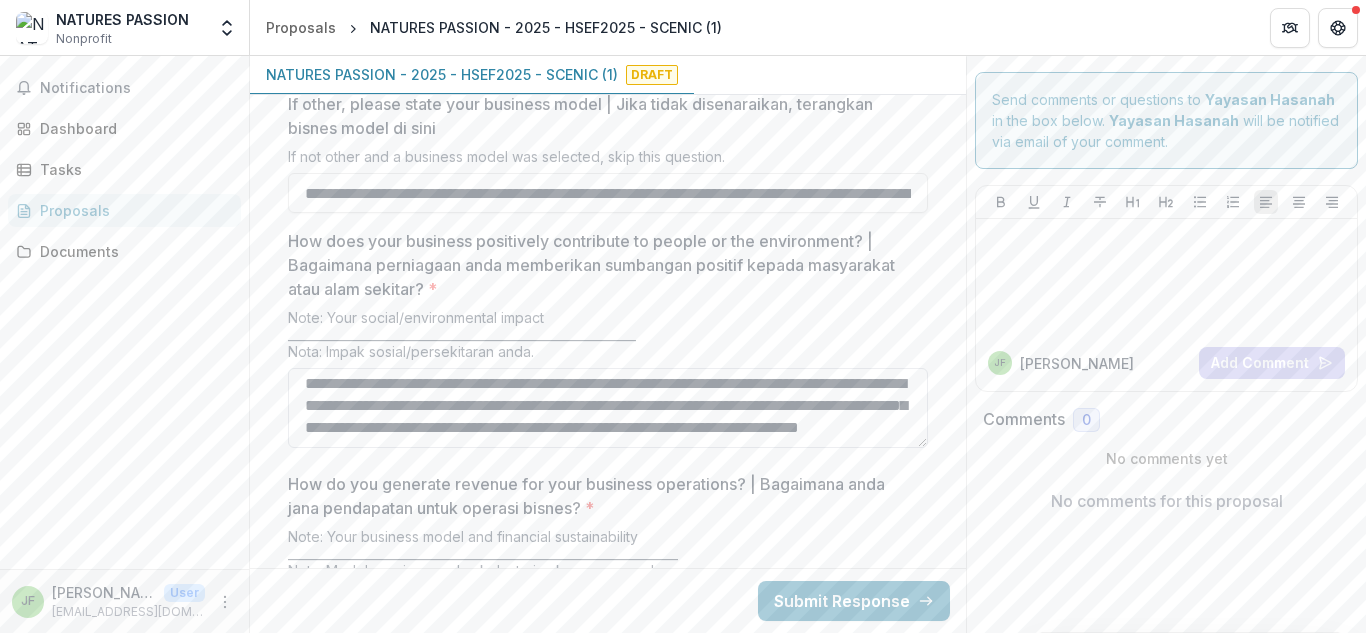 click on "**********" at bounding box center (608, 408) 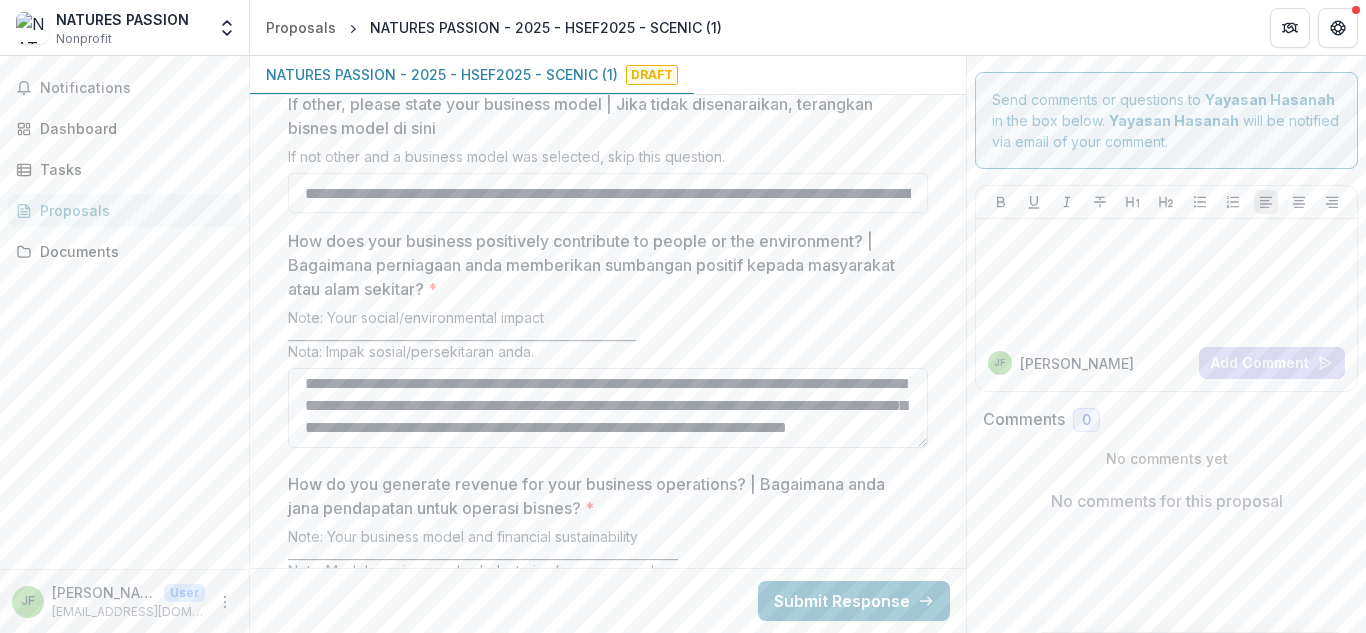 scroll, scrollTop: 48, scrollLeft: 0, axis: vertical 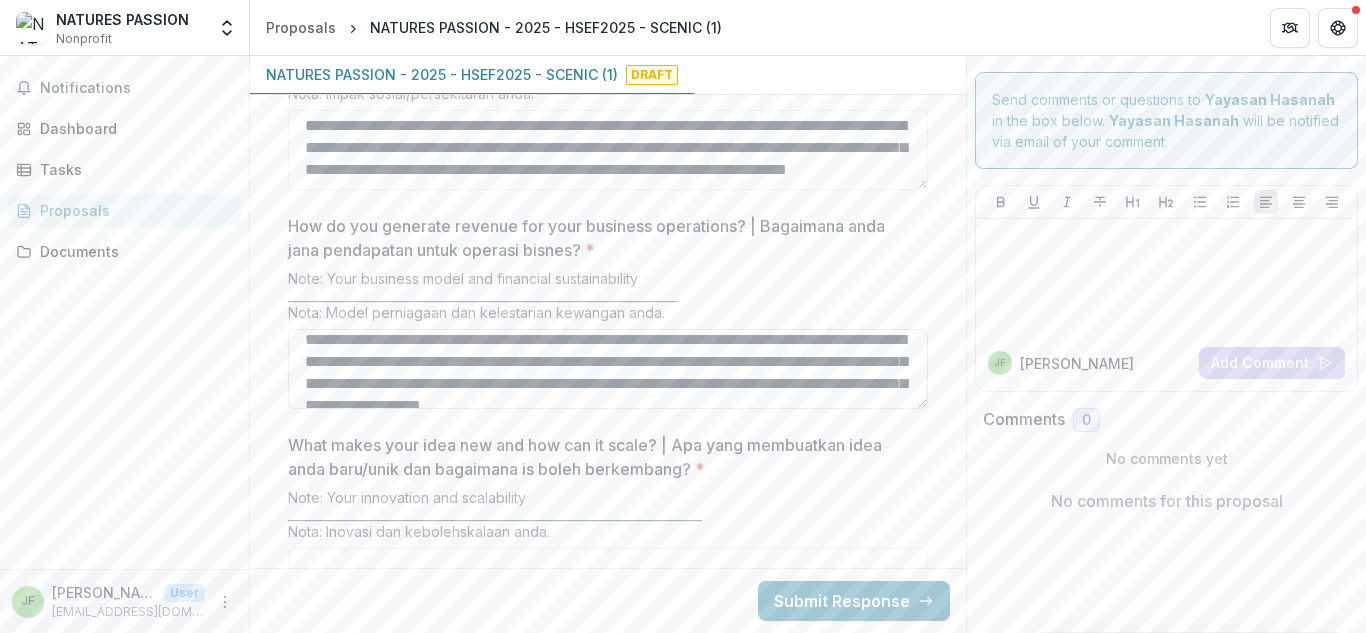 type on "**********" 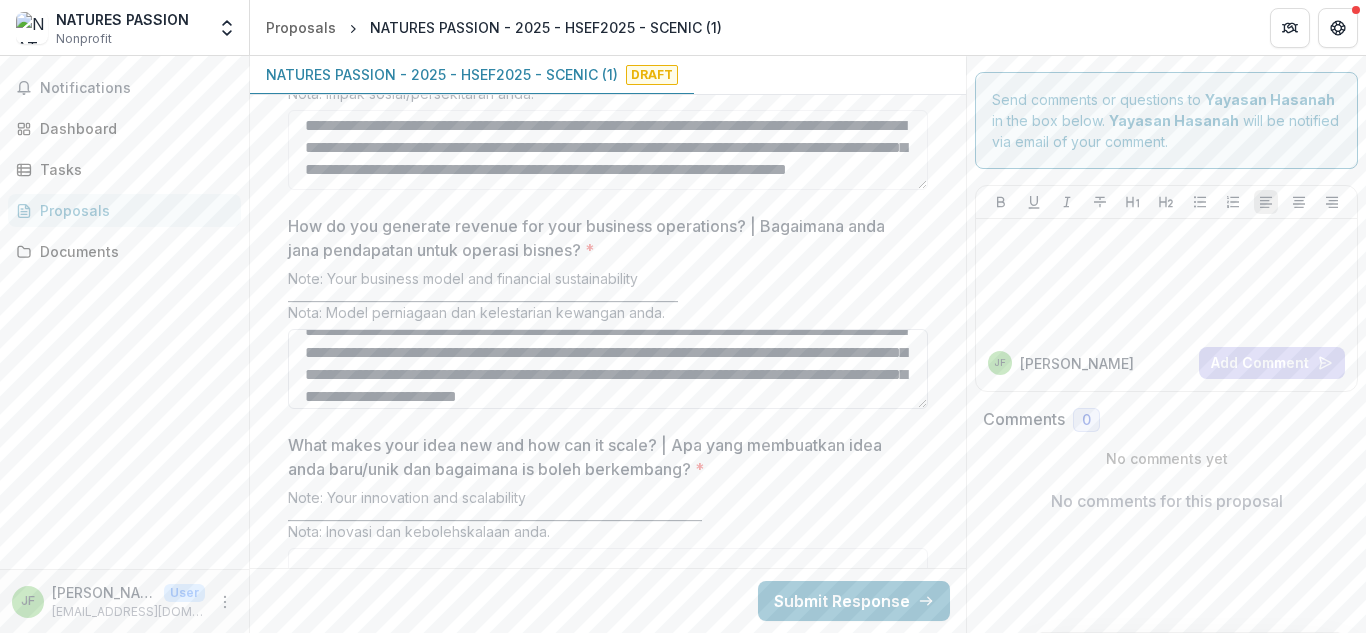 scroll, scrollTop: 20, scrollLeft: 0, axis: vertical 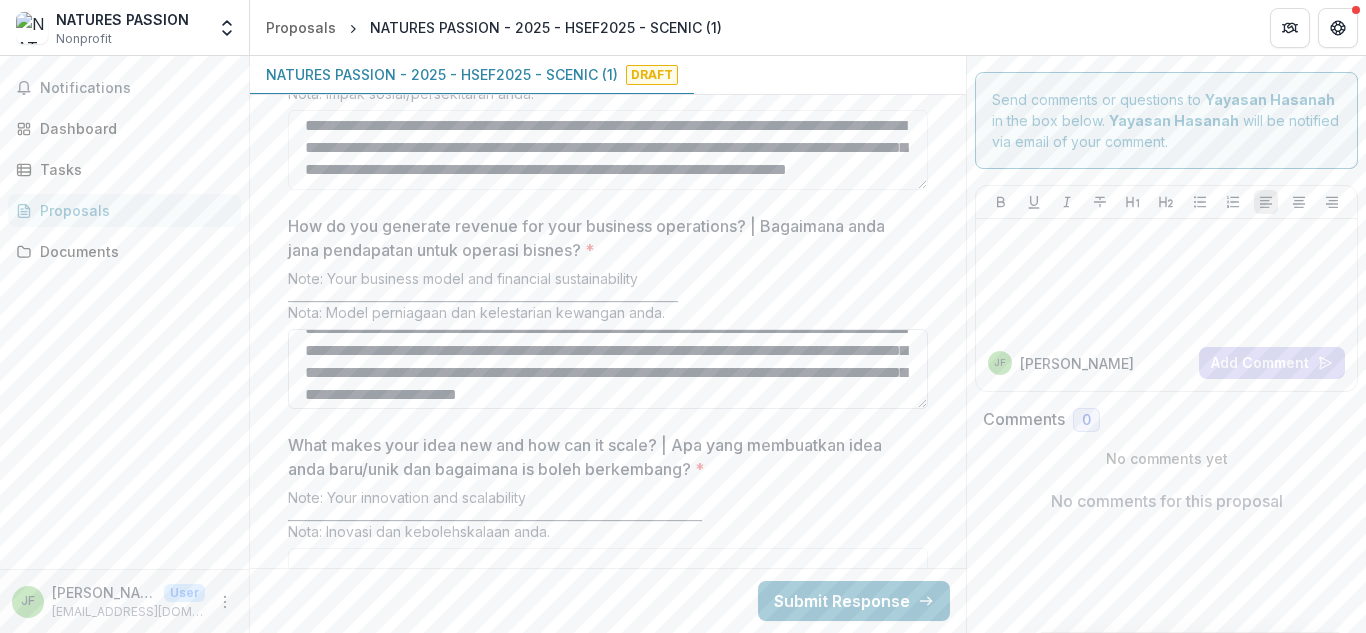 click on "**********" at bounding box center [608, 369] 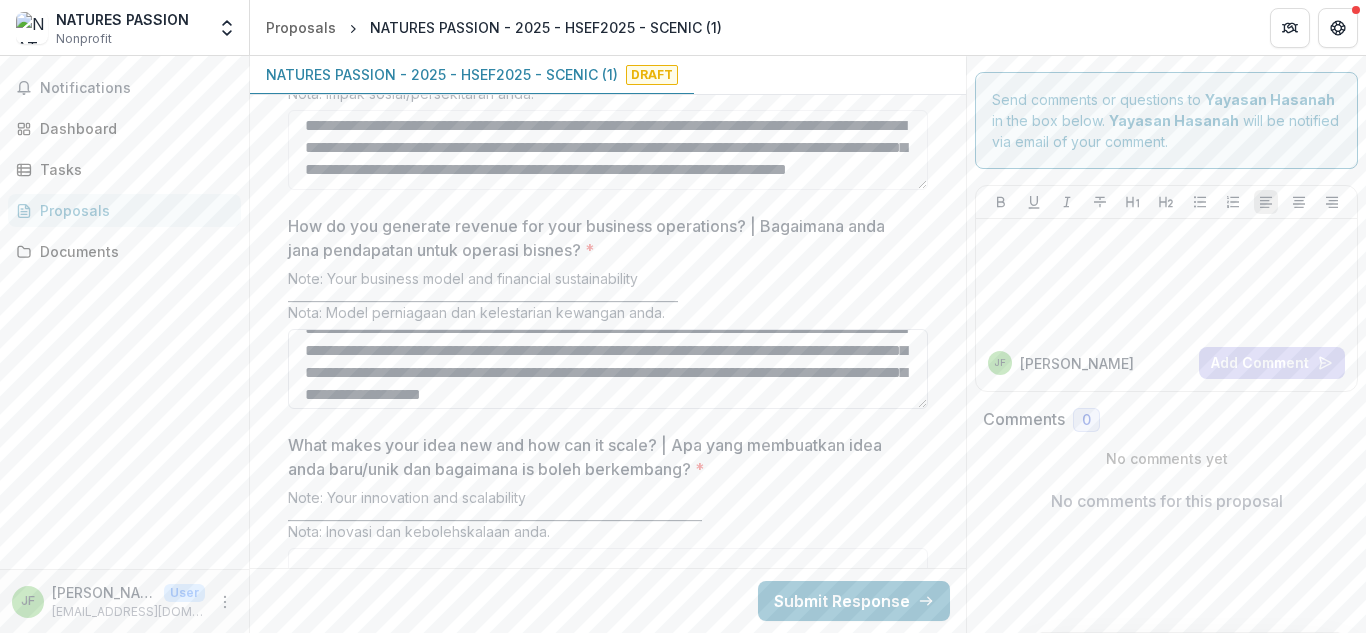 click on "**********" at bounding box center (608, 369) 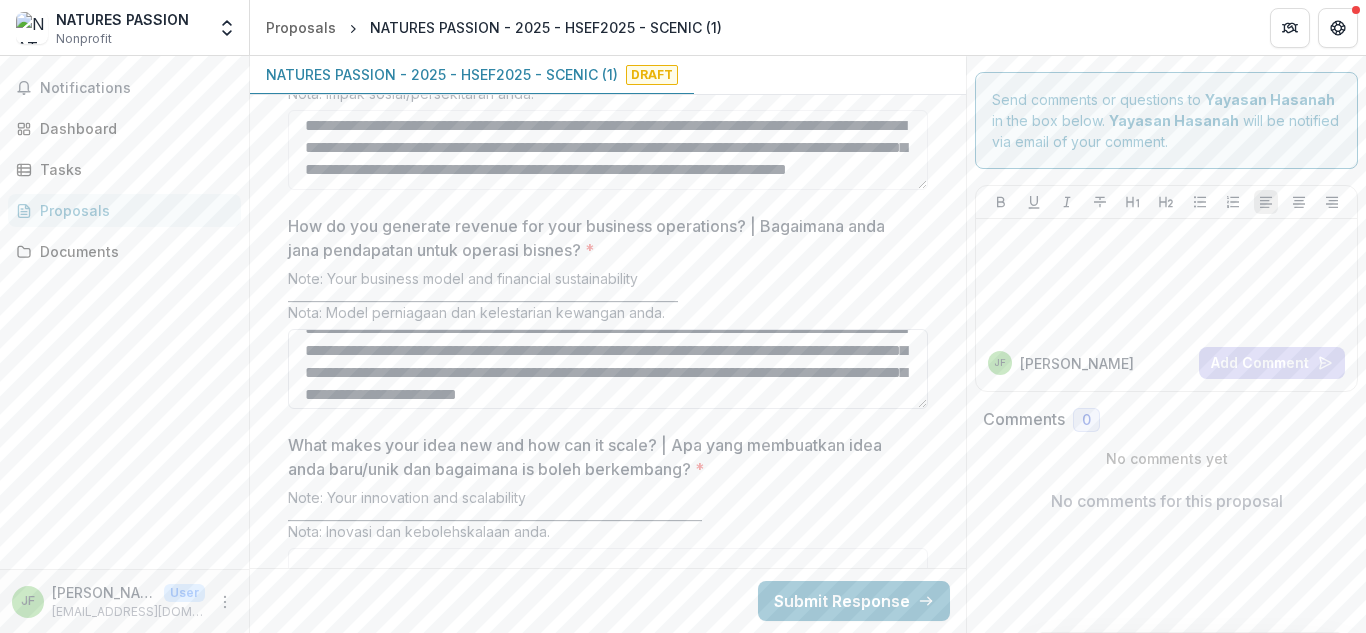 click on "**********" at bounding box center [608, 369] 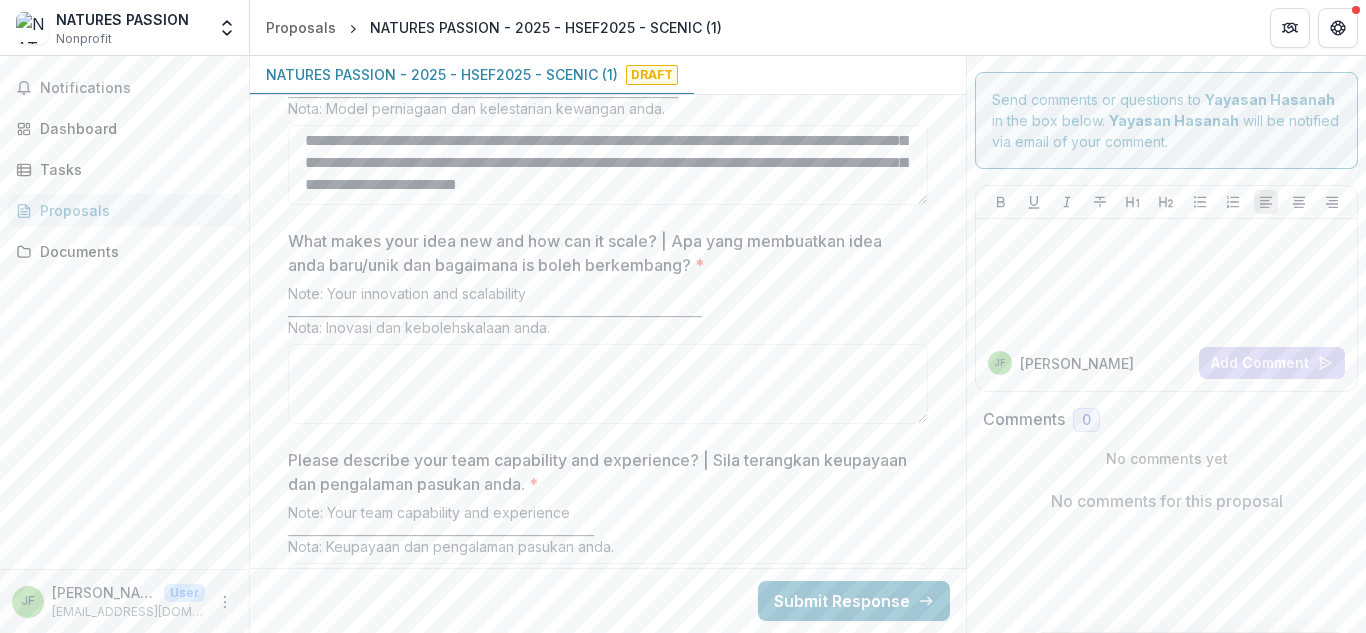 scroll, scrollTop: 3700, scrollLeft: 0, axis: vertical 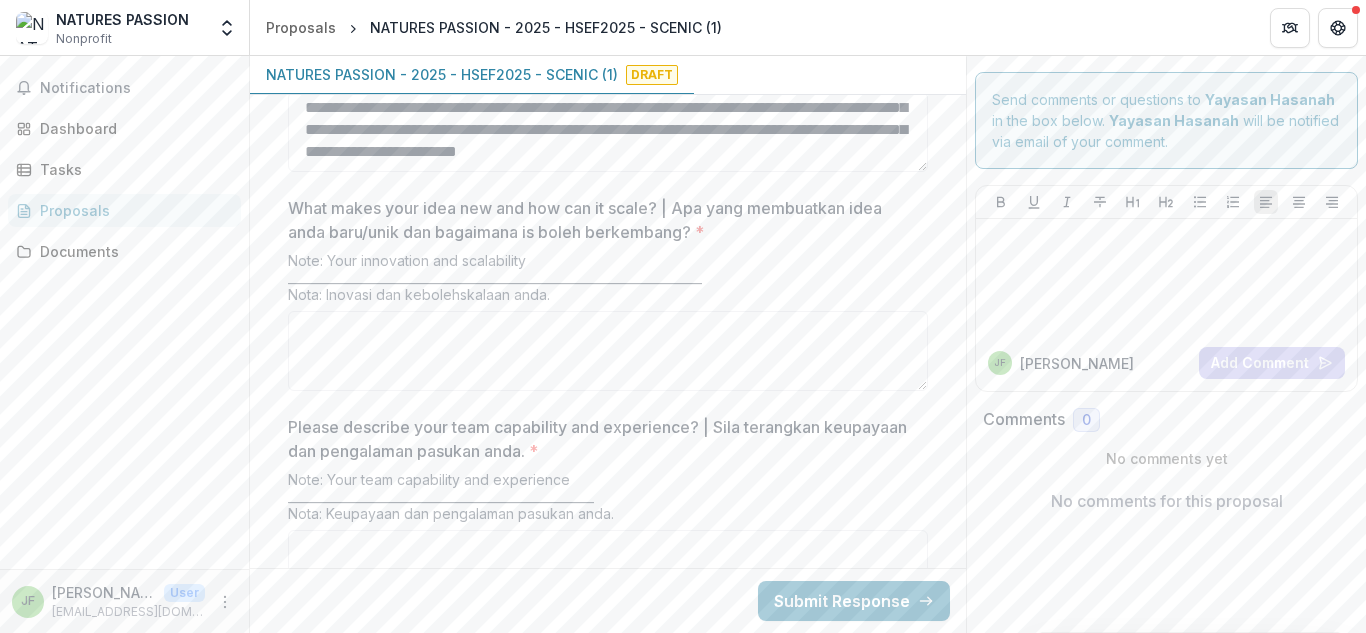type on "**********" 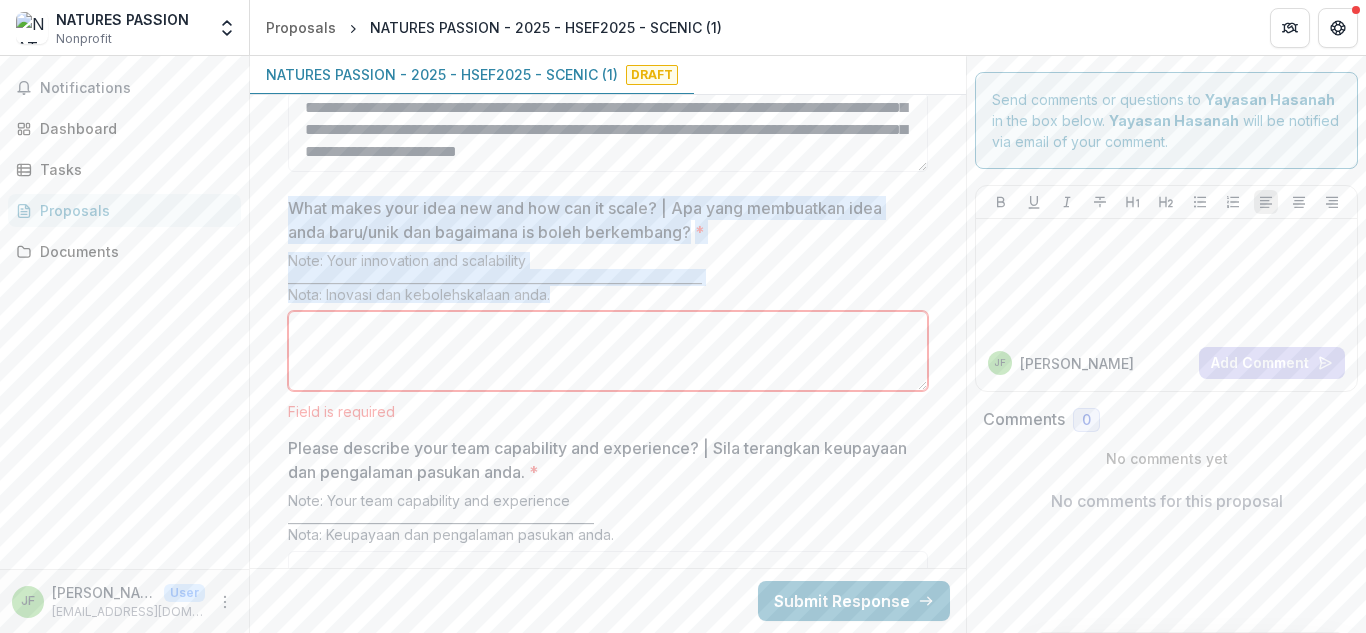 drag, startPoint x: 290, startPoint y: 158, endPoint x: 550, endPoint y: 253, distance: 276.81223 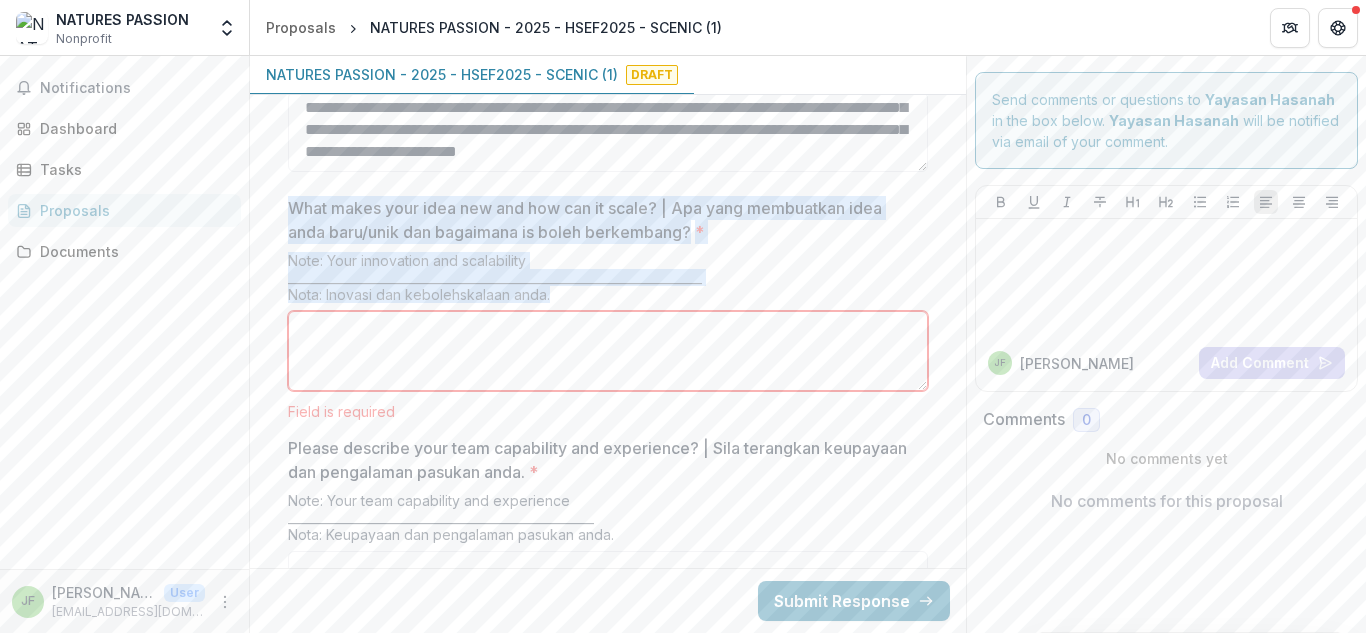 copy on "What makes your idea new and how can it scale? | Apa yang membuatkan idea anda baru/unik dan bagaimana is boleh berkembang? * Note: Your innovation and scalability
_____________________________________________________________________
Nota: Inovasi dan kebolehskalaan anda." 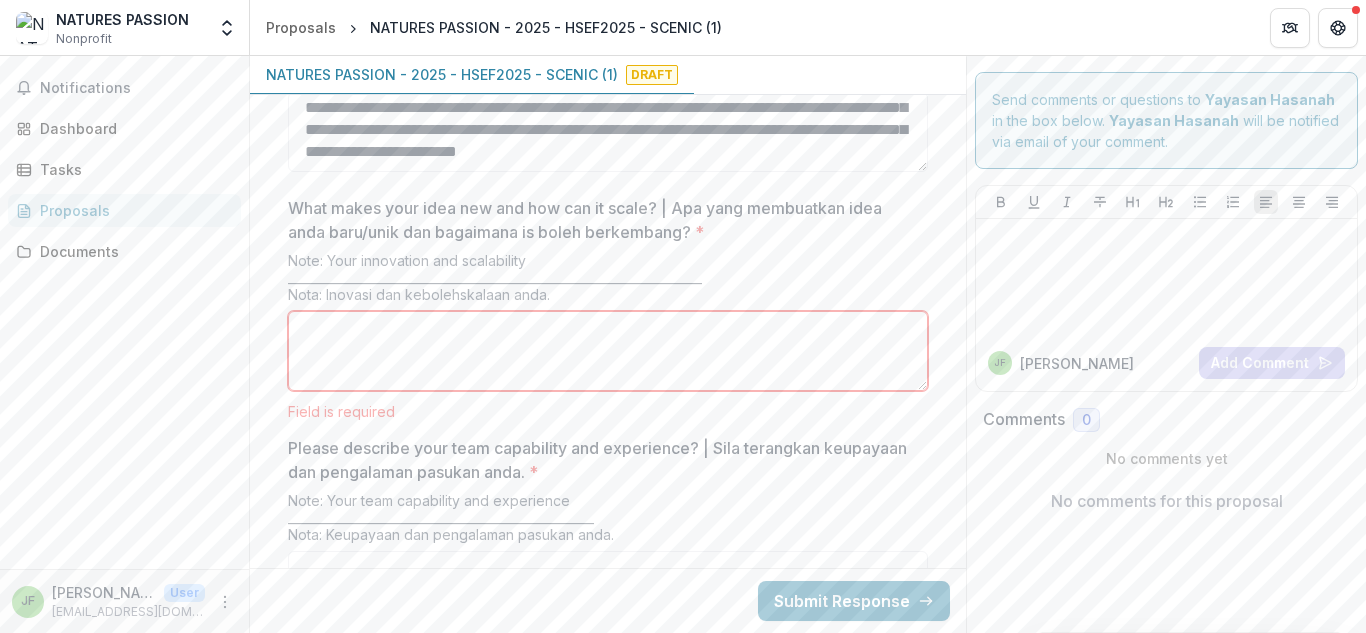click on "What makes your idea new and how can it scale? | Apa yang membuatkan idea anda baru/unik dan bagaimana is boleh berkembang? *" at bounding box center [608, 351] 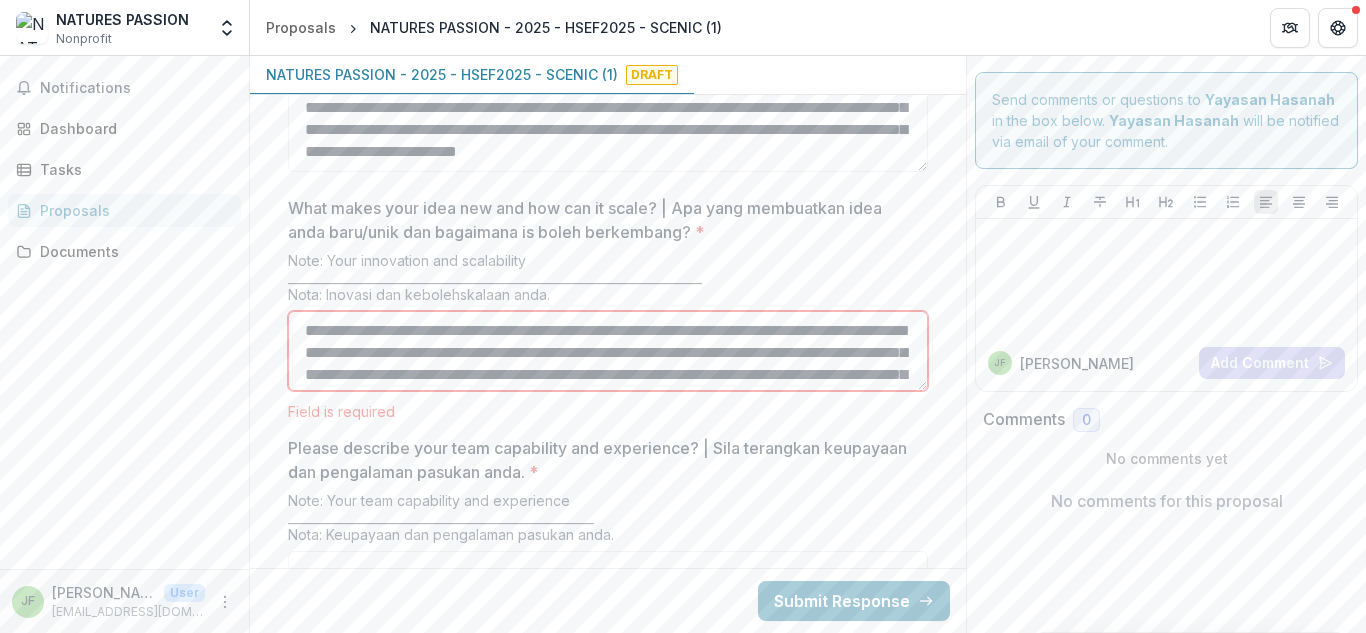 scroll, scrollTop: 172, scrollLeft: 0, axis: vertical 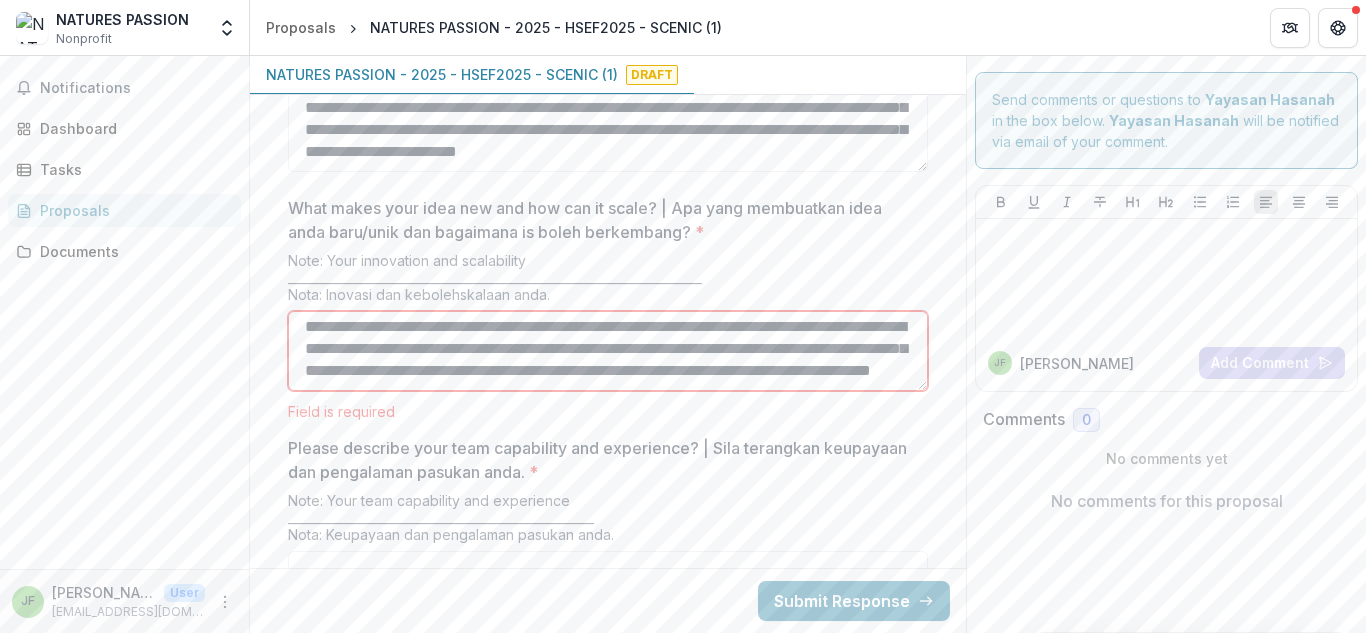 click on "**********" at bounding box center [608, 351] 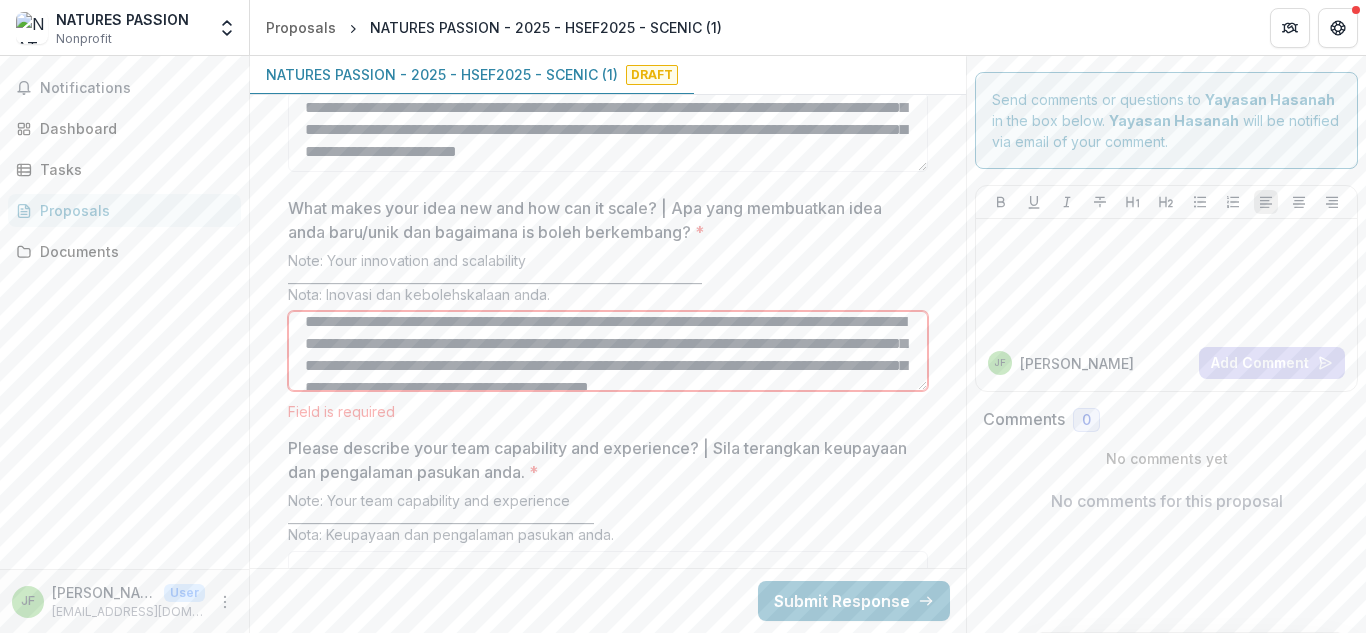 click on "**********" at bounding box center (608, 351) 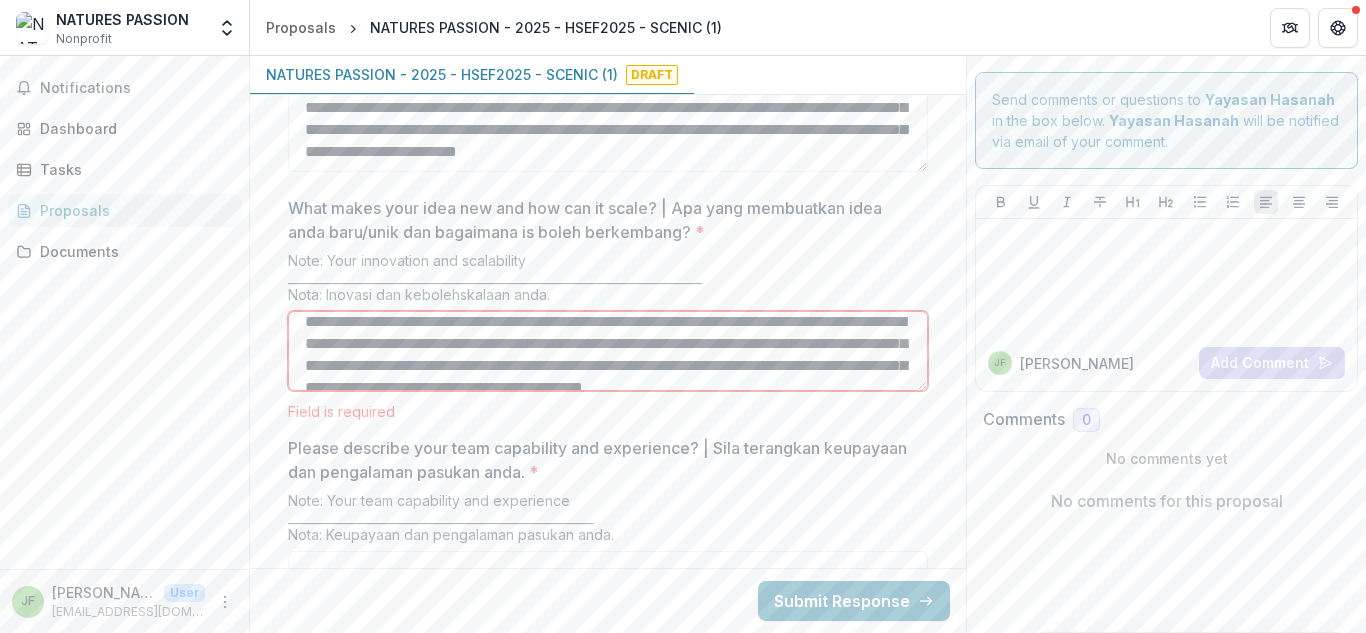 click on "**********" at bounding box center (608, 351) 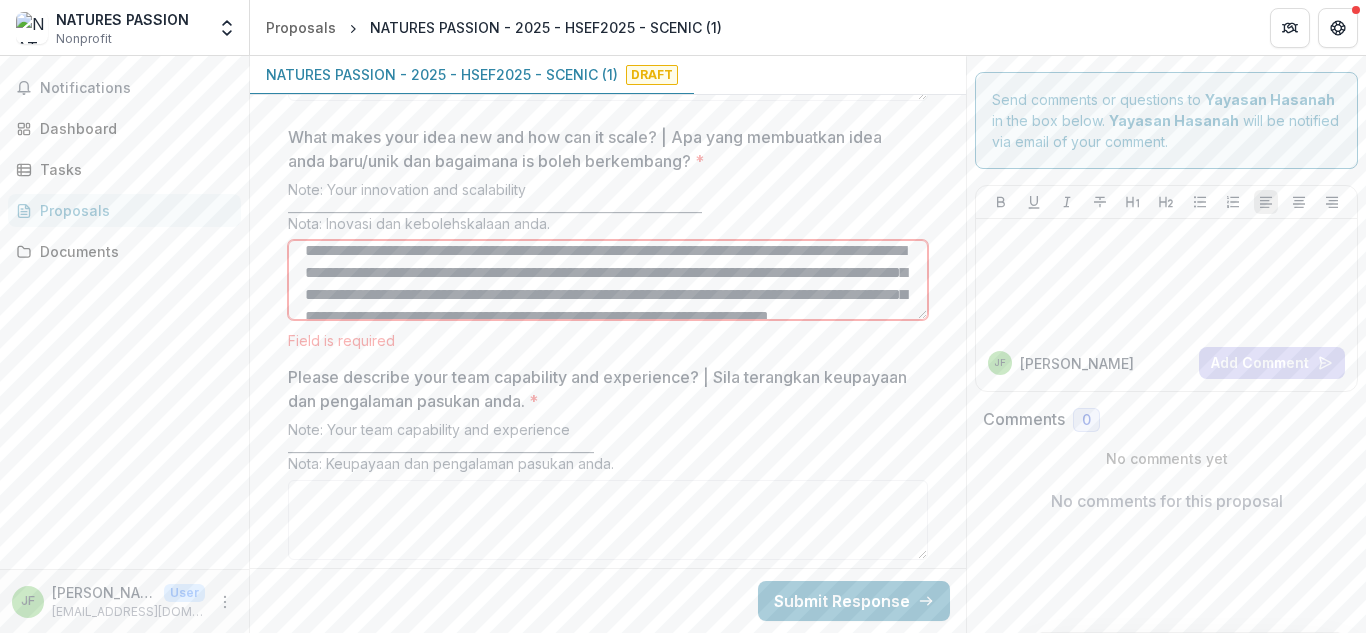 scroll, scrollTop: 3793, scrollLeft: 0, axis: vertical 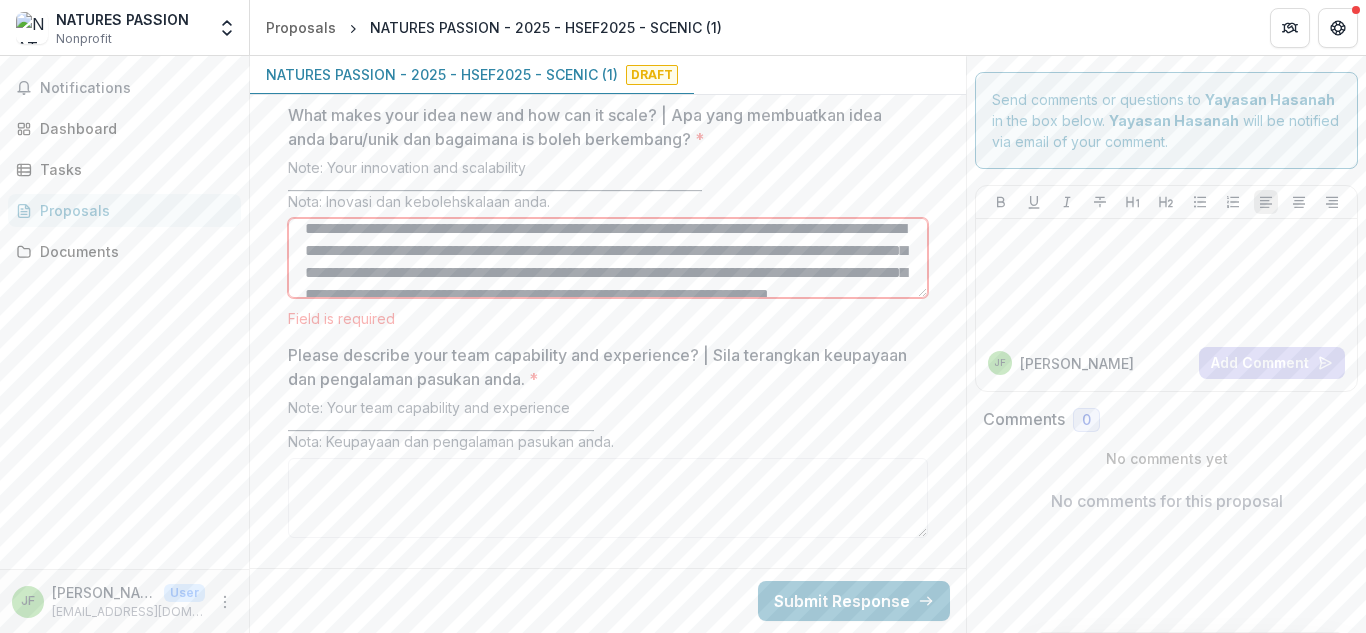 type on "**********" 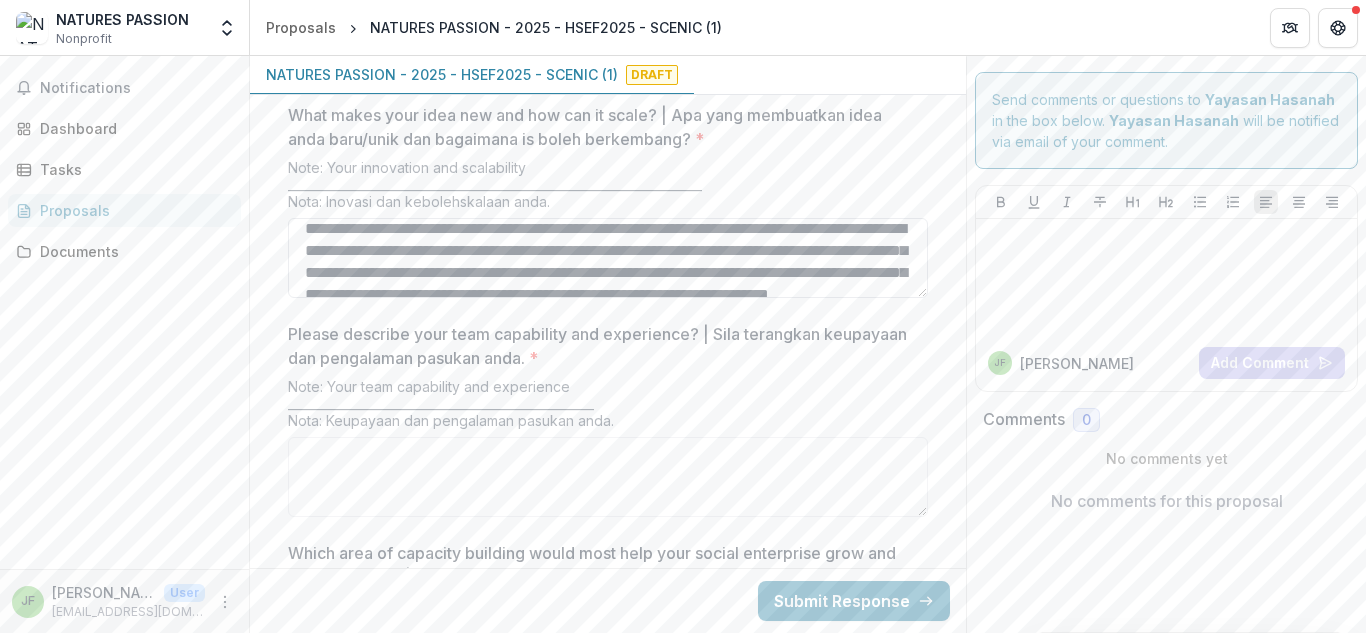 click on "**********" at bounding box center (608, 258) 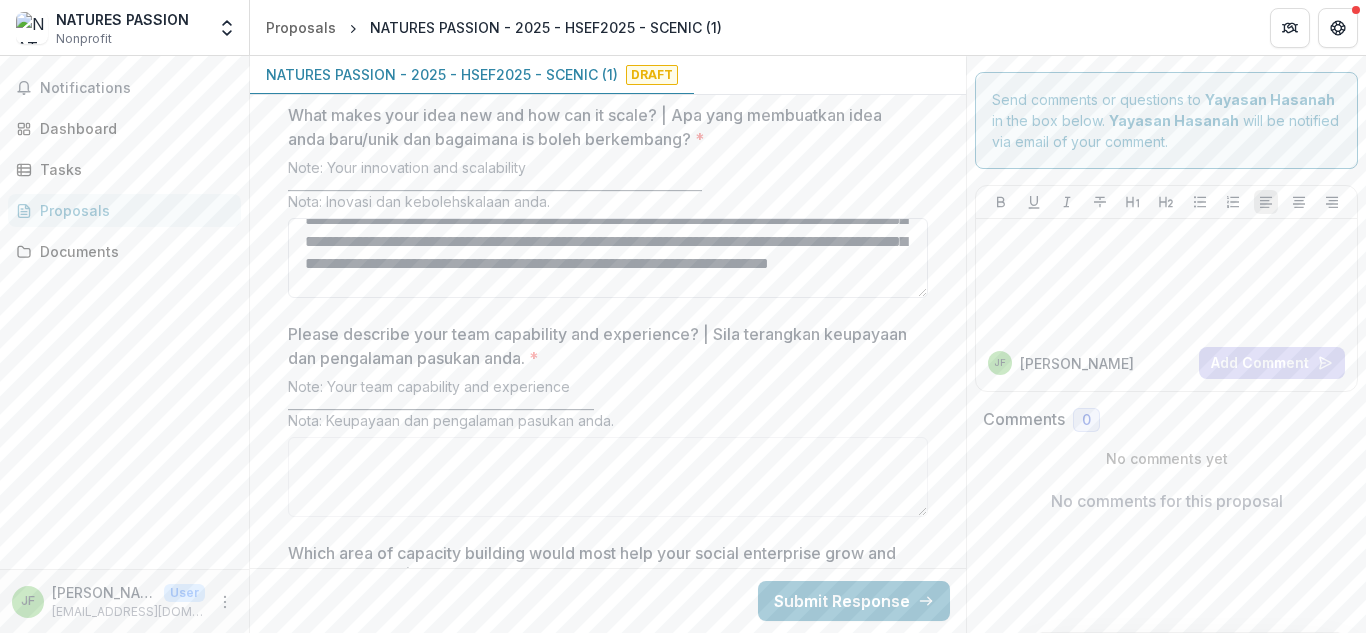 scroll, scrollTop: 62, scrollLeft: 0, axis: vertical 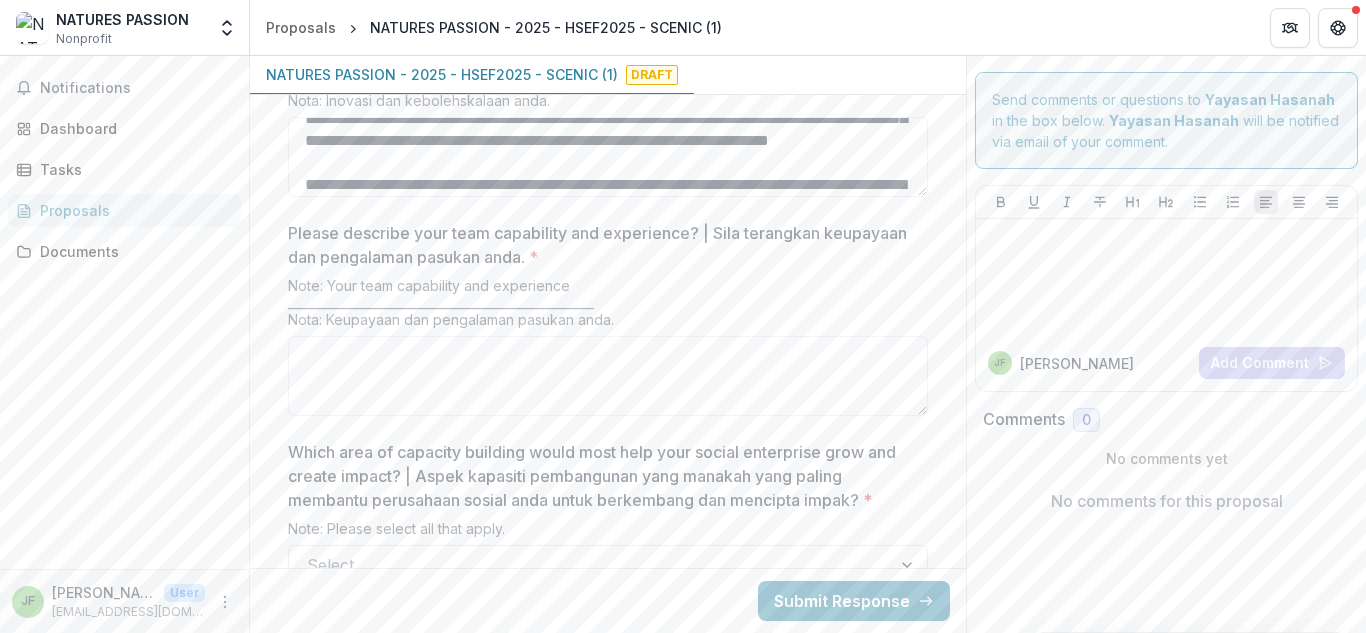 drag, startPoint x: 287, startPoint y: 186, endPoint x: 627, endPoint y: 281, distance: 353.02267 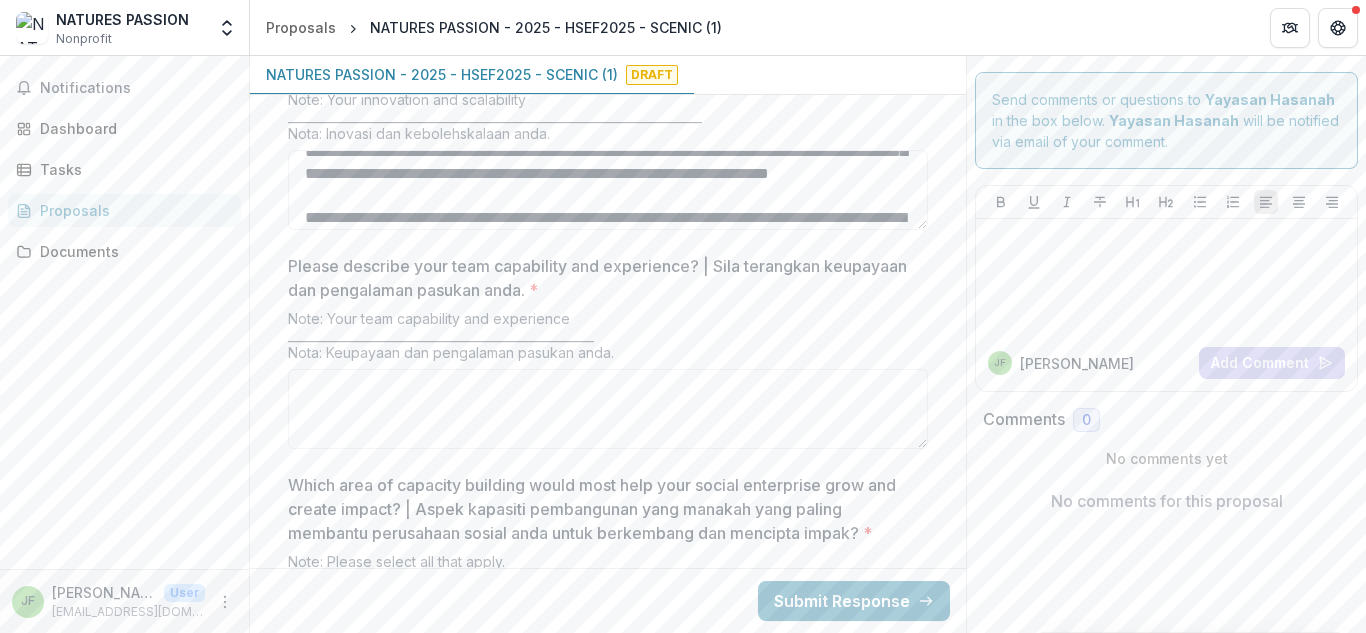 scroll, scrollTop: 3818, scrollLeft: 0, axis: vertical 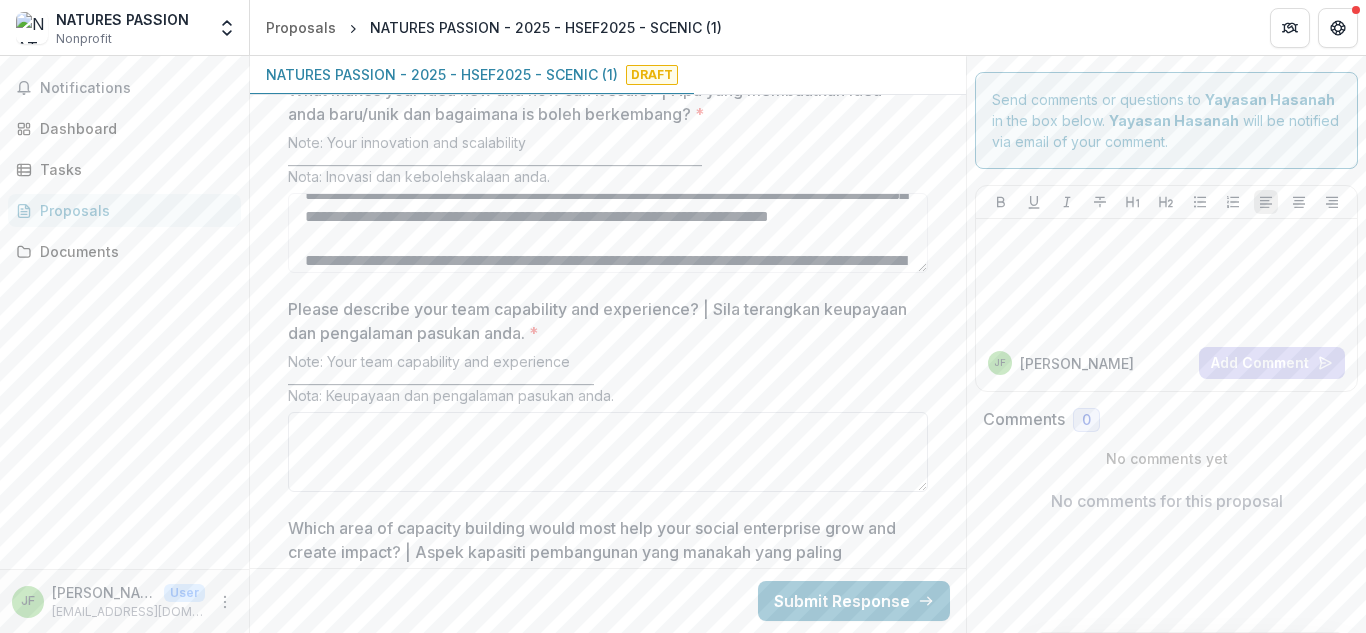 click on "Please describe your team capability and experience? | Sila terangkan keupayaan dan pengalaman pasukan anda. *" at bounding box center [608, 452] 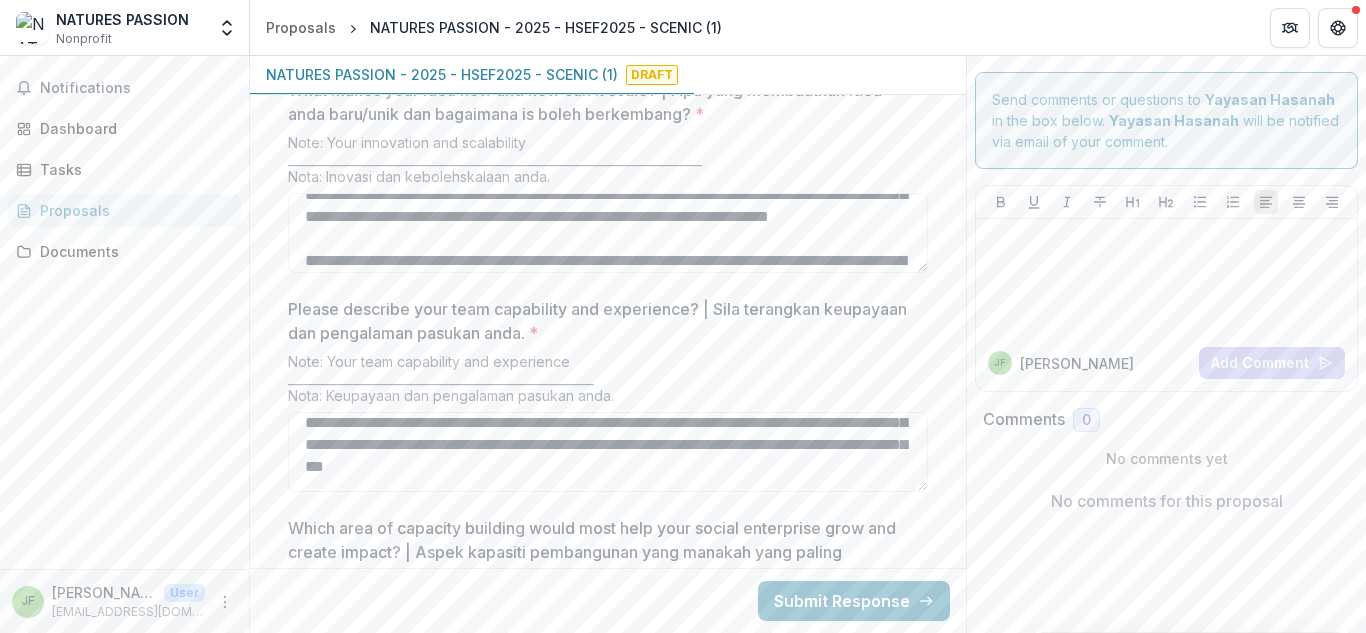 scroll, scrollTop: 9, scrollLeft: 0, axis: vertical 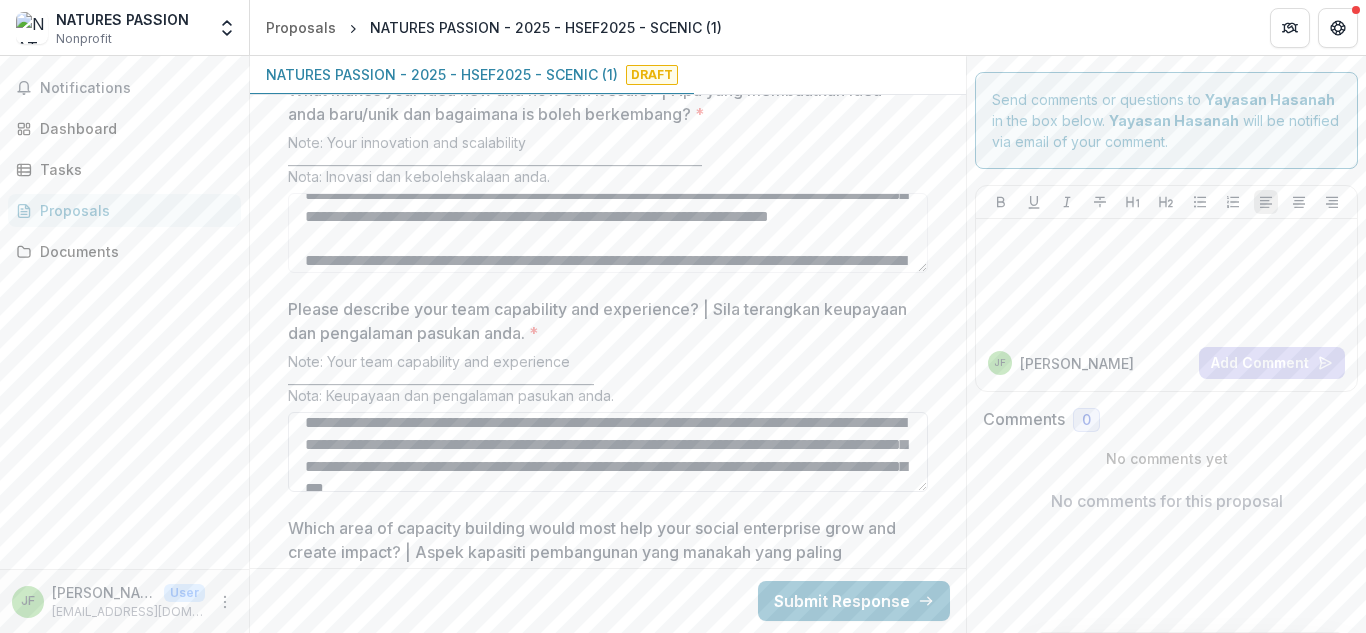 click on "**********" at bounding box center (608, 452) 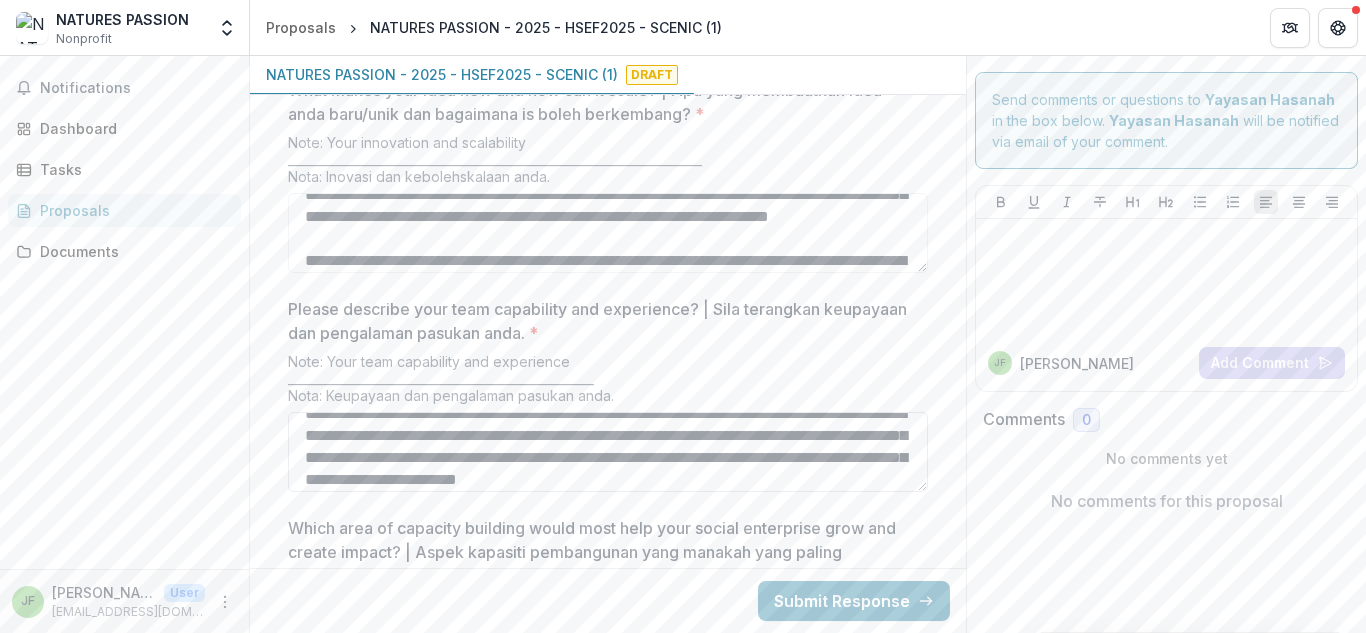 scroll, scrollTop: 150, scrollLeft: 0, axis: vertical 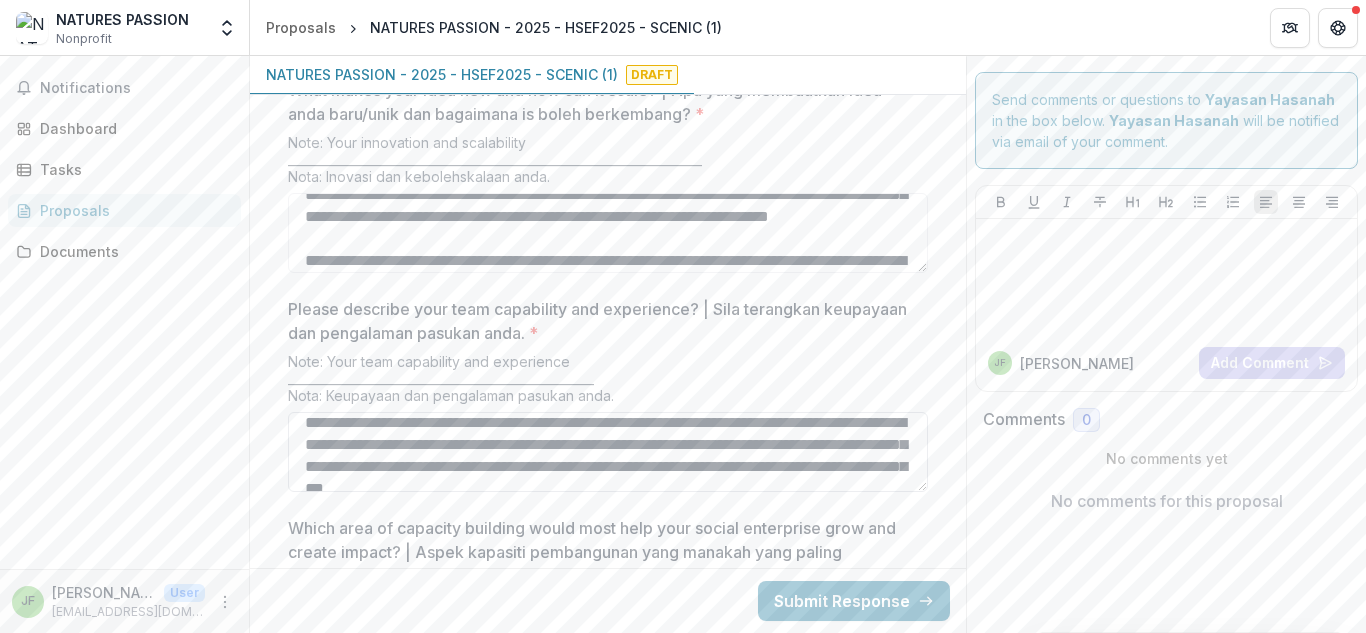 click on "**********" at bounding box center [608, 452] 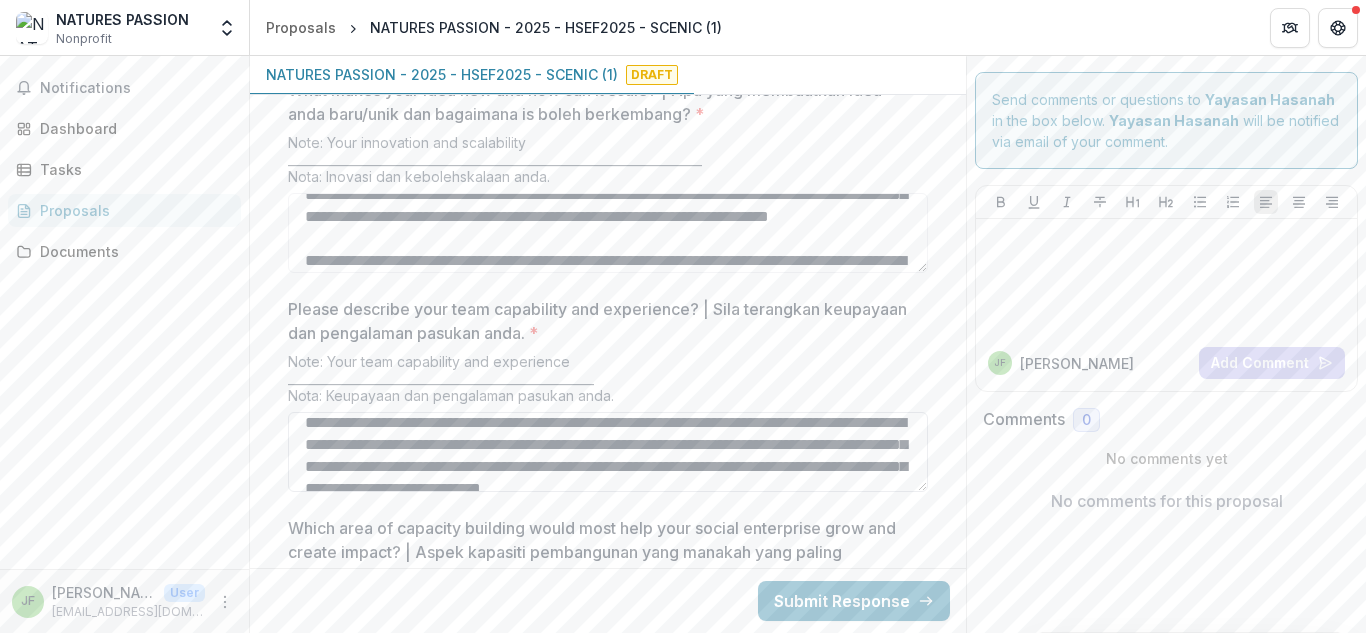 click on "**********" at bounding box center (608, 452) 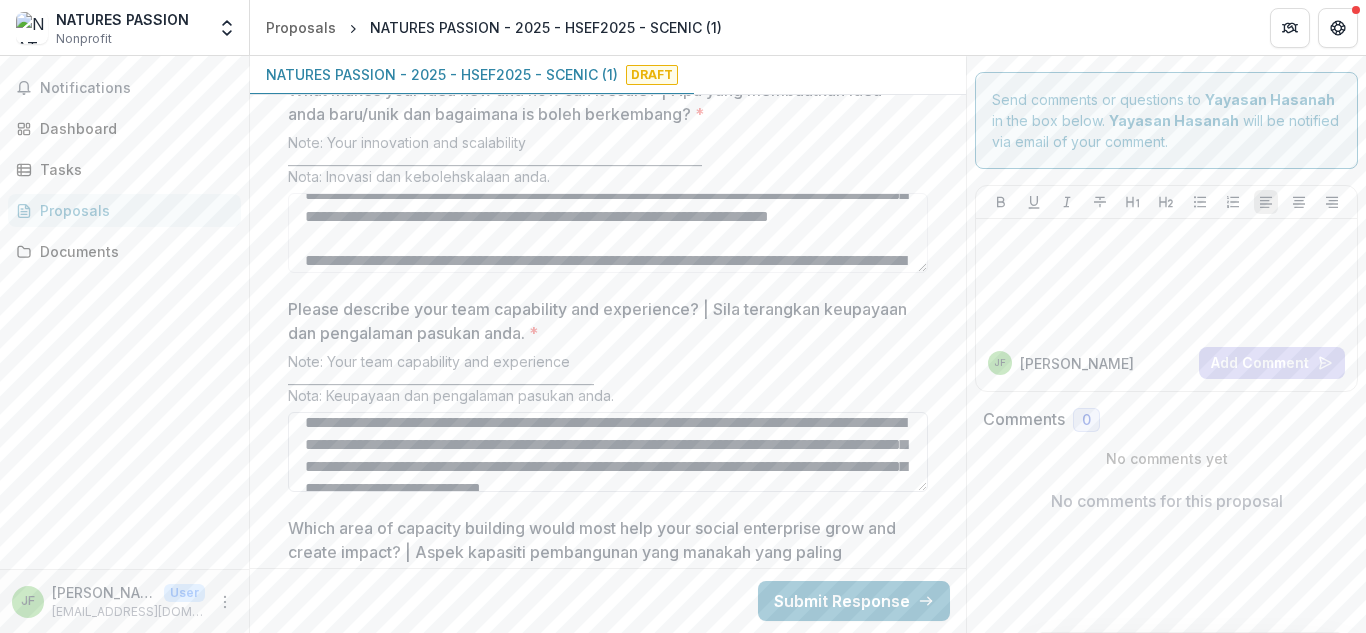click on "**********" at bounding box center (608, 452) 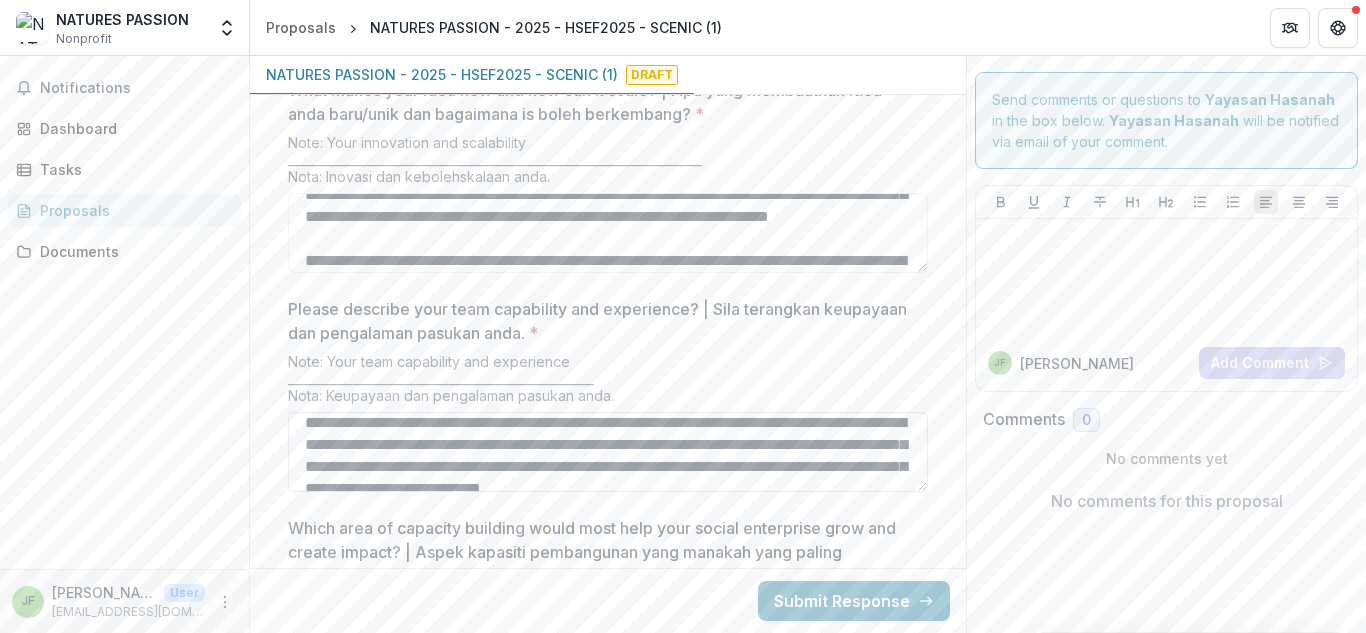 click on "**********" at bounding box center [608, 452] 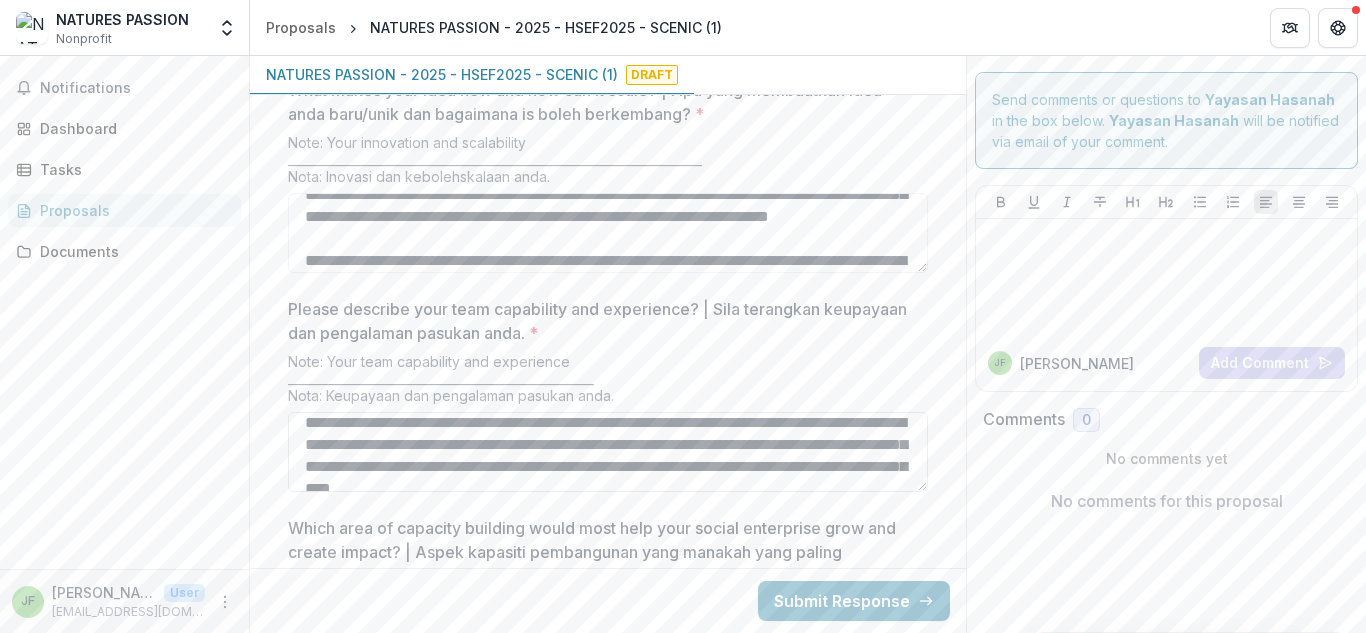 click on "**********" at bounding box center [608, 452] 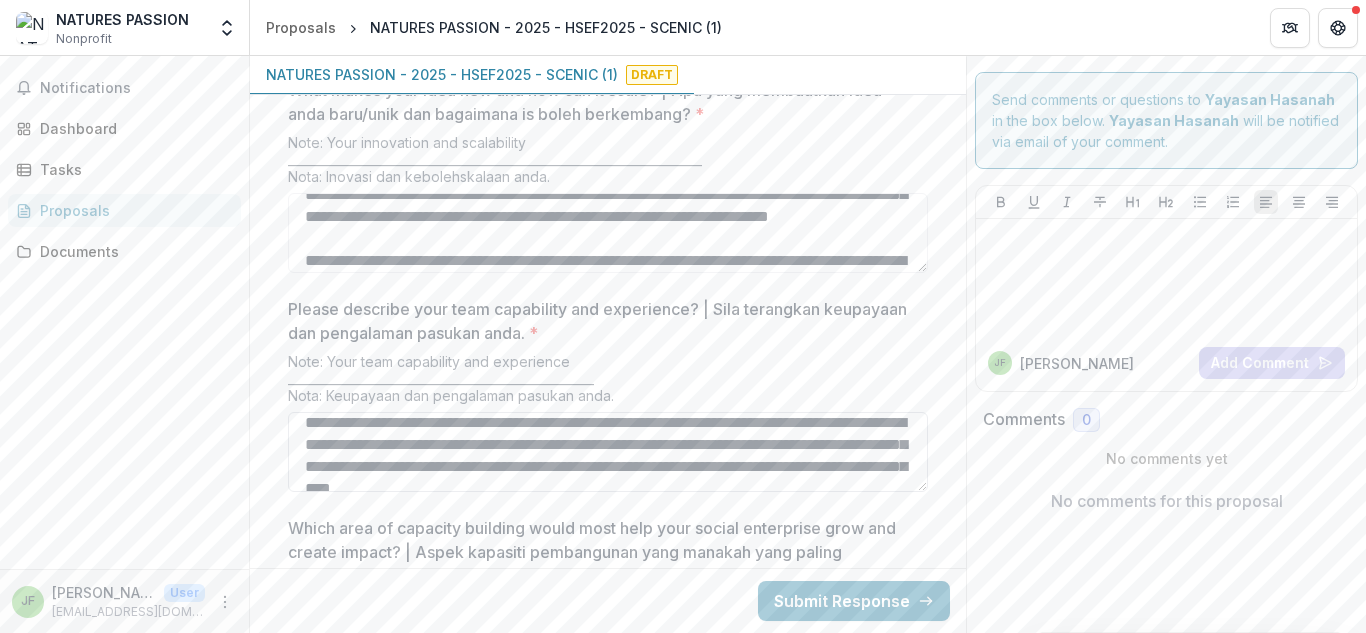 click on "**********" at bounding box center (608, 452) 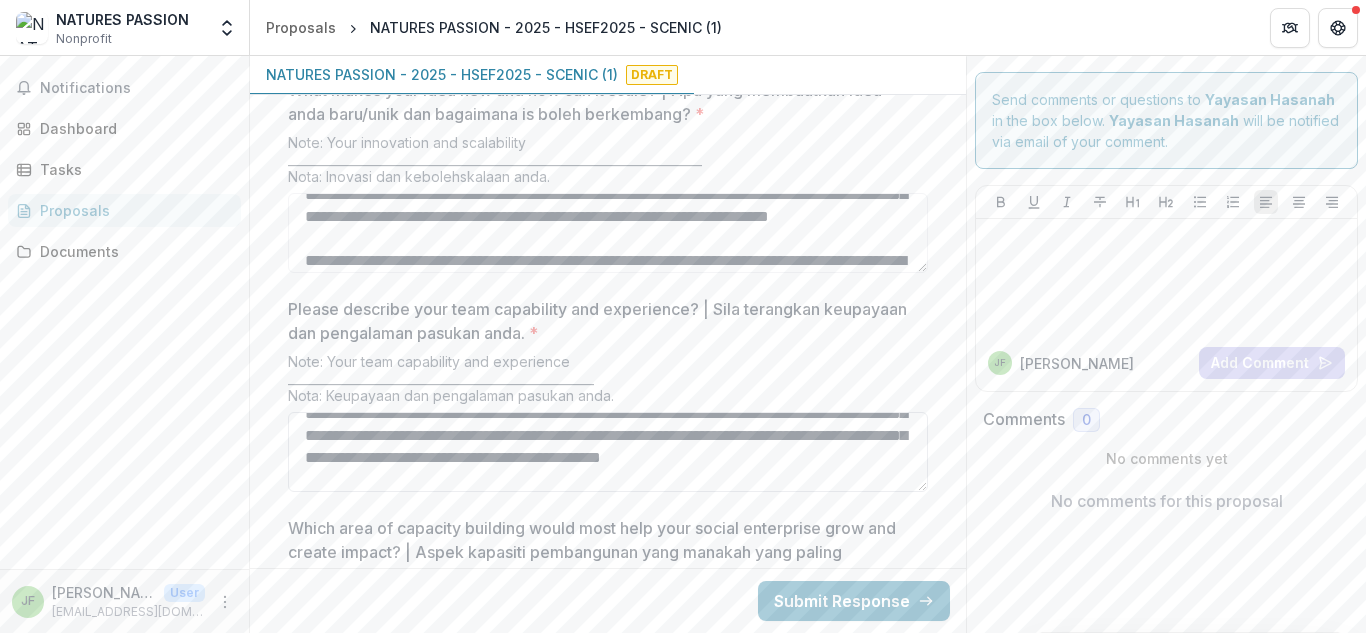 scroll, scrollTop: 53, scrollLeft: 0, axis: vertical 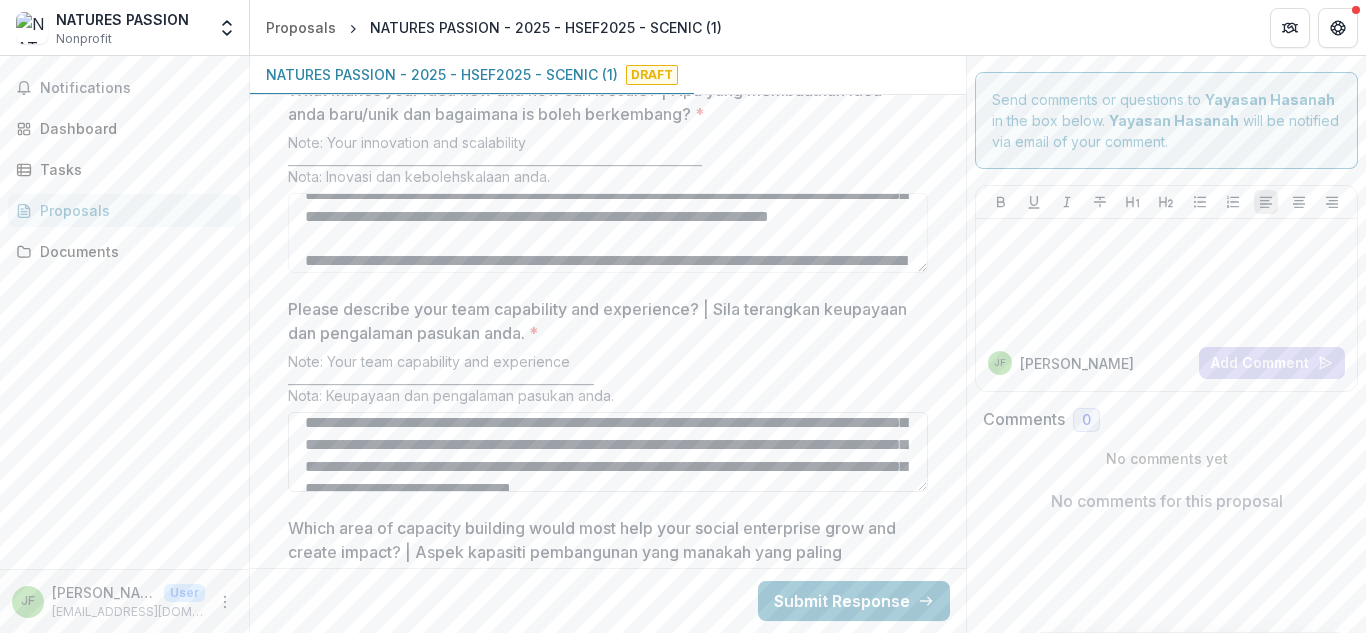 click on "**********" at bounding box center (608, 452) 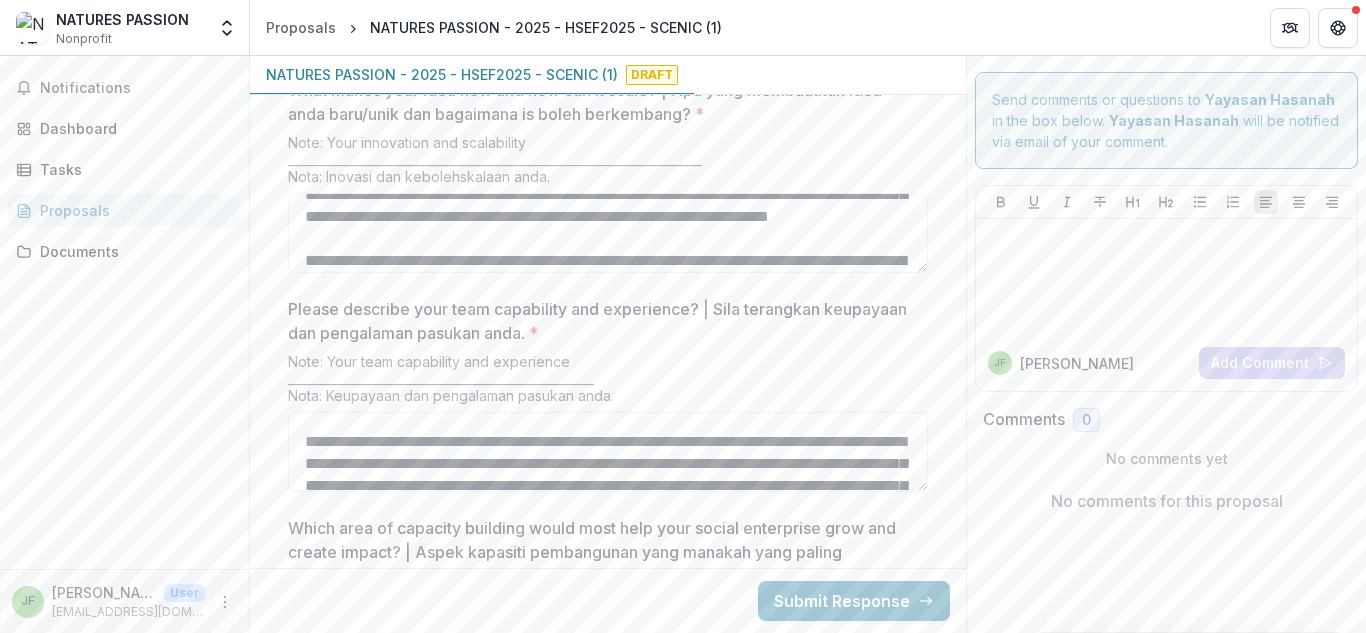 scroll, scrollTop: 246, scrollLeft: 0, axis: vertical 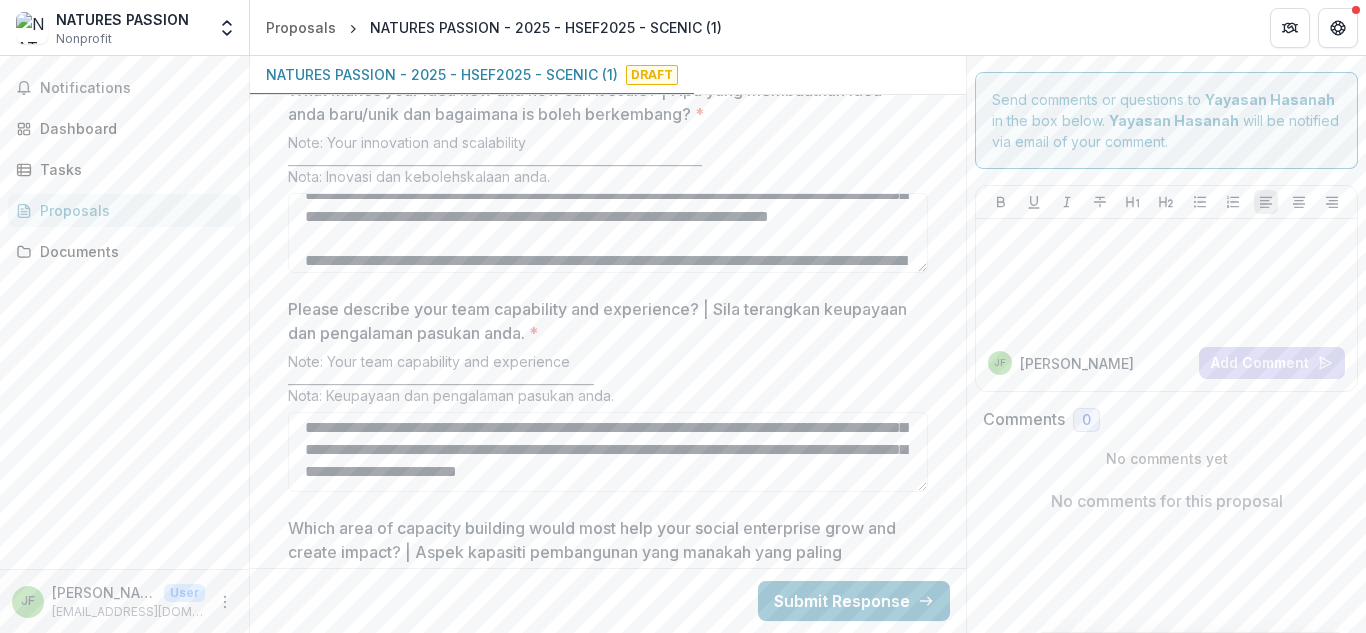 drag, startPoint x: 375, startPoint y: 397, endPoint x: 709, endPoint y: 487, distance: 345.91327 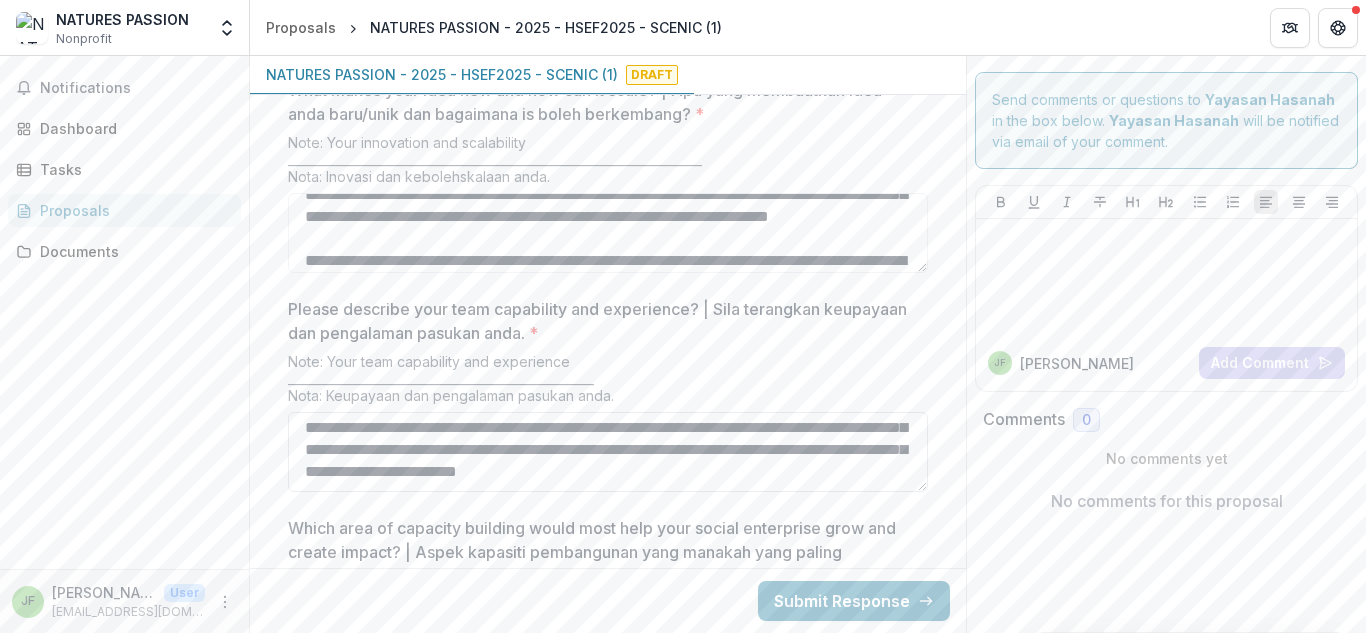 click on "**********" at bounding box center (608, 452) 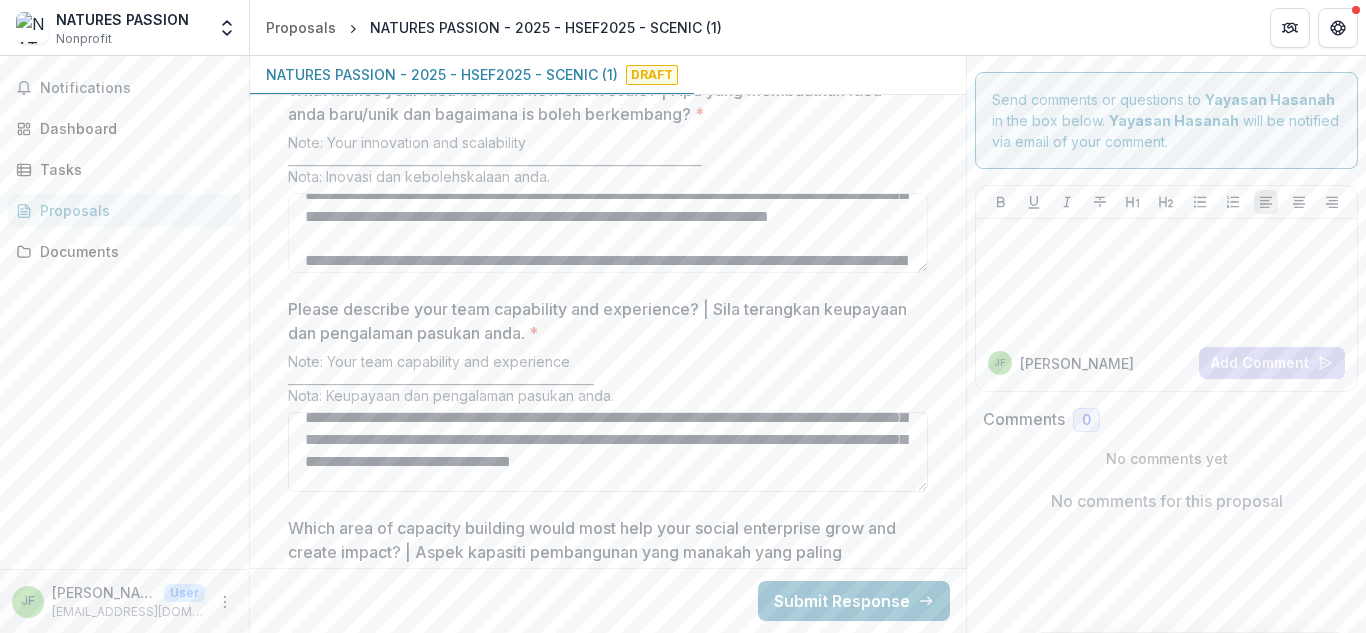 scroll, scrollTop: 72, scrollLeft: 0, axis: vertical 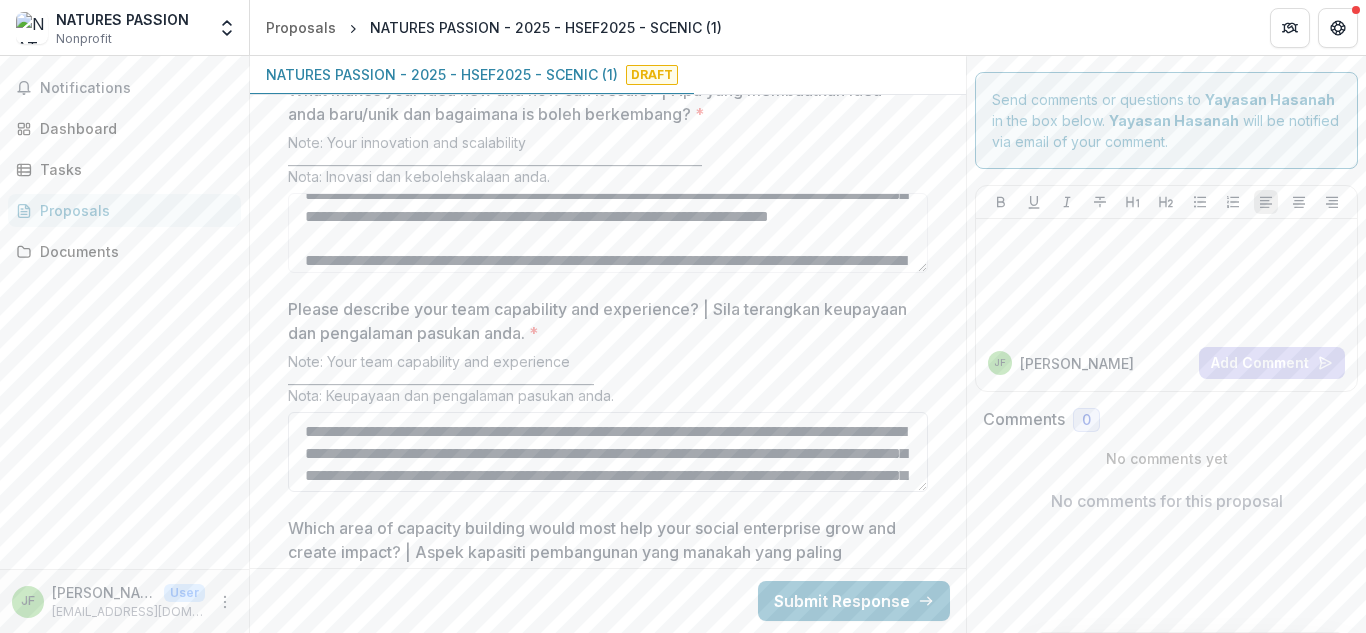 drag, startPoint x: 373, startPoint y: 380, endPoint x: 559, endPoint y: 389, distance: 186.21762 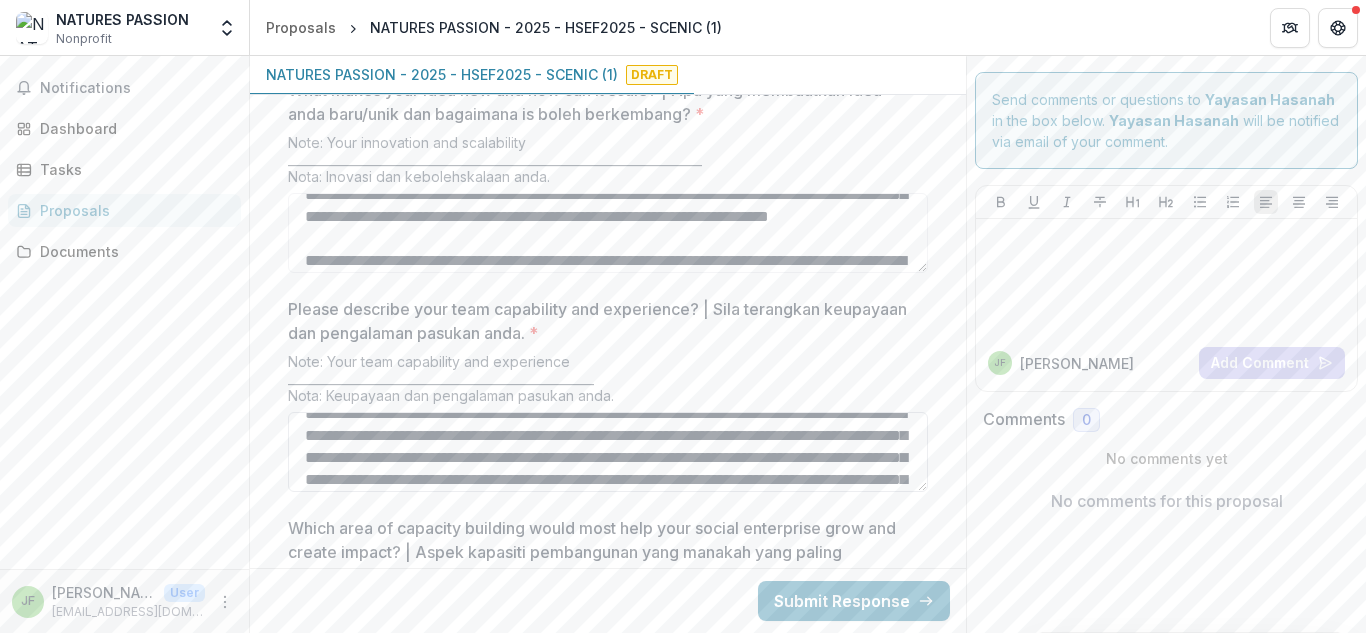 scroll, scrollTop: 40, scrollLeft: 0, axis: vertical 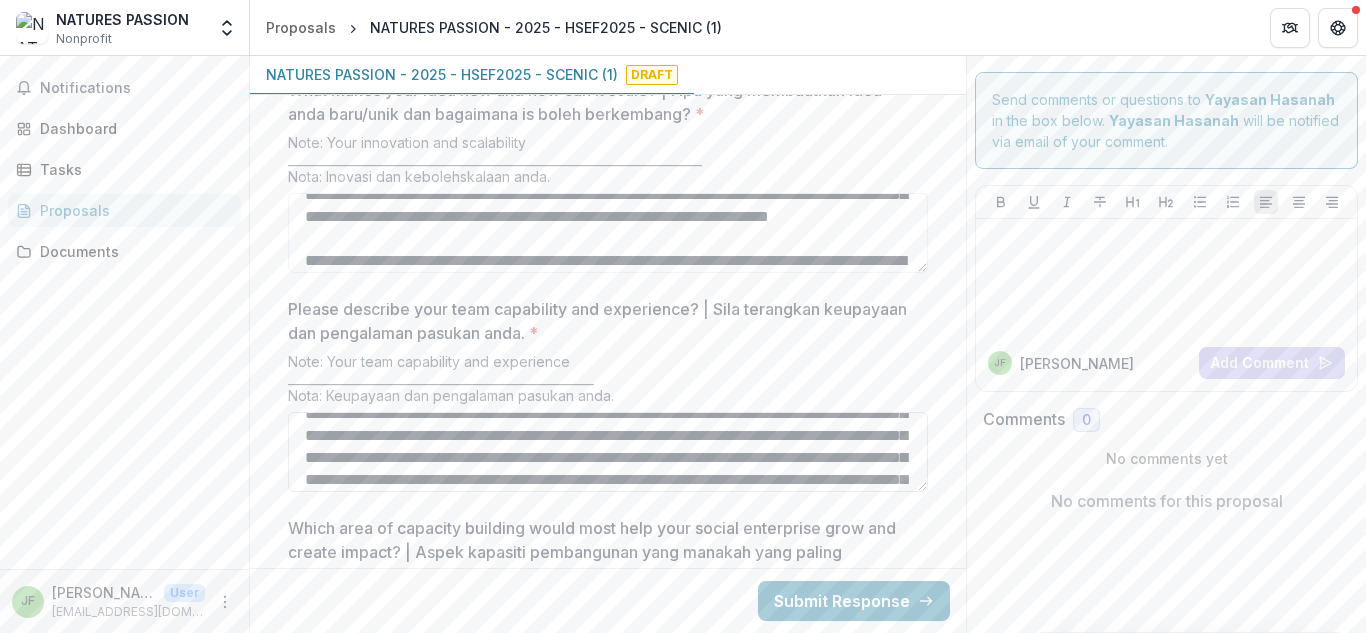 click on "**********" at bounding box center (608, 452) 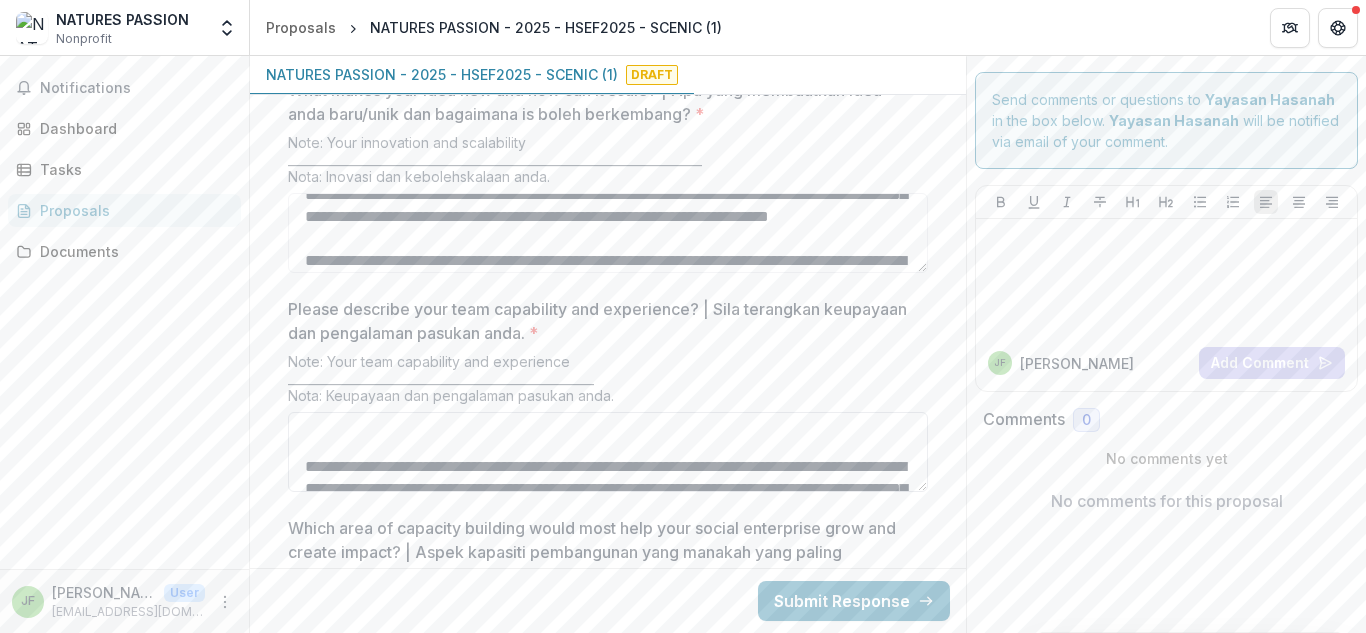 scroll, scrollTop: 53, scrollLeft: 0, axis: vertical 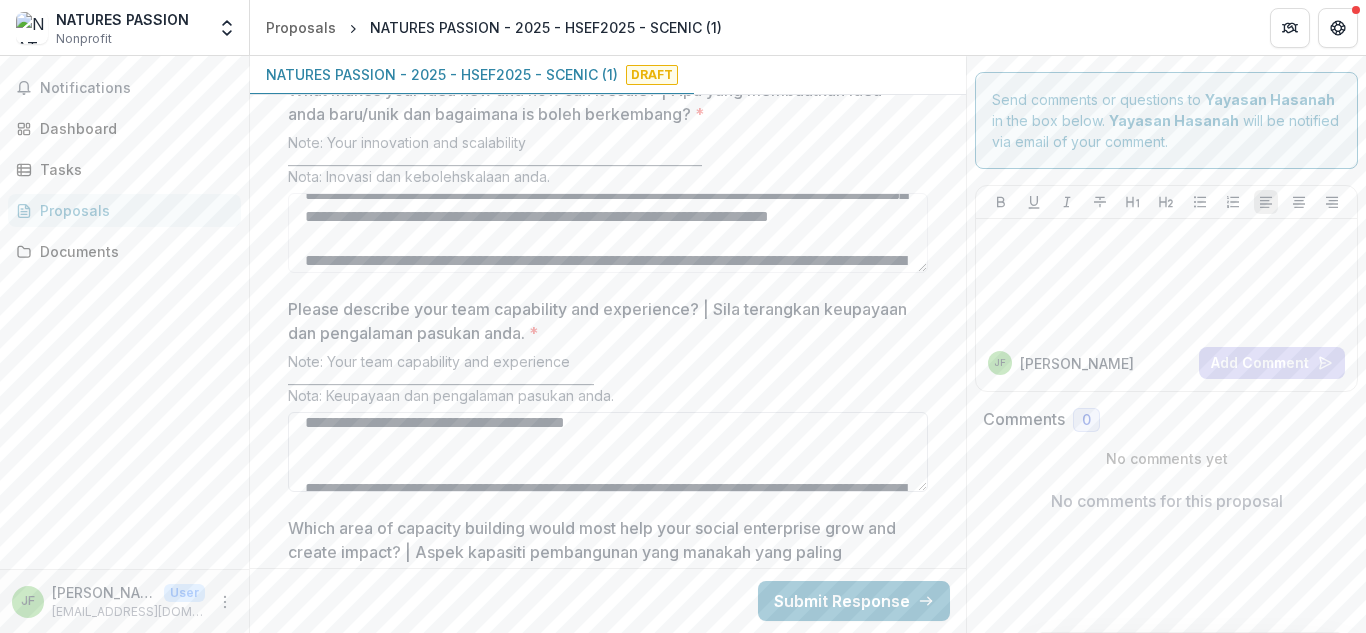 click on "**********" at bounding box center (608, 452) 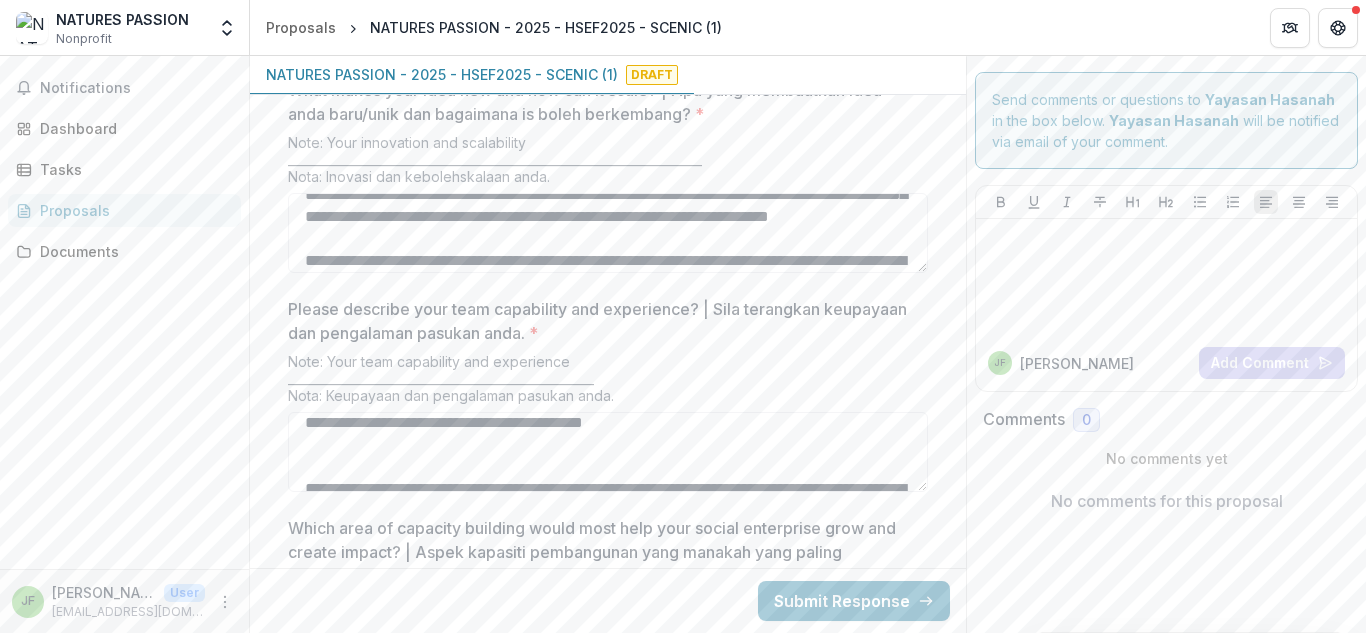 scroll, scrollTop: 3727, scrollLeft: 0, axis: vertical 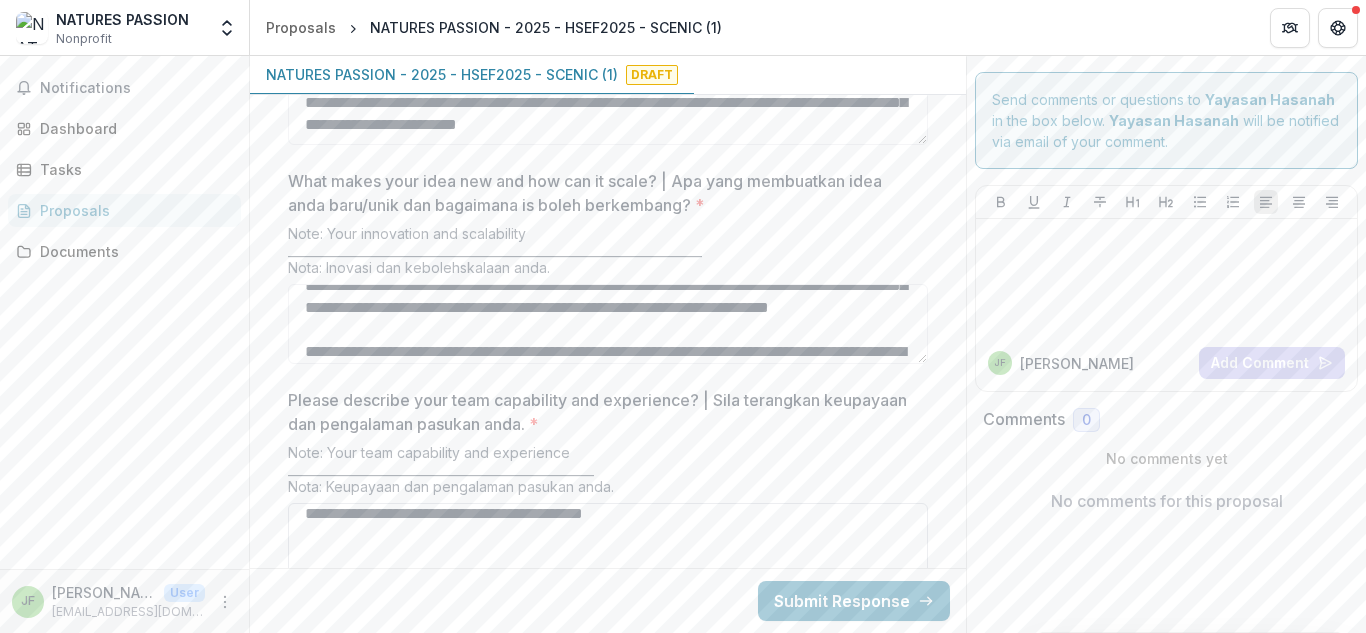 click on "**********" at bounding box center (608, 543) 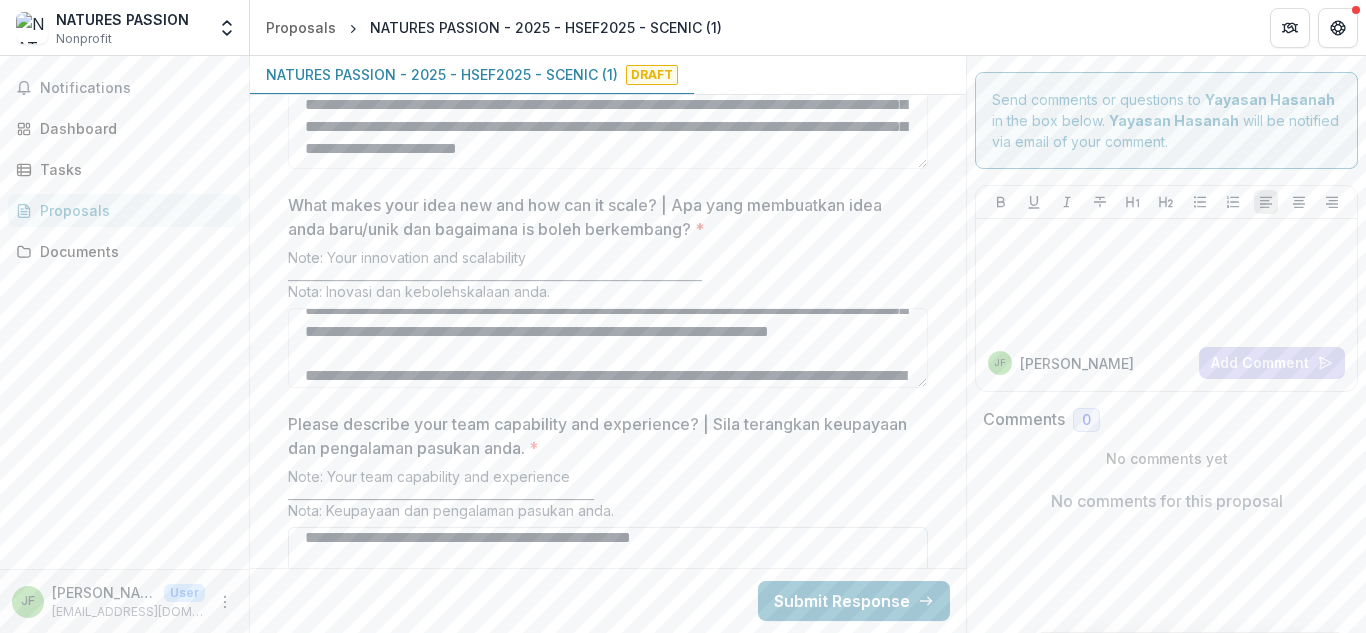 scroll, scrollTop: 3818, scrollLeft: 0, axis: vertical 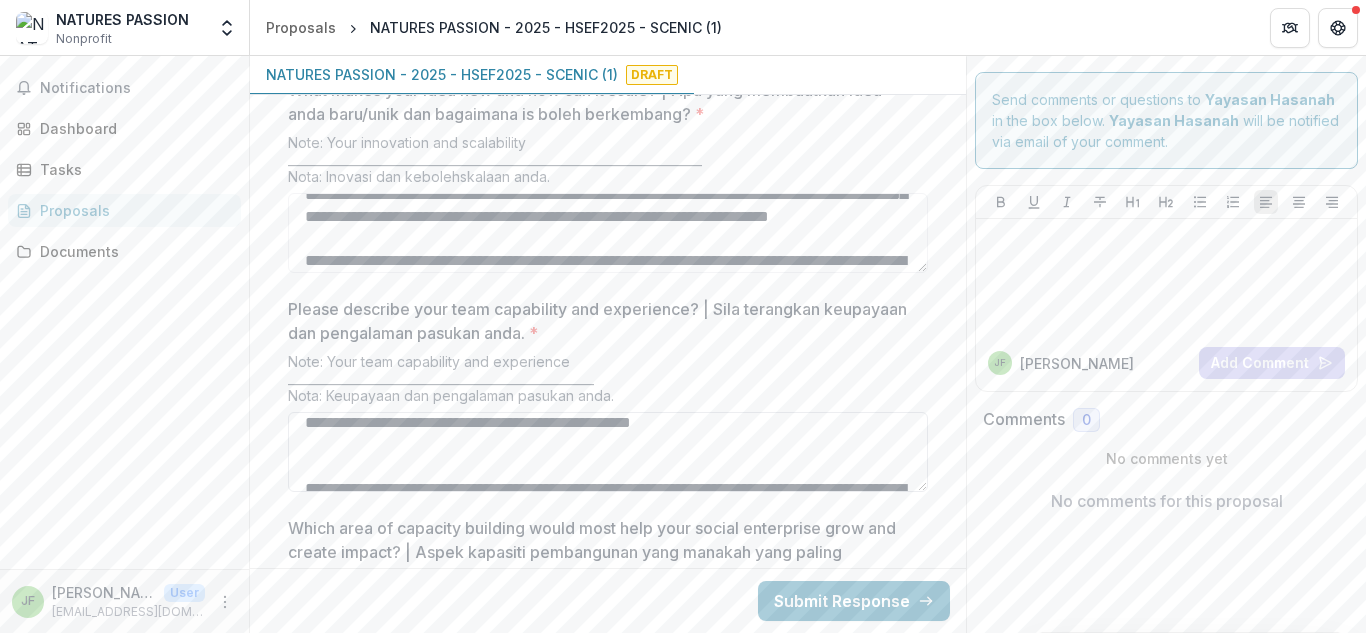click on "**********" at bounding box center [608, 452] 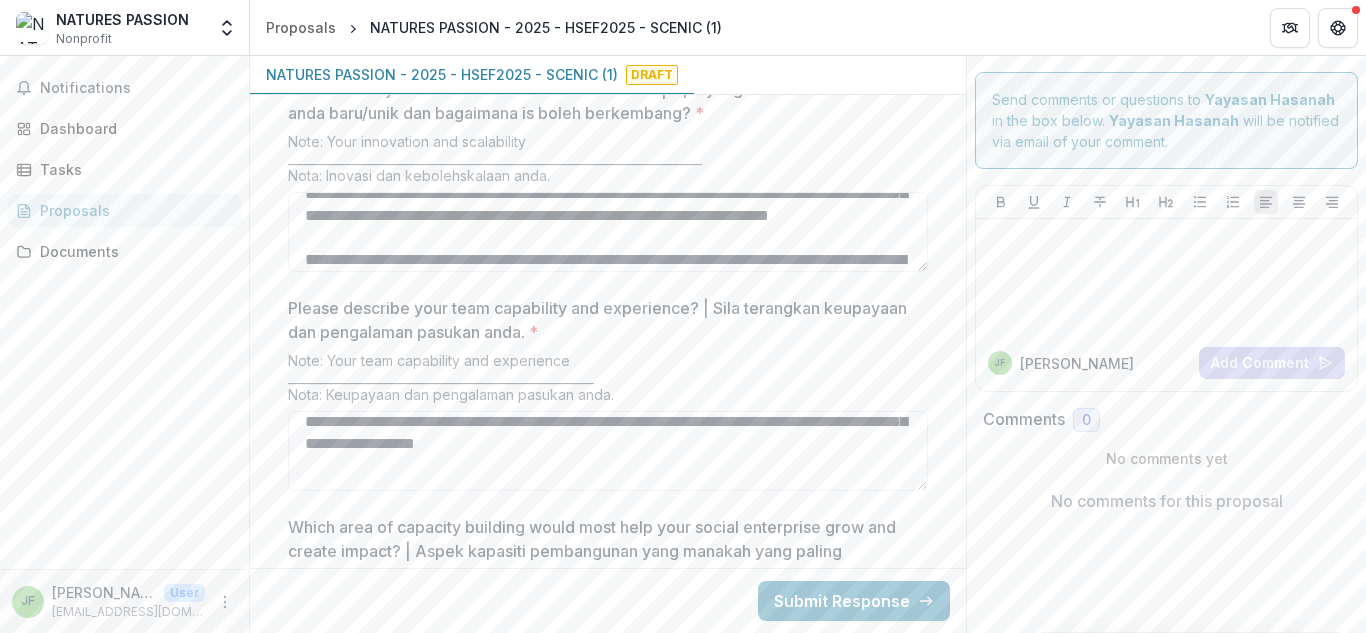 scroll, scrollTop: 3850, scrollLeft: 0, axis: vertical 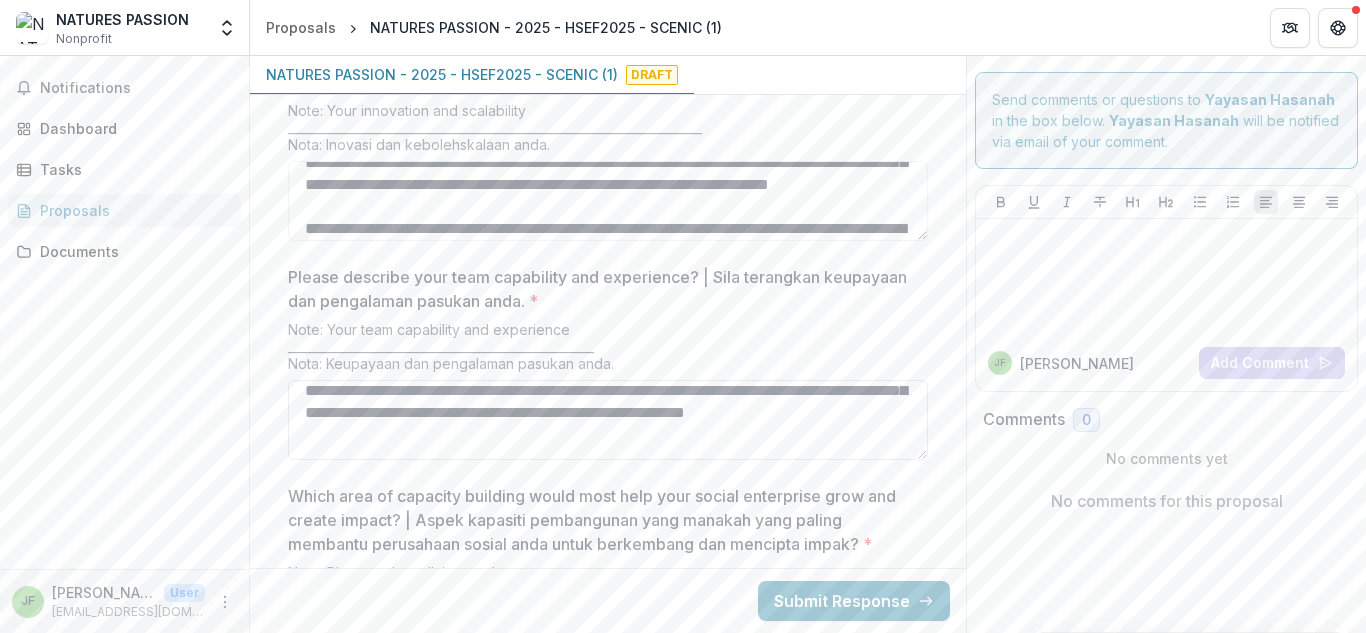 click on "**********" at bounding box center [608, 420] 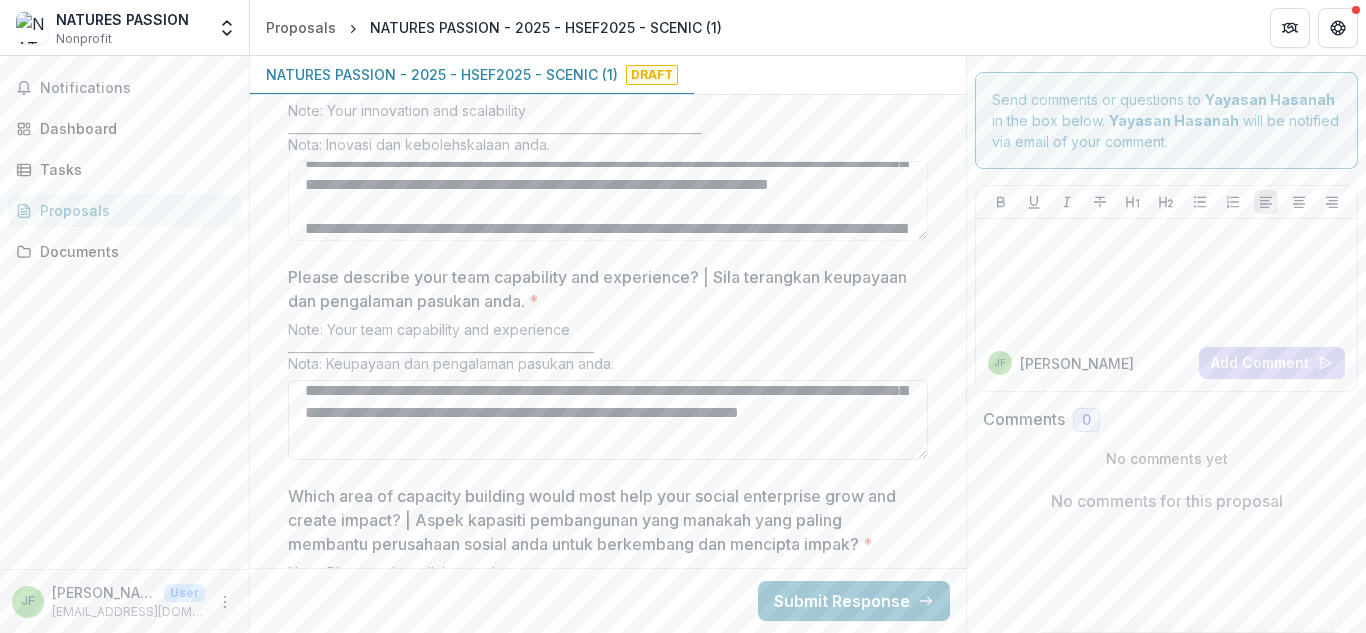 click on "**********" at bounding box center (608, 420) 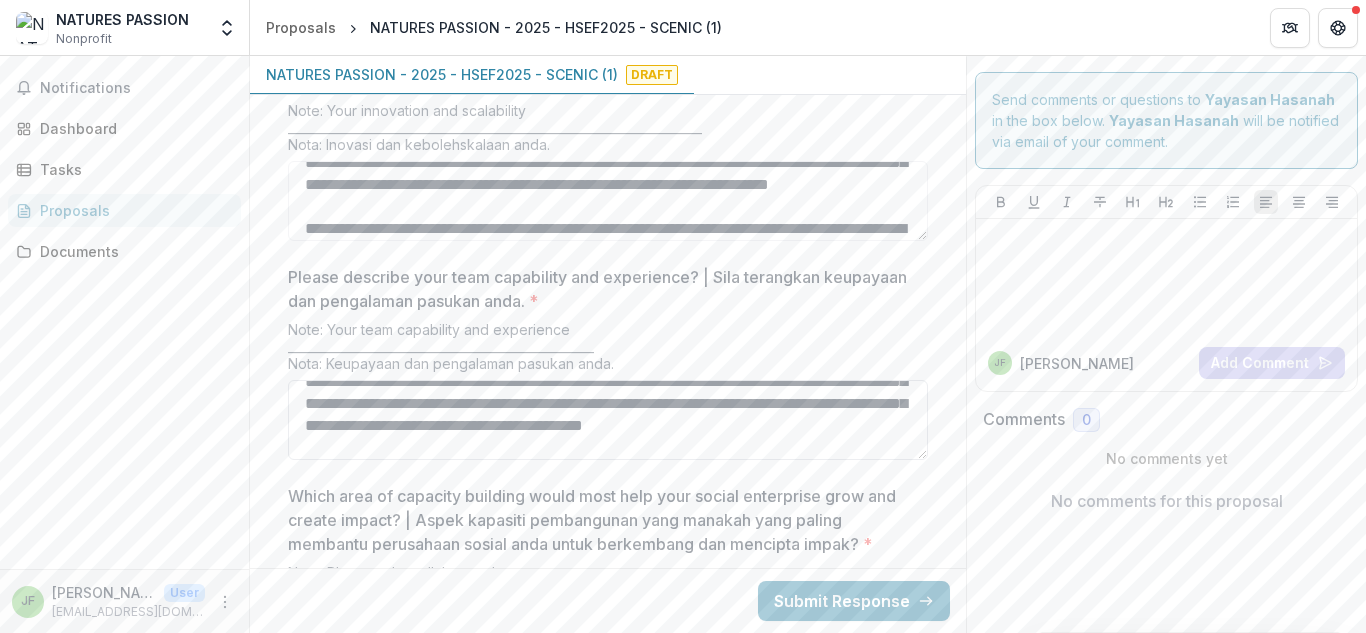 scroll, scrollTop: 84, scrollLeft: 0, axis: vertical 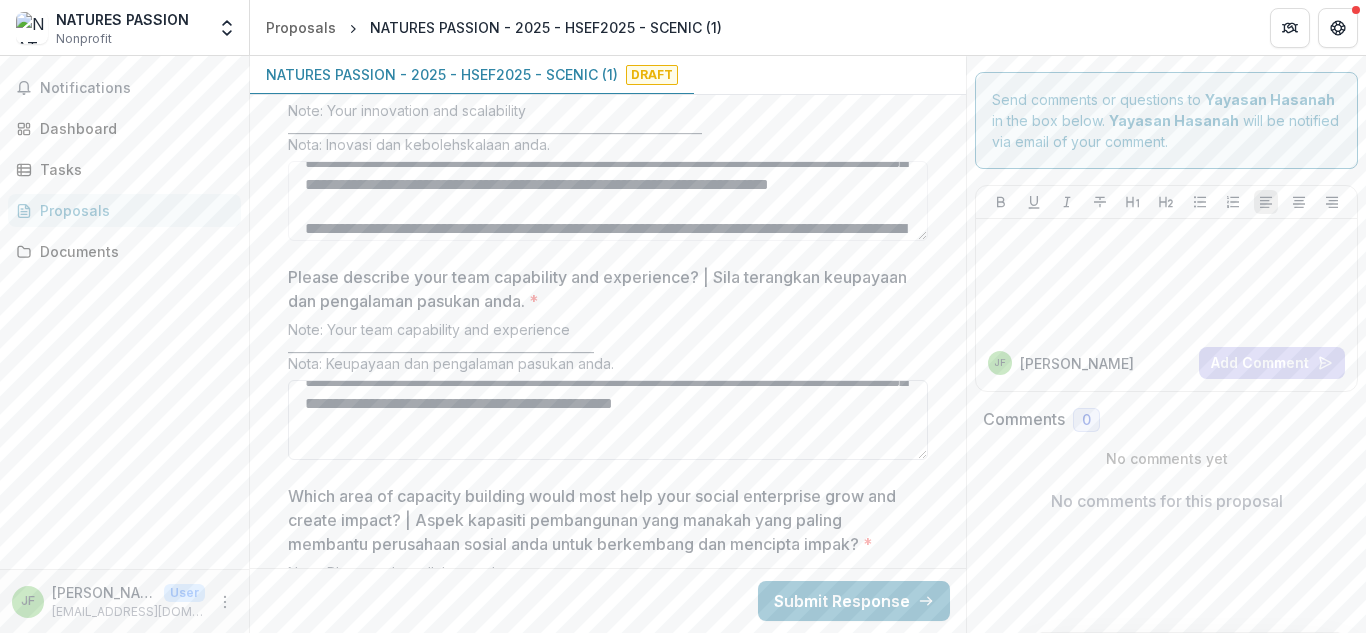 click on "Please describe your team capability and experience? | Sila terangkan keupayaan dan pengalaman pasukan anda. *" at bounding box center (608, 420) 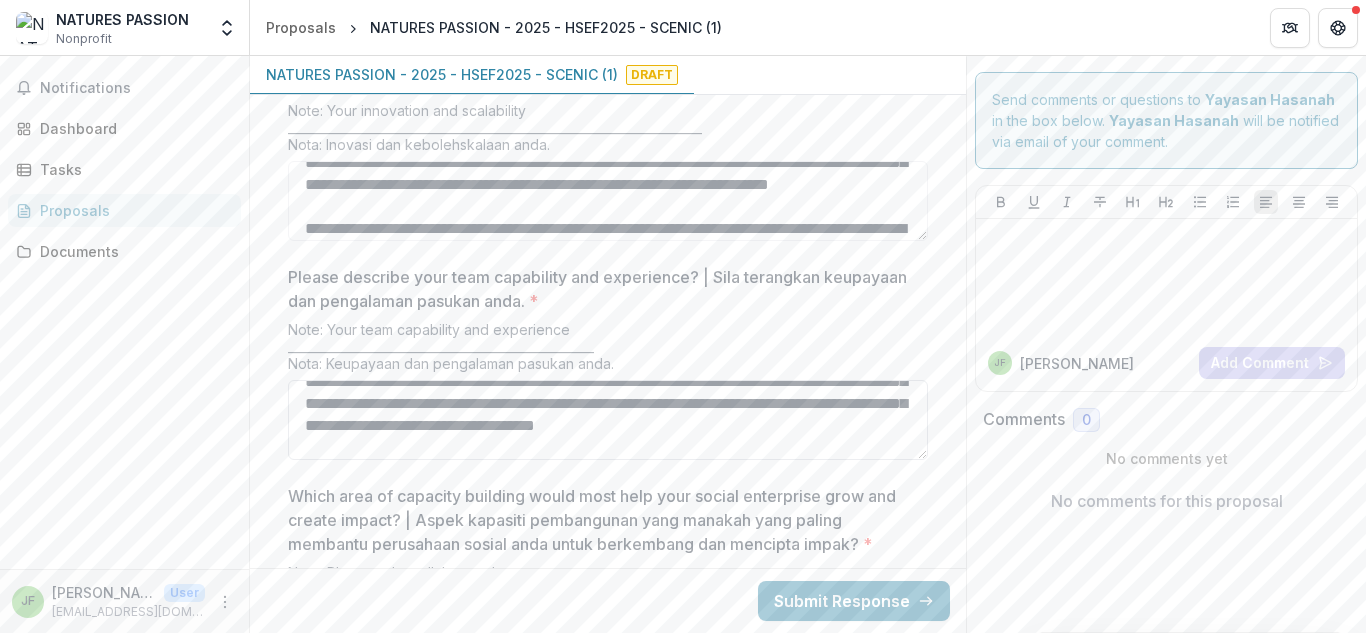 click on "Please describe your team capability and experience? | Sila terangkan keupayaan dan pengalaman pasukan anda. *" at bounding box center [608, 420] 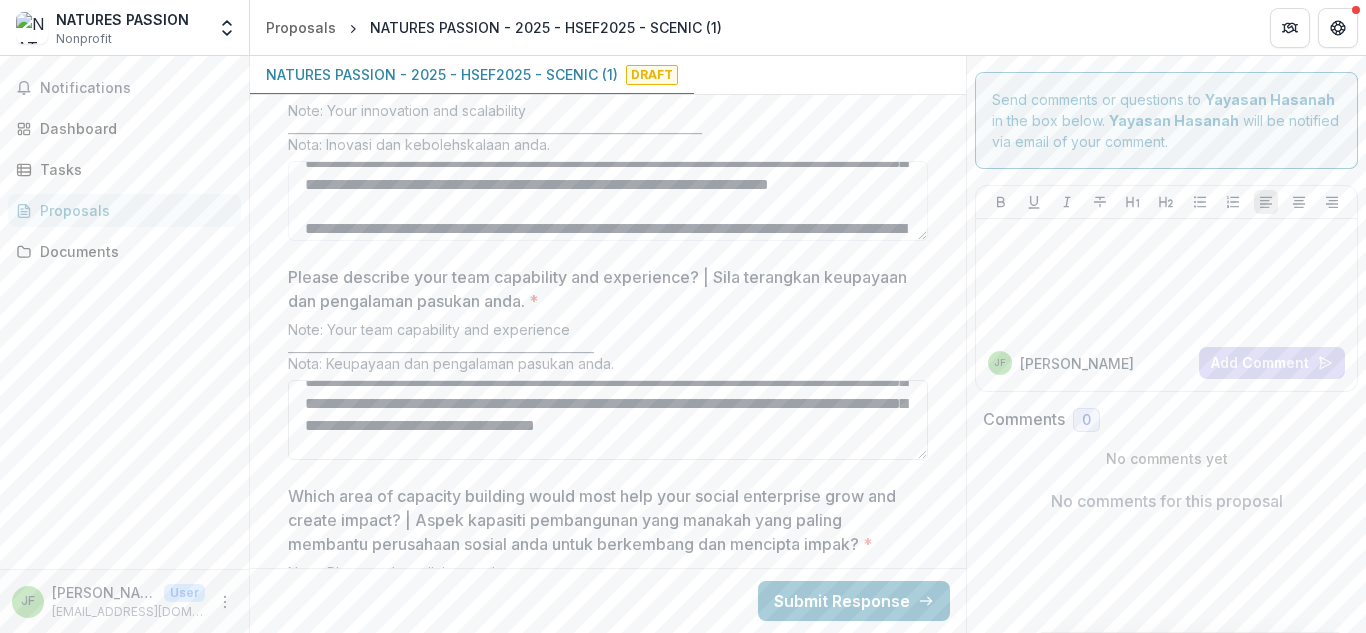 click on "Please describe your team capability and experience? | Sila terangkan keupayaan dan pengalaman pasukan anda. *" at bounding box center (608, 420) 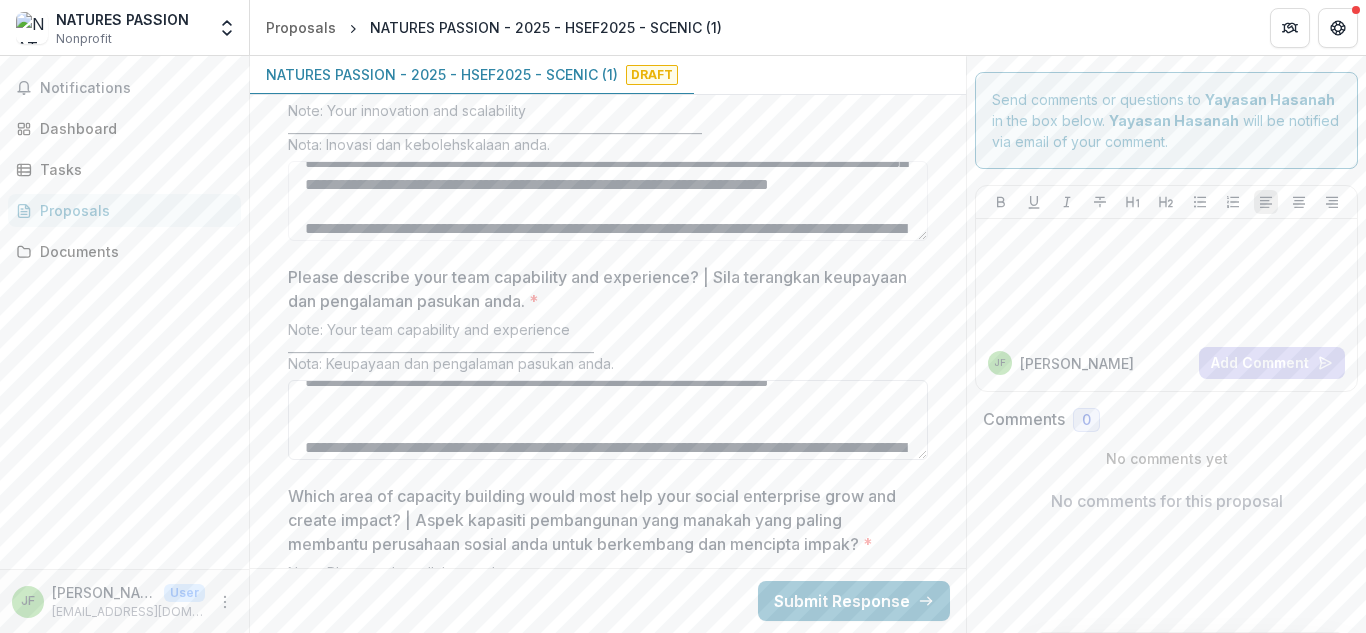 click on "Please describe your team capability and experience? | Sila terangkan keupayaan dan pengalaman pasukan anda. *" at bounding box center (608, 420) 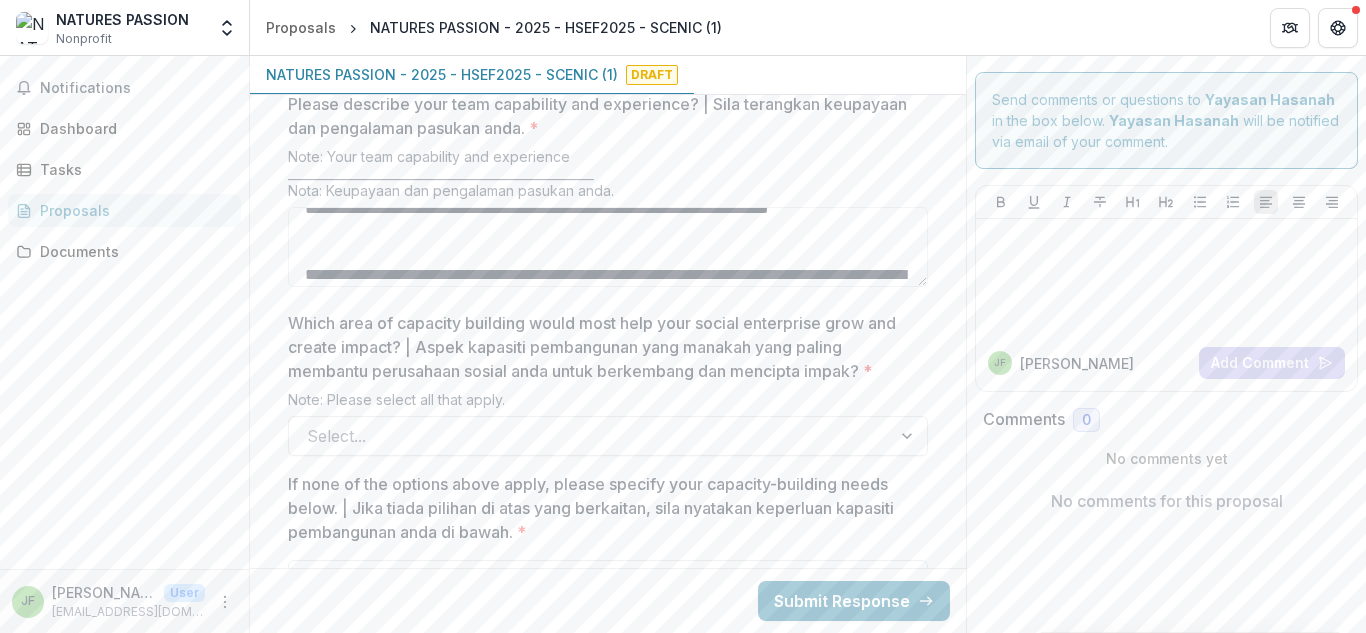 scroll, scrollTop: 4044, scrollLeft: 0, axis: vertical 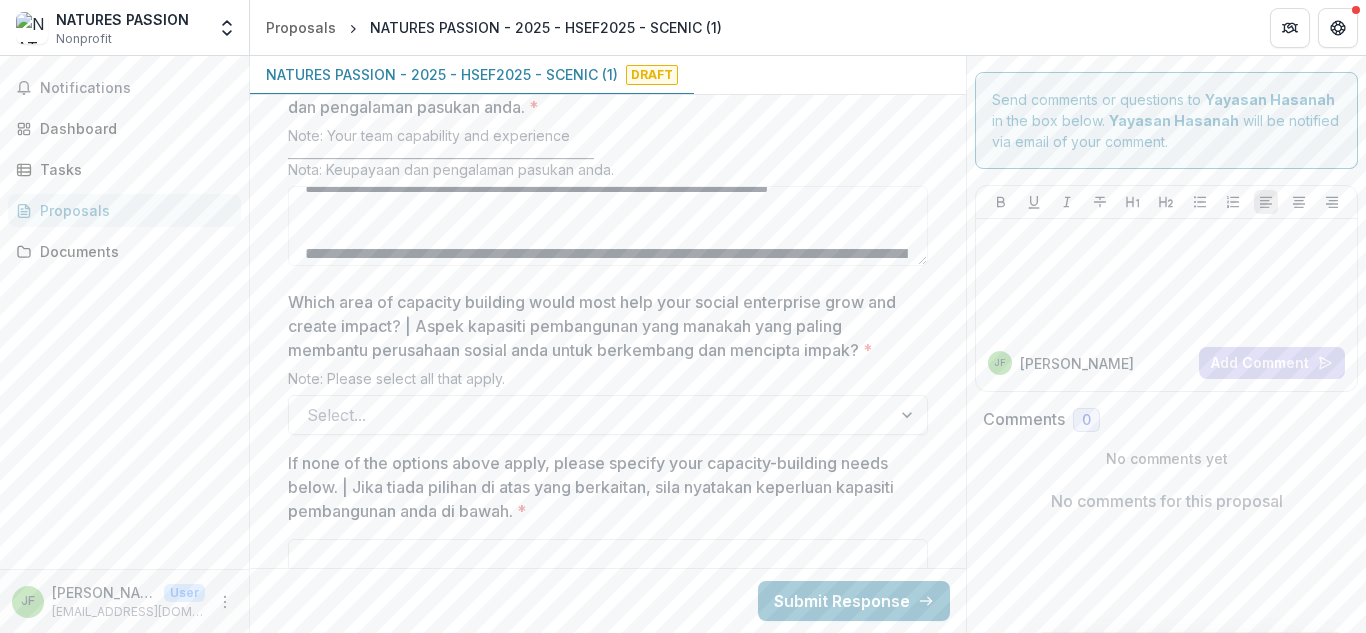 type on "**********" 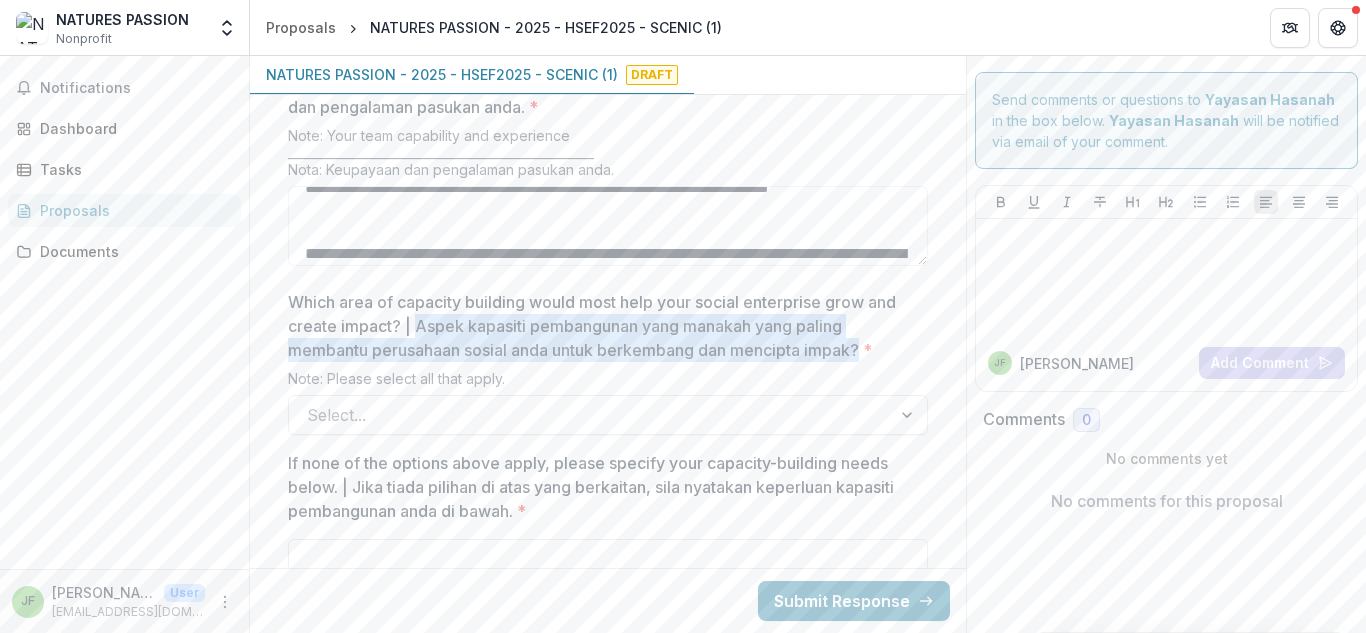 drag, startPoint x: 415, startPoint y: 278, endPoint x: 866, endPoint y: 311, distance: 452.20572 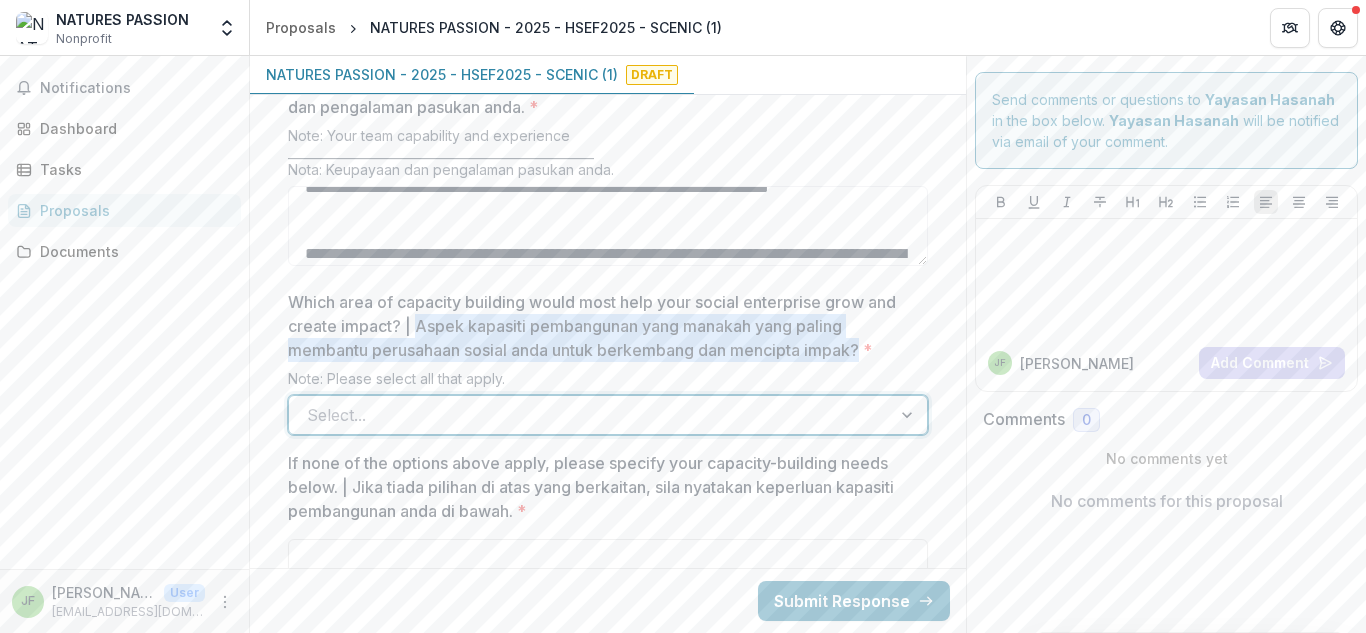 click at bounding box center [909, 415] 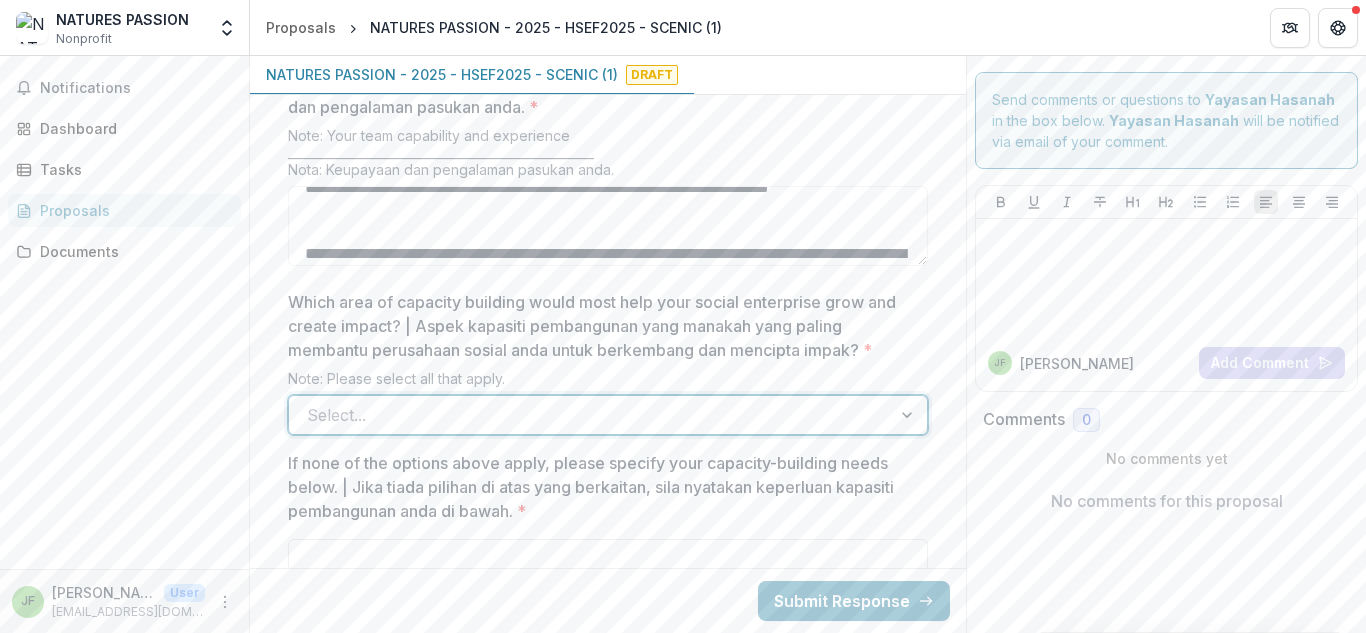scroll, scrollTop: 0, scrollLeft: 0, axis: both 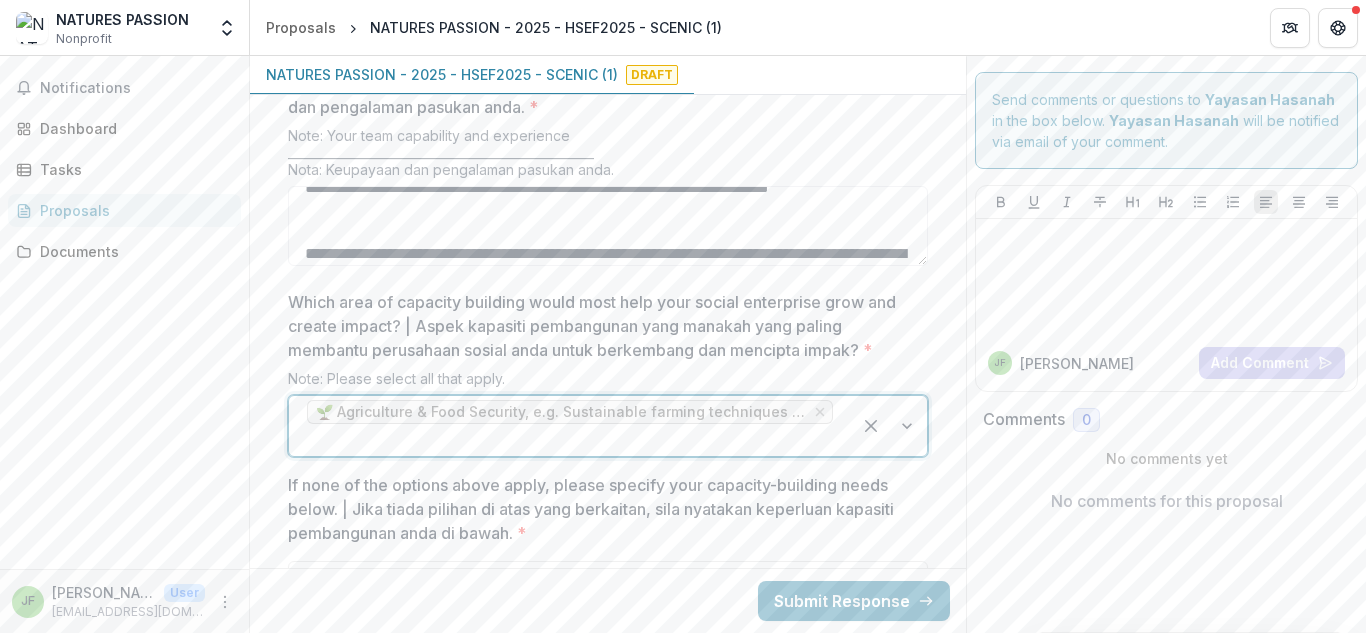 click at bounding box center (889, 426) 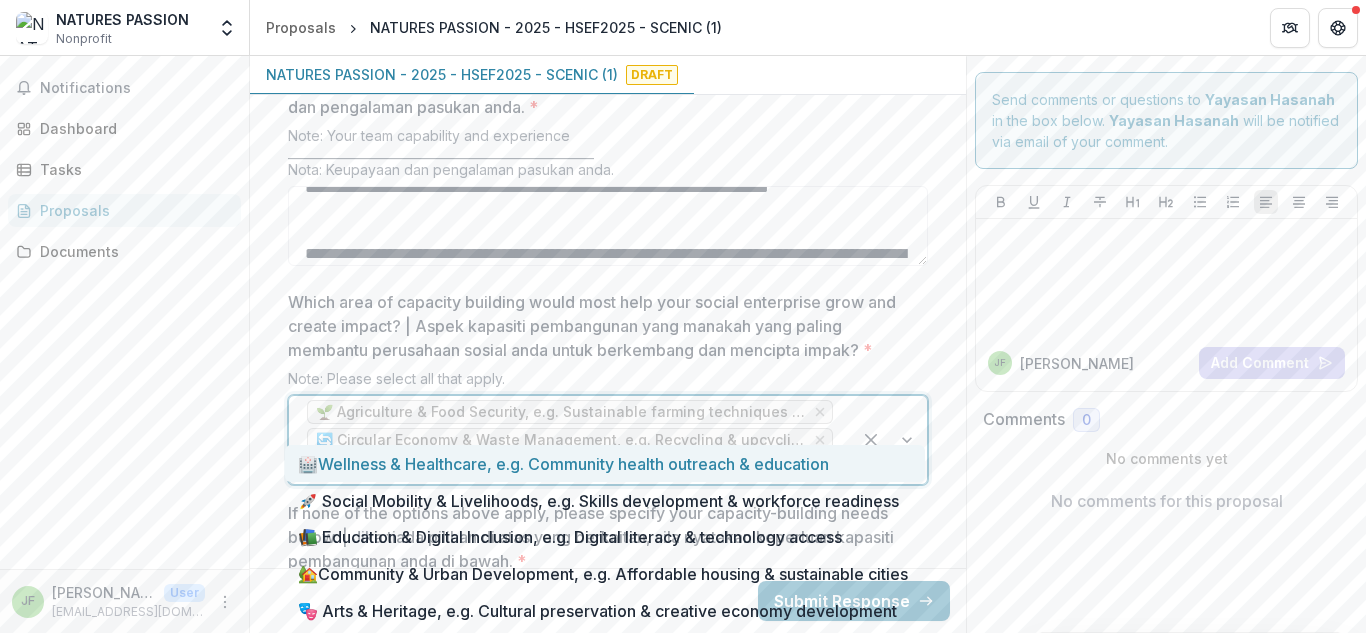 click at bounding box center (889, 440) 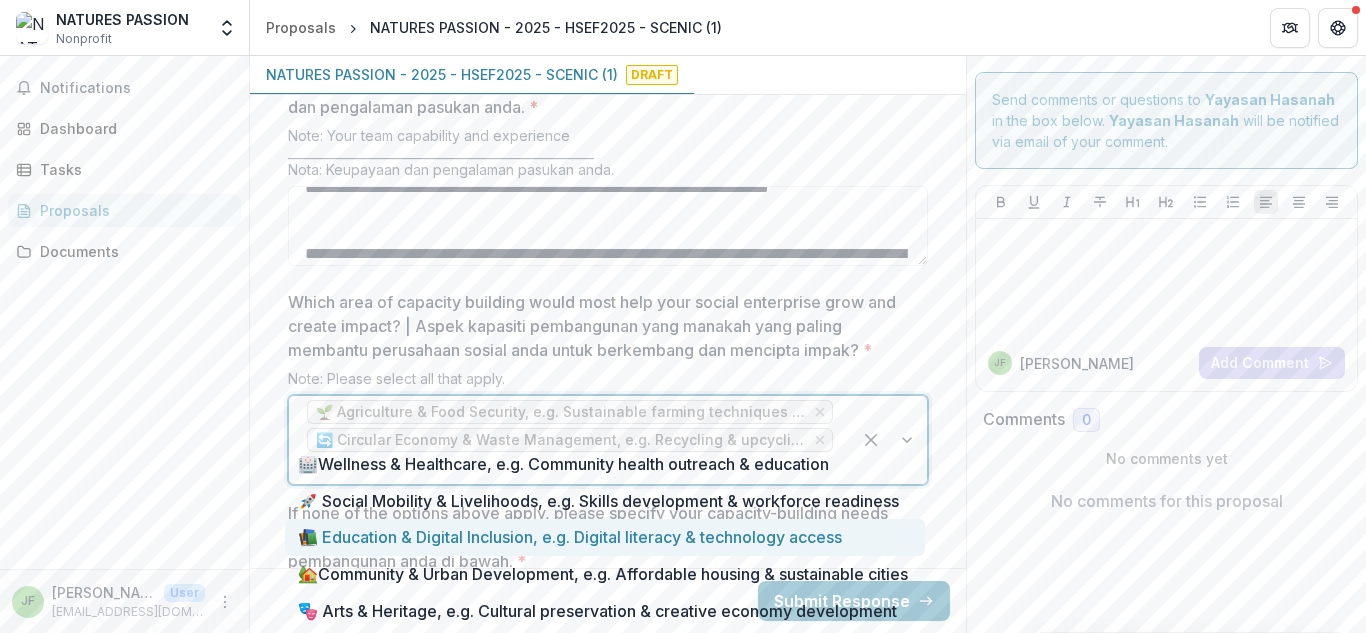 click on "📚 Education & Digital Inclusion, e.g. Digital literacy & technology access" at bounding box center (605, 537) 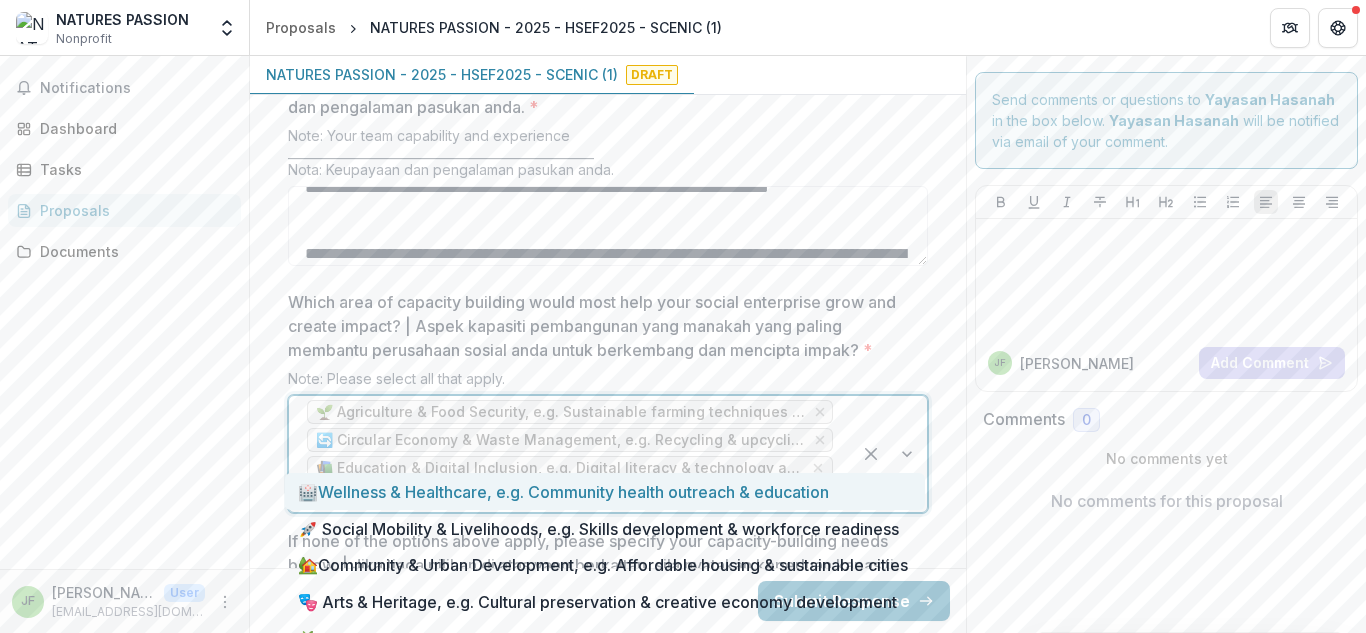 click at bounding box center [889, 454] 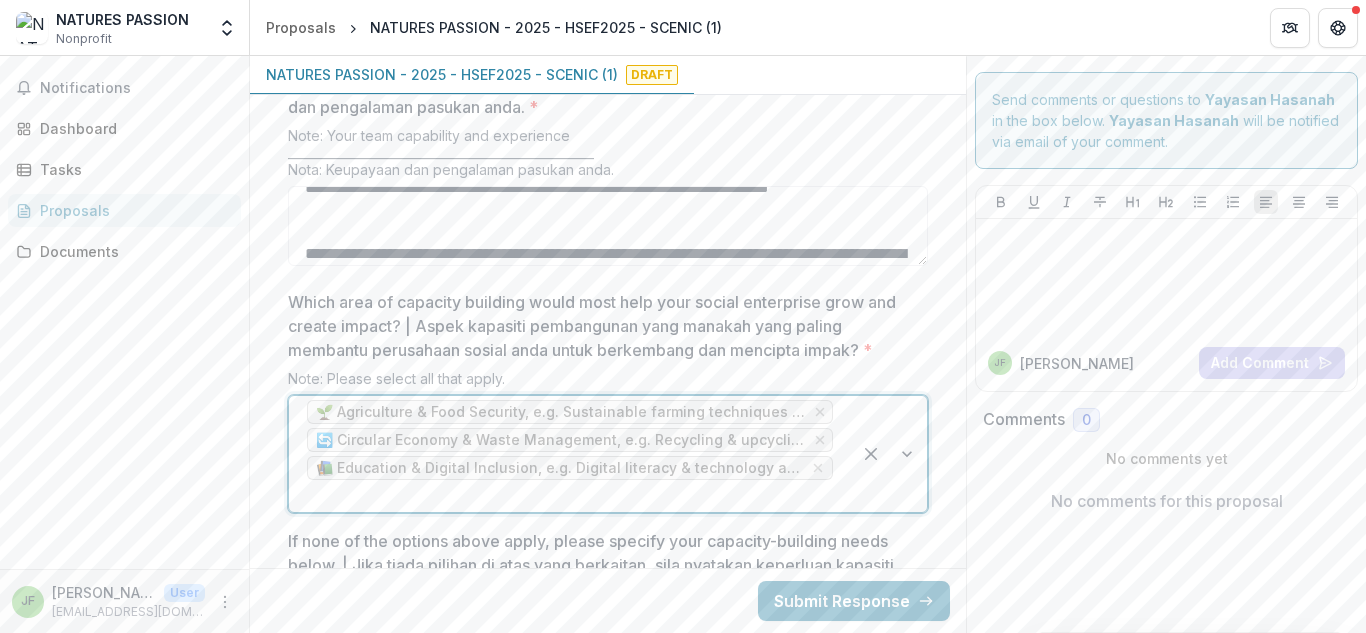 click at bounding box center [889, 454] 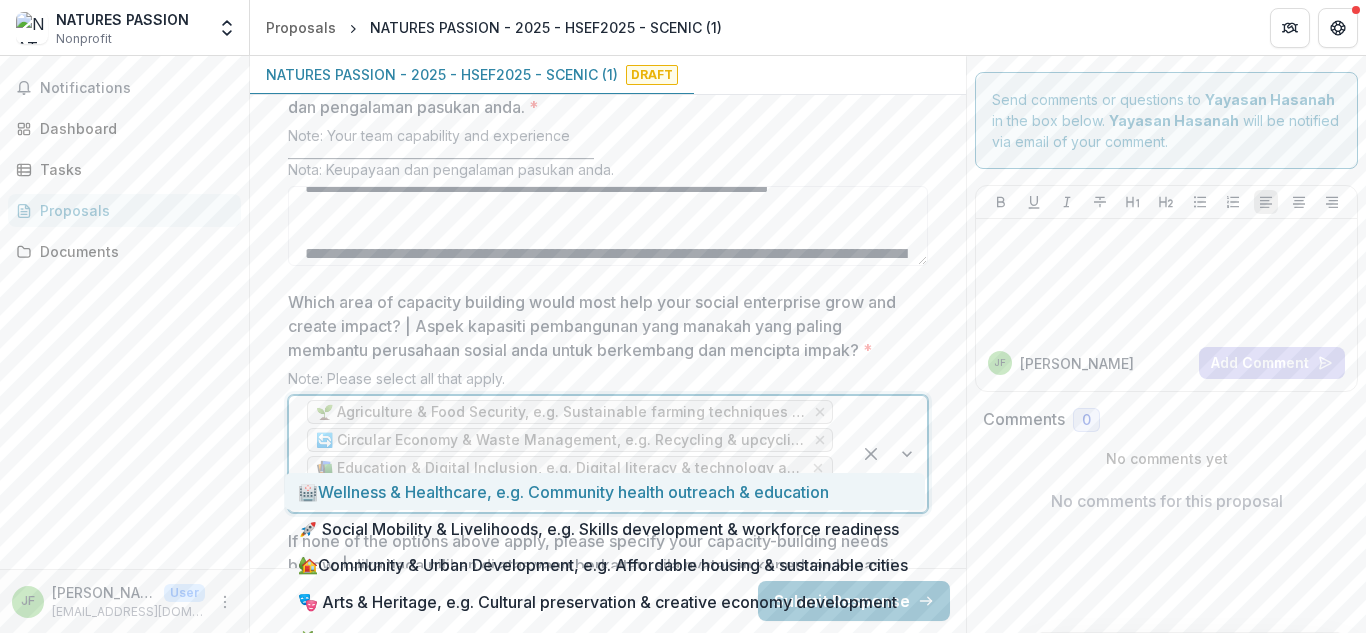 click at bounding box center (889, 454) 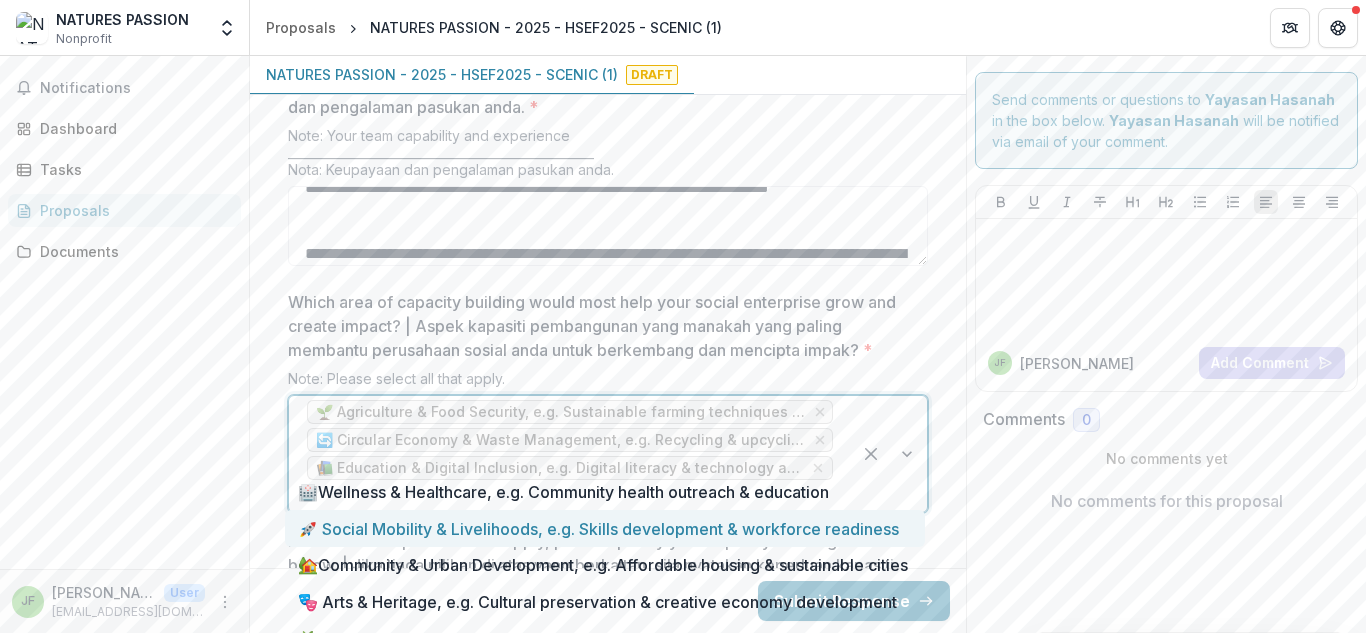 drag, startPoint x: 916, startPoint y: 520, endPoint x: 917, endPoint y: 570, distance: 50.01 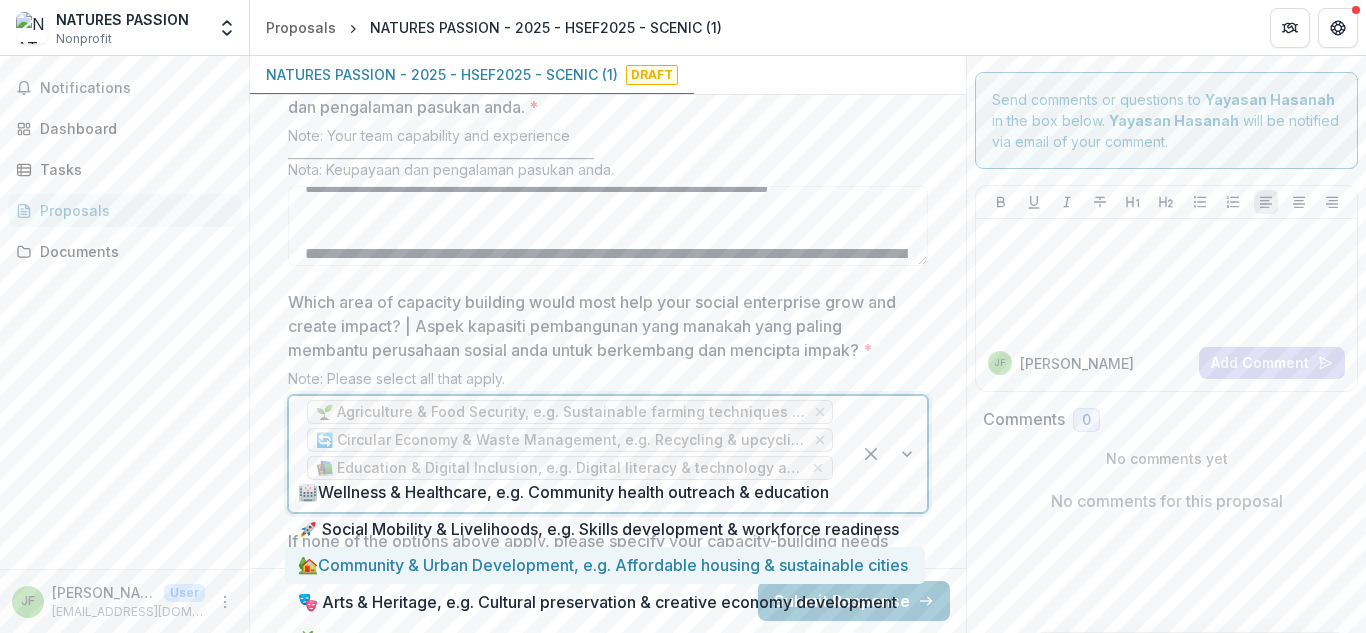scroll, scrollTop: 113, scrollLeft: 0, axis: vertical 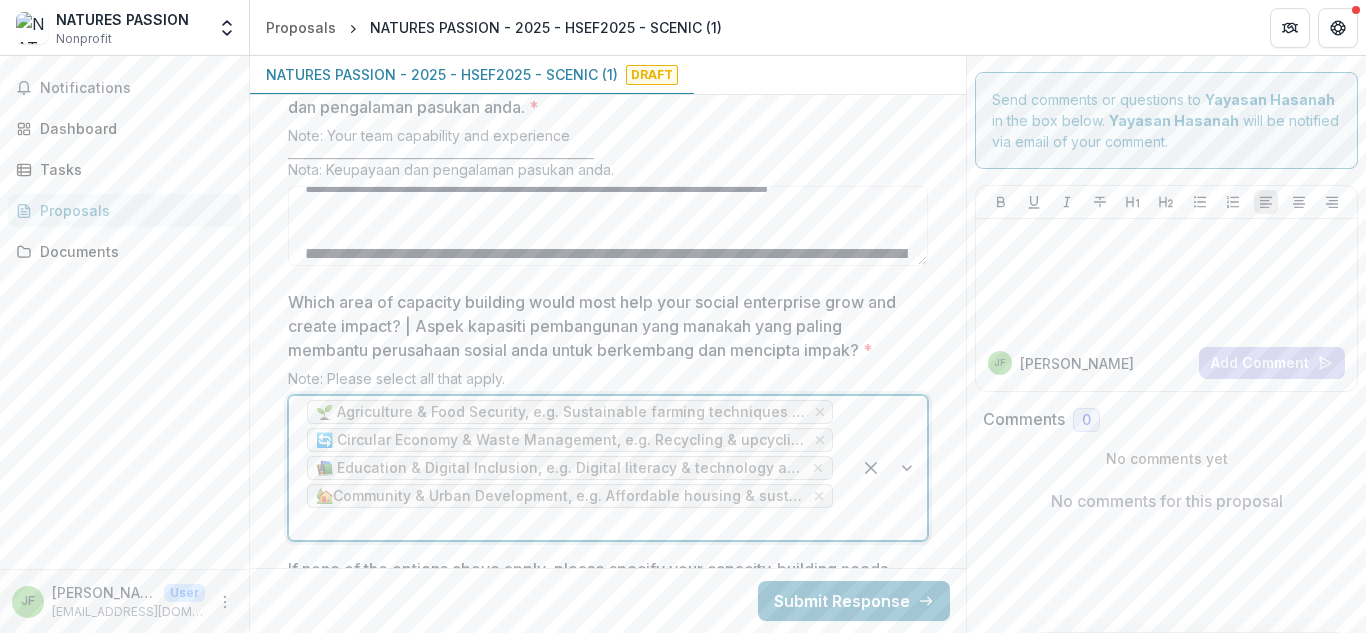 click at bounding box center (889, 468) 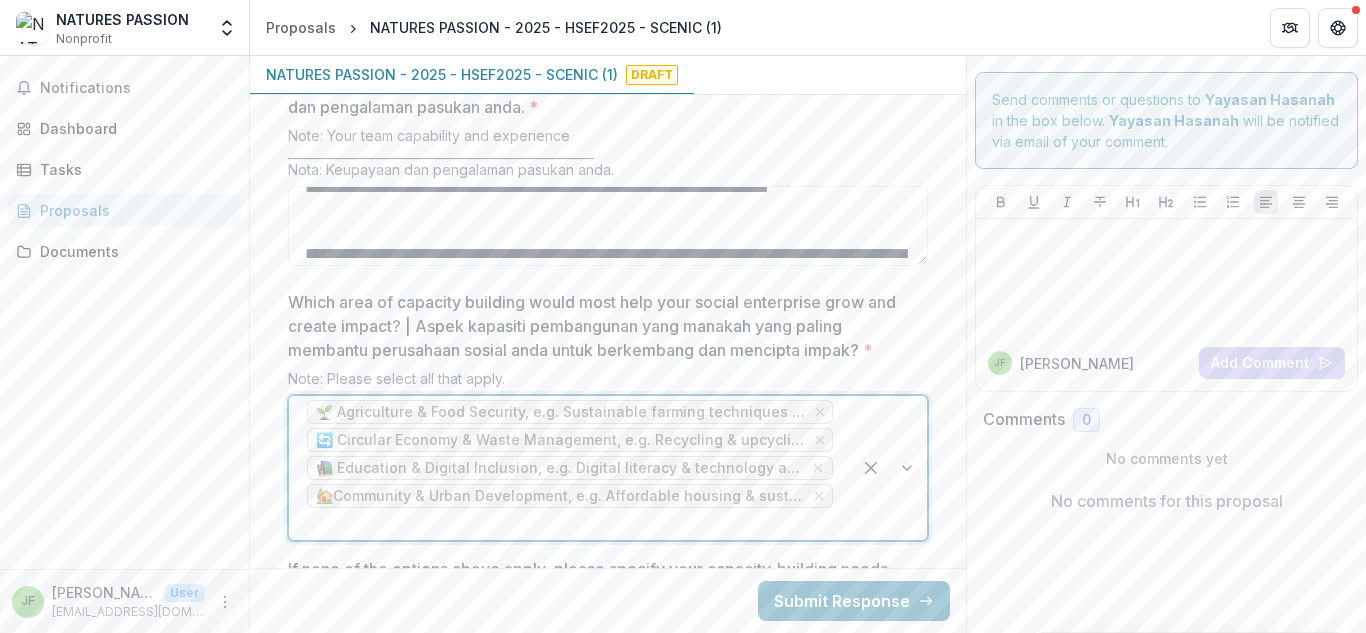 click at bounding box center [889, 468] 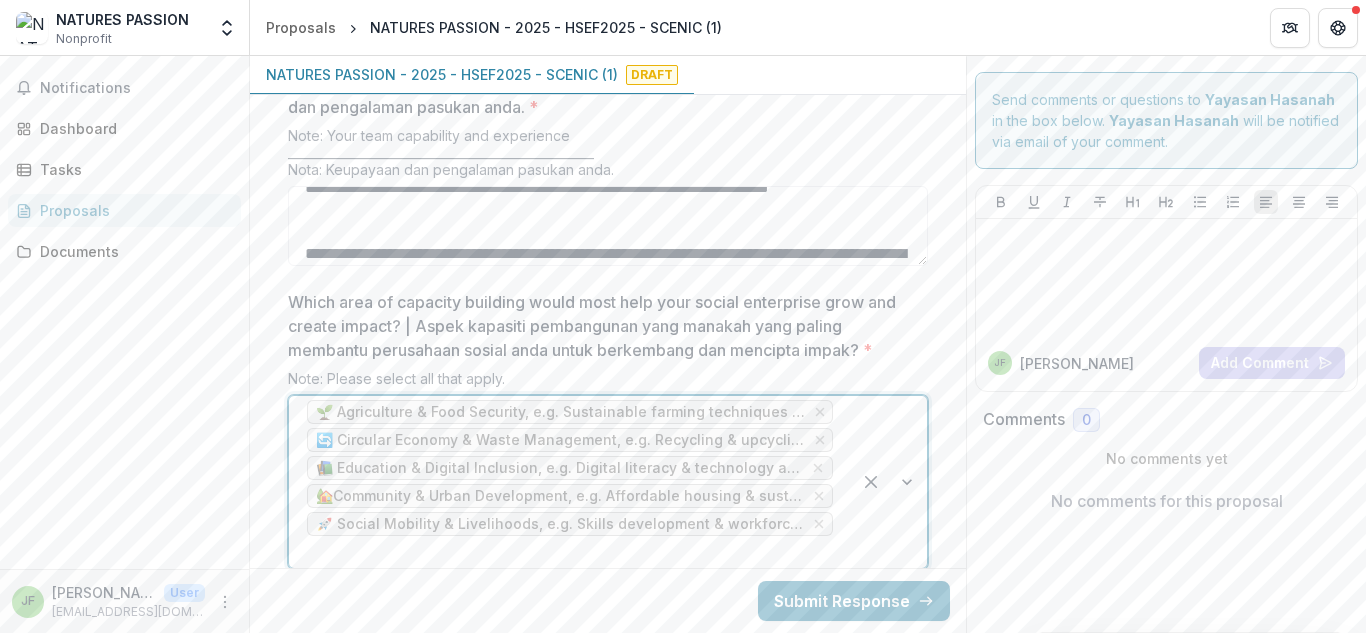 click at bounding box center [889, 482] 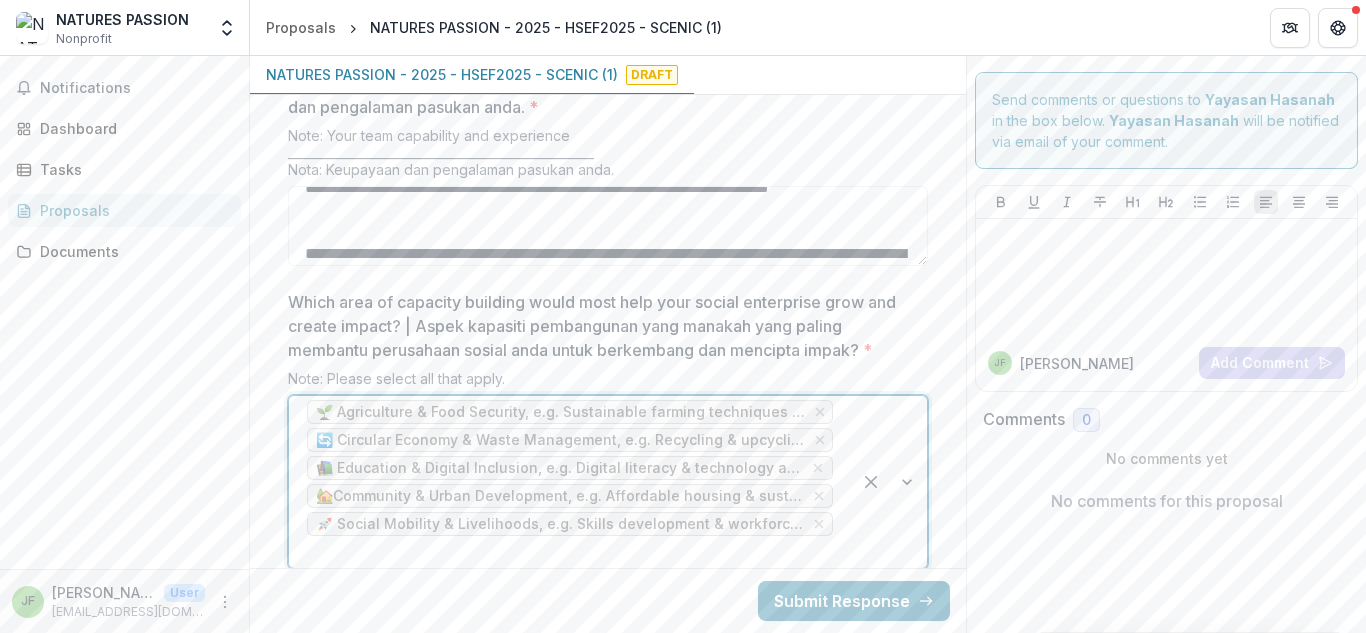 click on "🌿 Eco-Tourism & Conservation, e.g. Sustainable tourism & biodiversity protection" at bounding box center [683, -32] 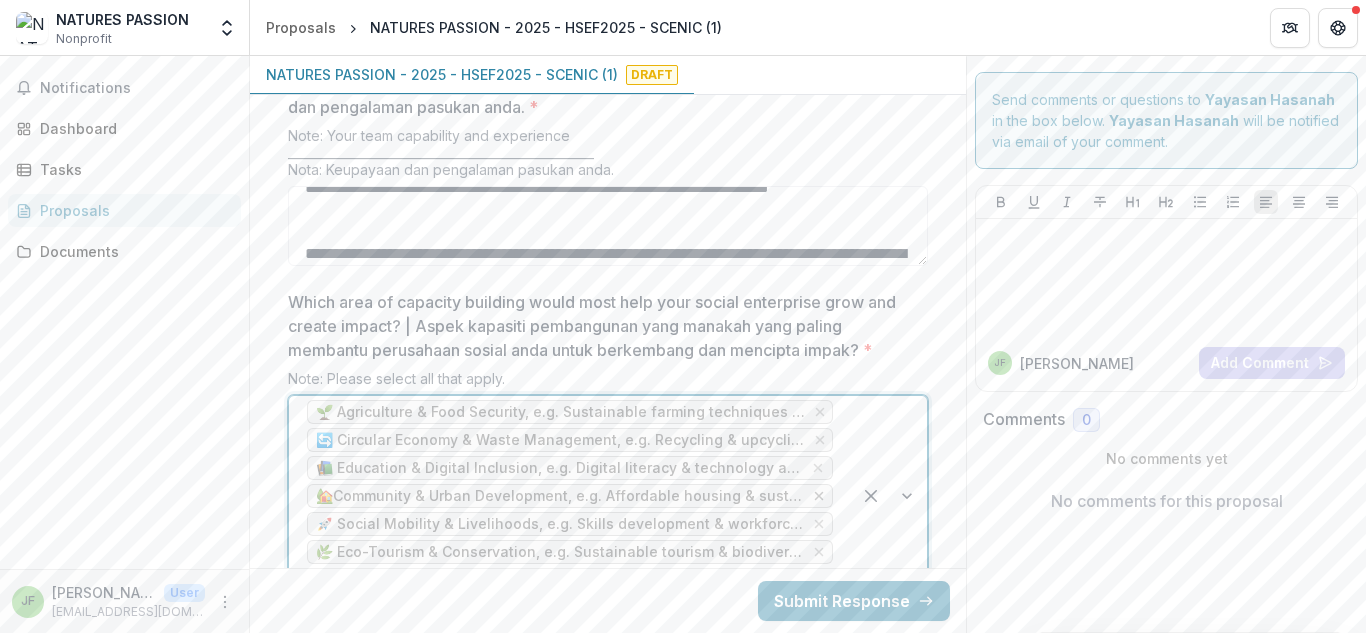 click 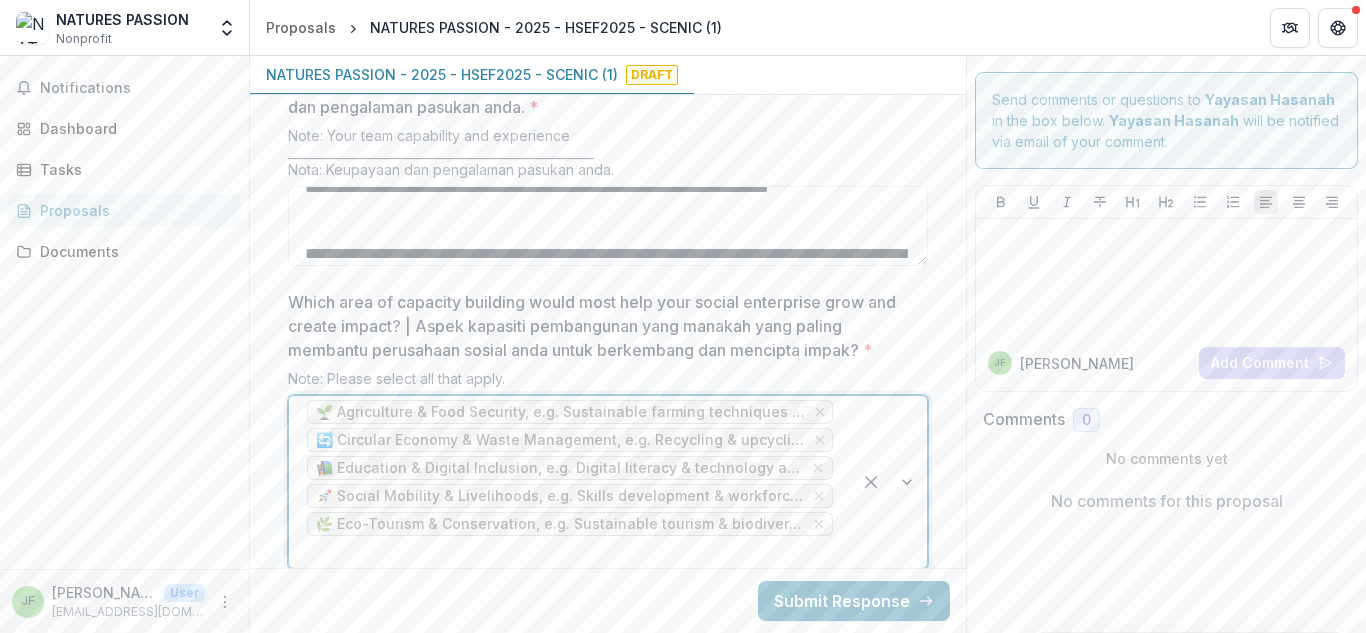 click at bounding box center (889, 482) 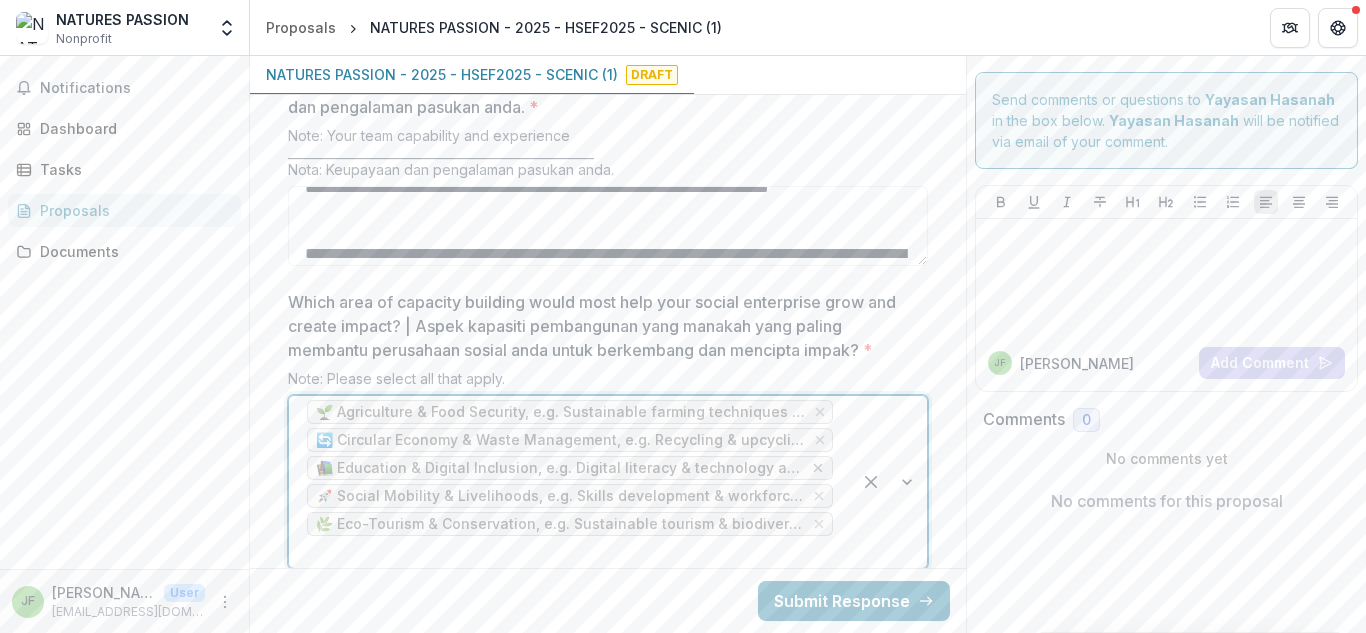 click 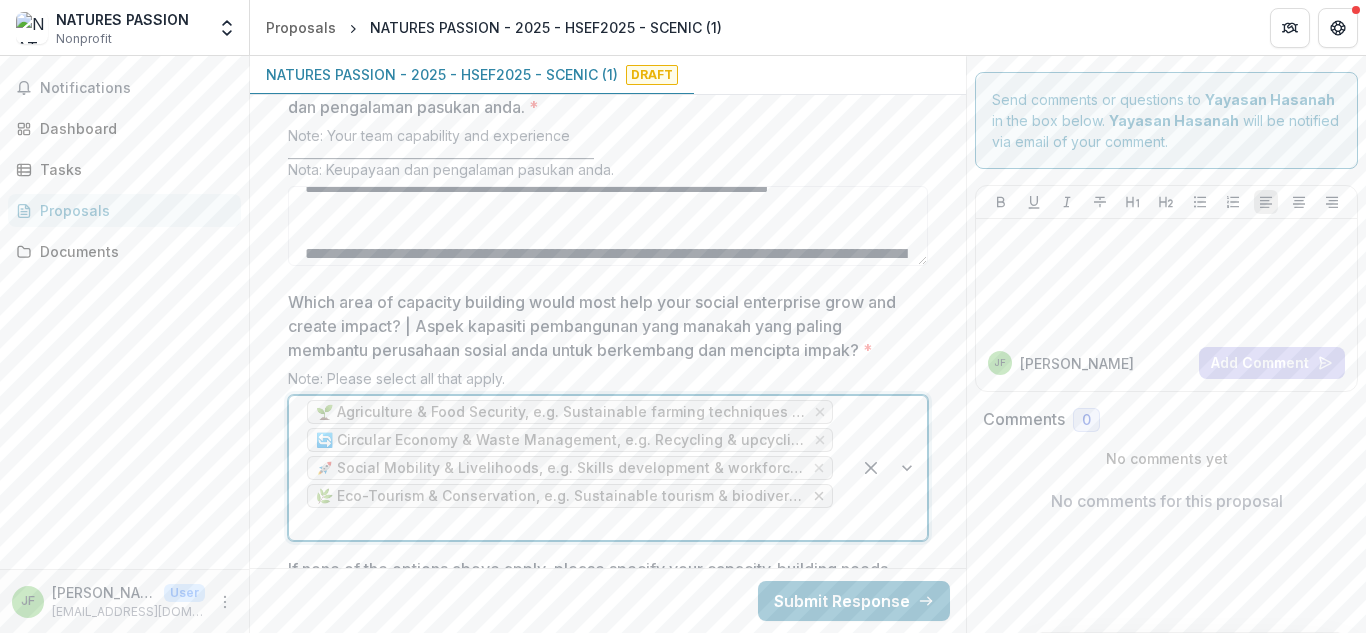 click 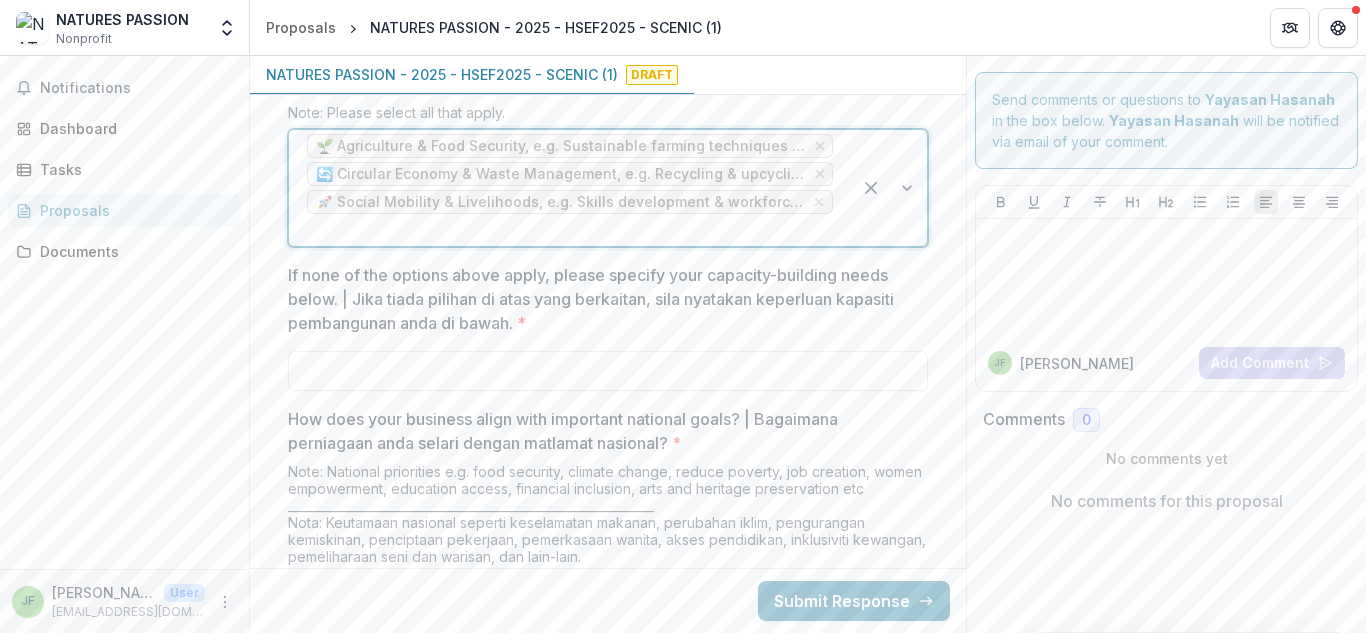 scroll, scrollTop: 4332, scrollLeft: 0, axis: vertical 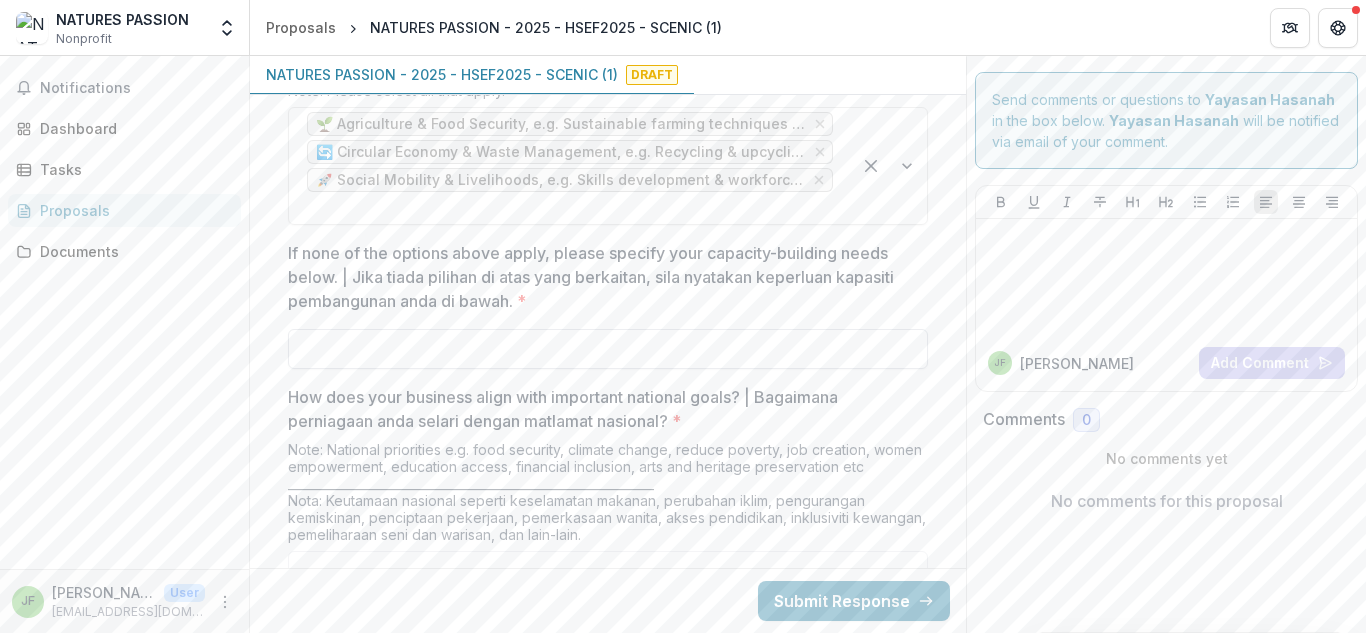 click on "If none of the options above apply, please specify your capacity-building needs below. | Jika tiada pilihan di atas yang berkaitan, sila nyatakan keperluan kapasiti pembangunan anda di bawah. *" at bounding box center [608, 349] 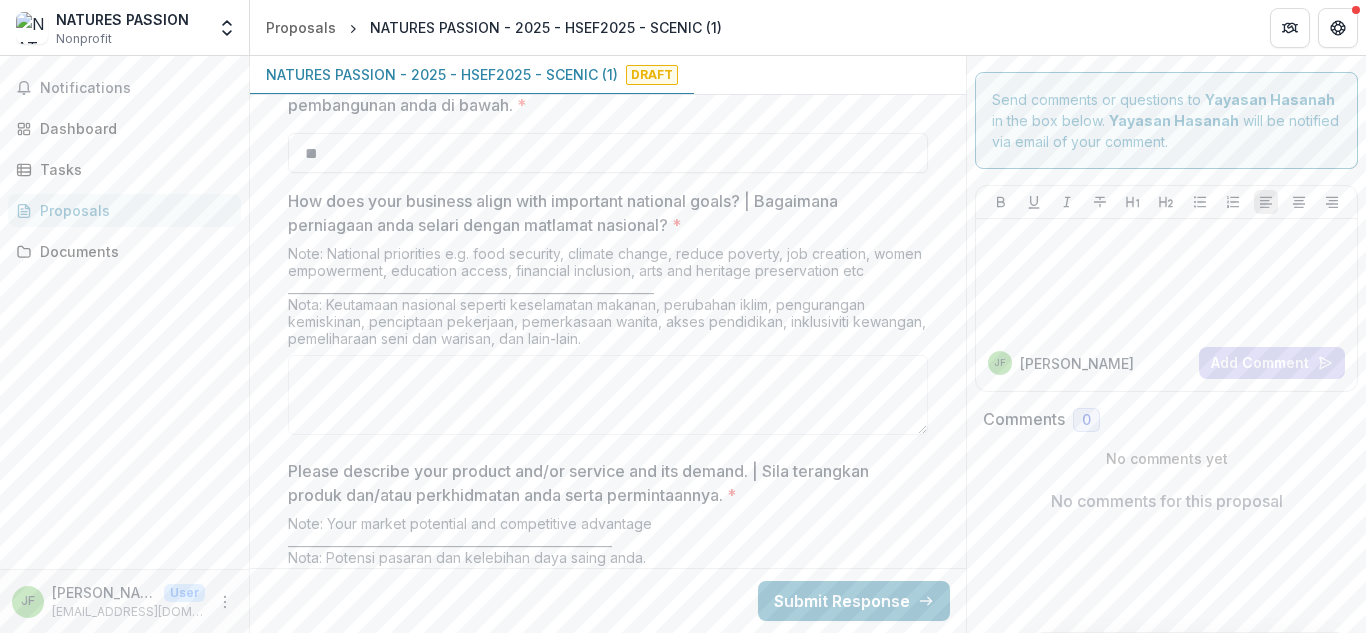 scroll, scrollTop: 4538, scrollLeft: 0, axis: vertical 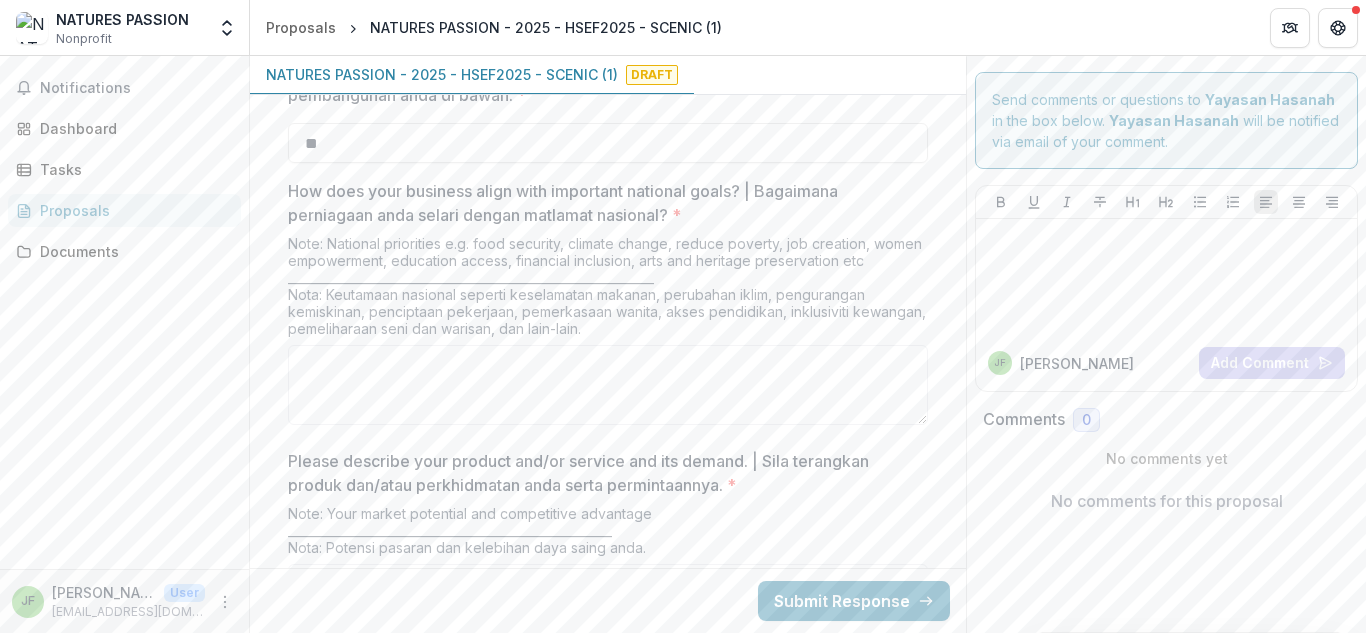 type on "**" 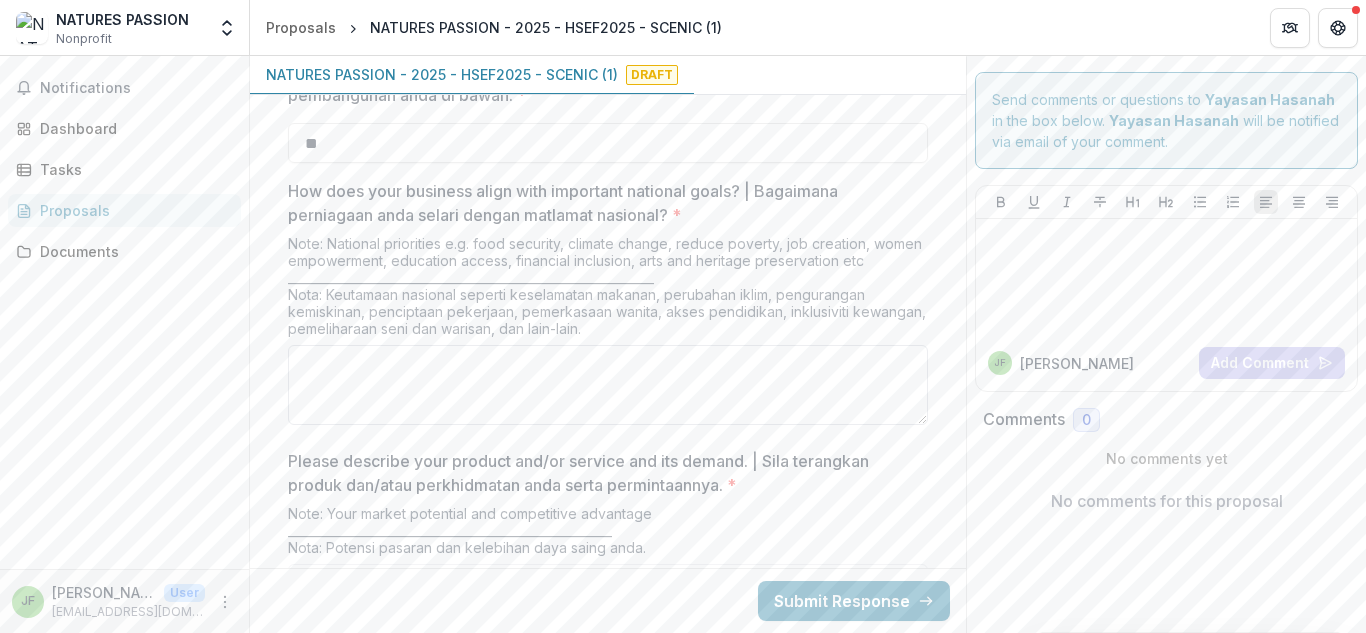 click on "How does your business align with important national goals? | Bagaimana perniagaan anda selari dengan matlamat nasional? *" at bounding box center [608, 385] 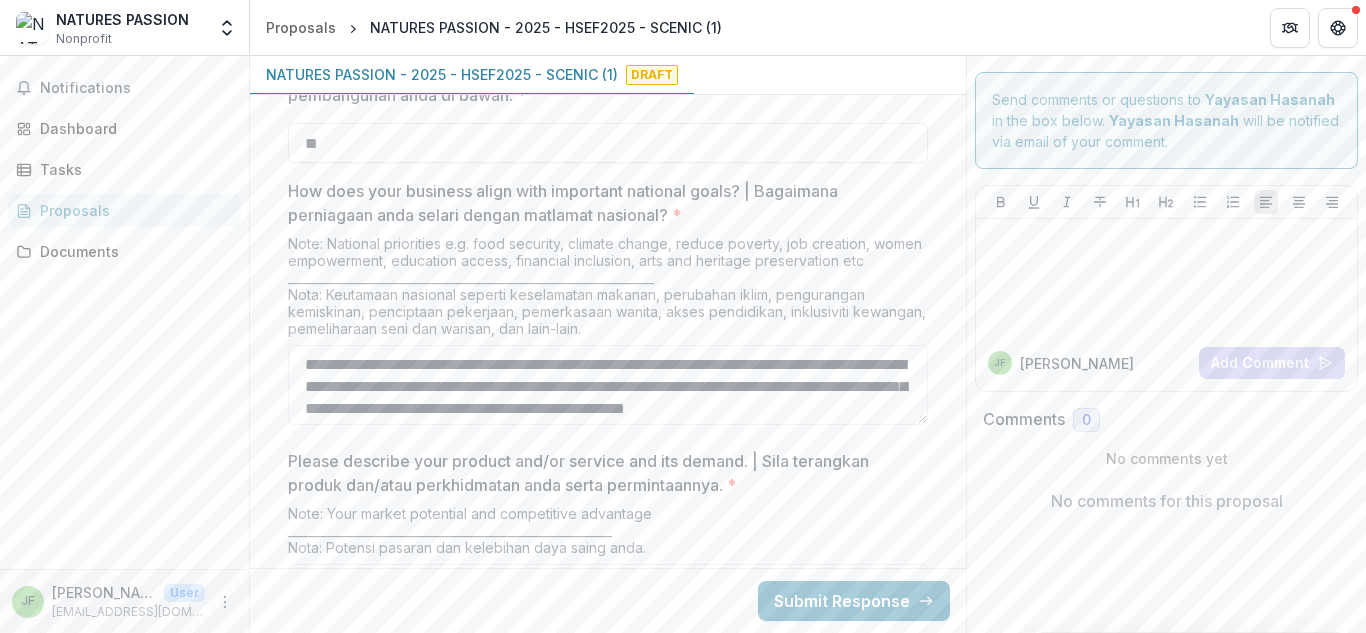 scroll, scrollTop: 260, scrollLeft: 0, axis: vertical 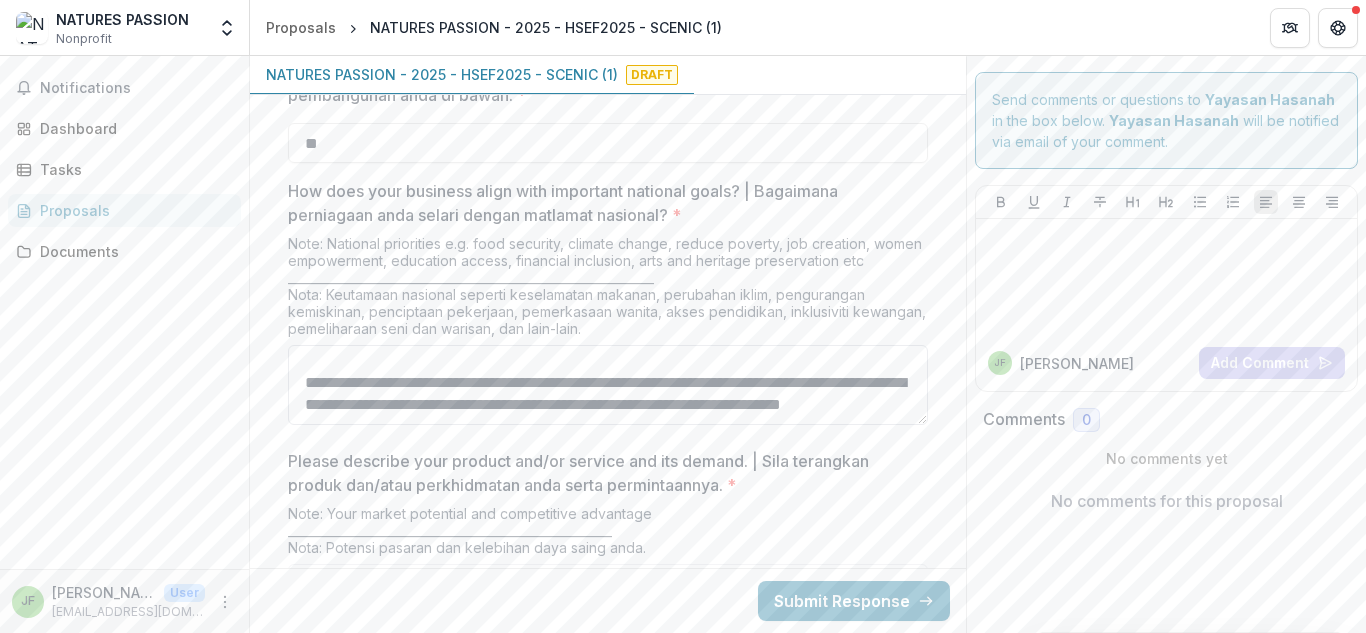 click on "**********" at bounding box center (608, 385) 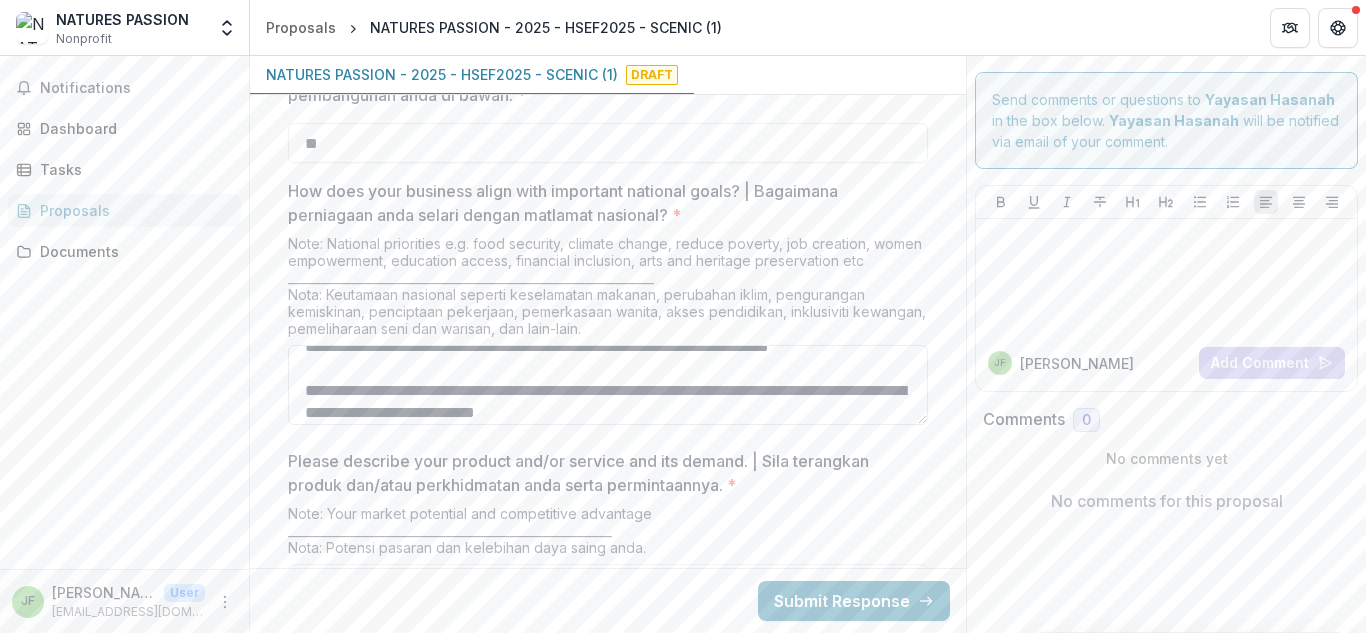 scroll, scrollTop: 150, scrollLeft: 0, axis: vertical 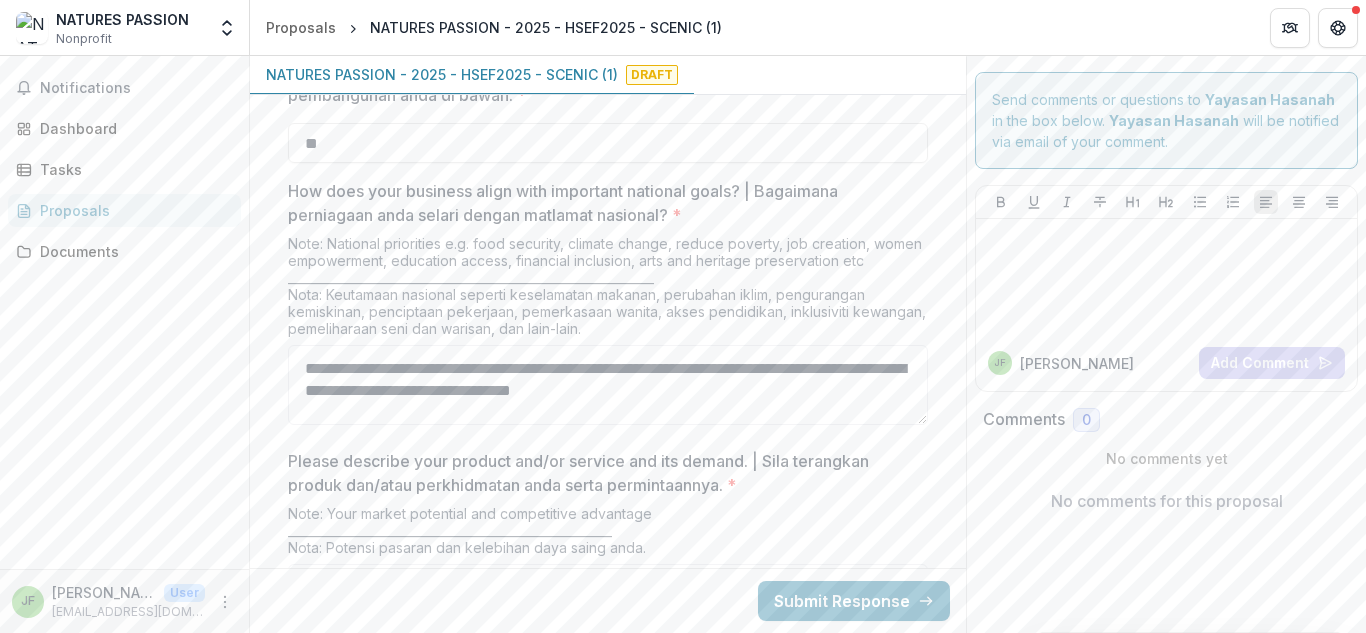 type on "**********" 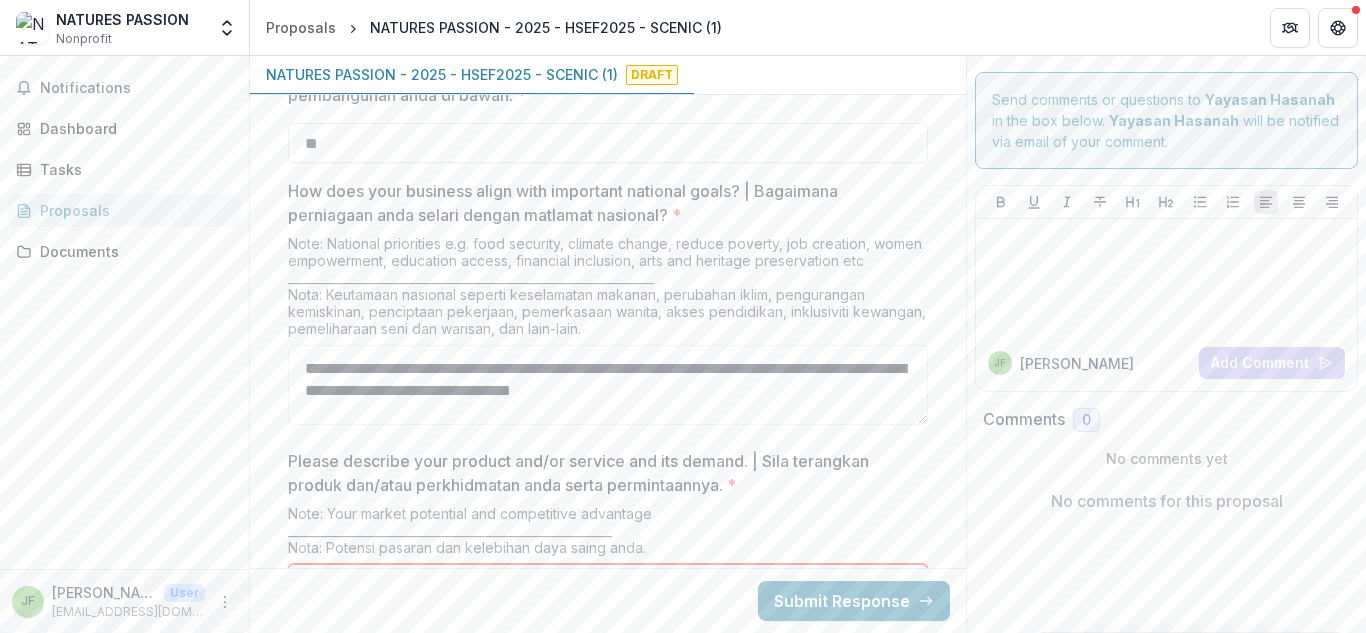 drag, startPoint x: 764, startPoint y: 411, endPoint x: 808, endPoint y: 500, distance: 99.282425 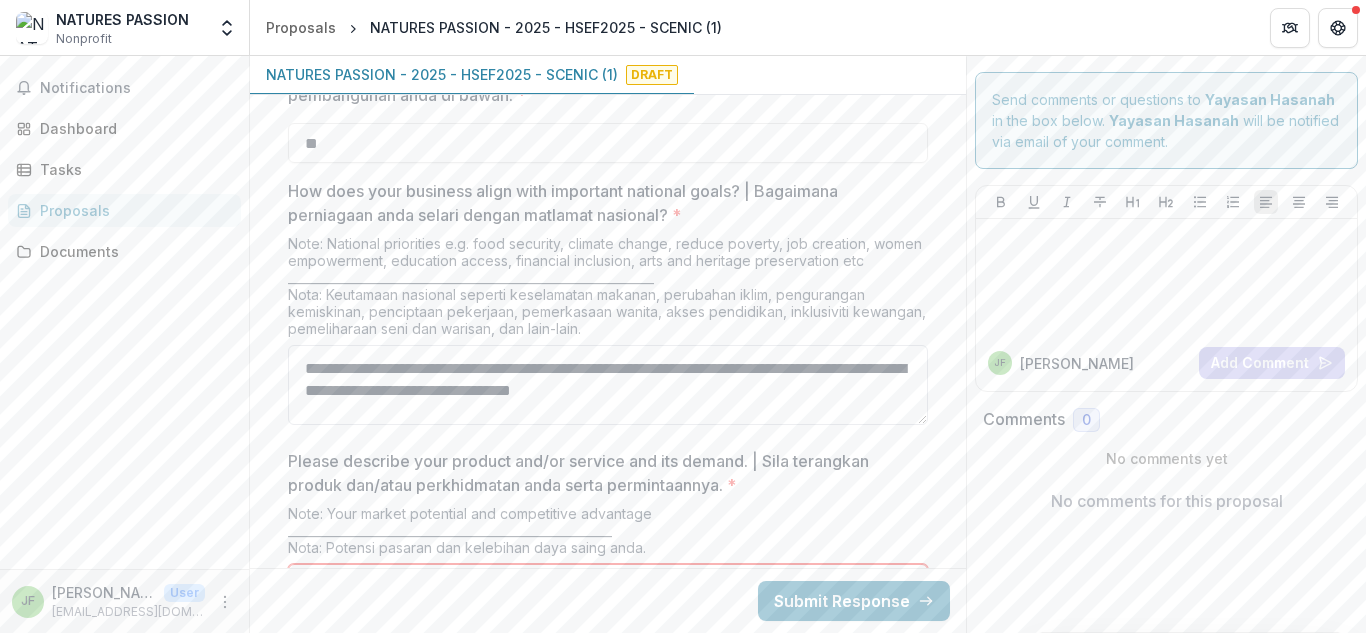 scroll, scrollTop: 282, scrollLeft: 0, axis: vertical 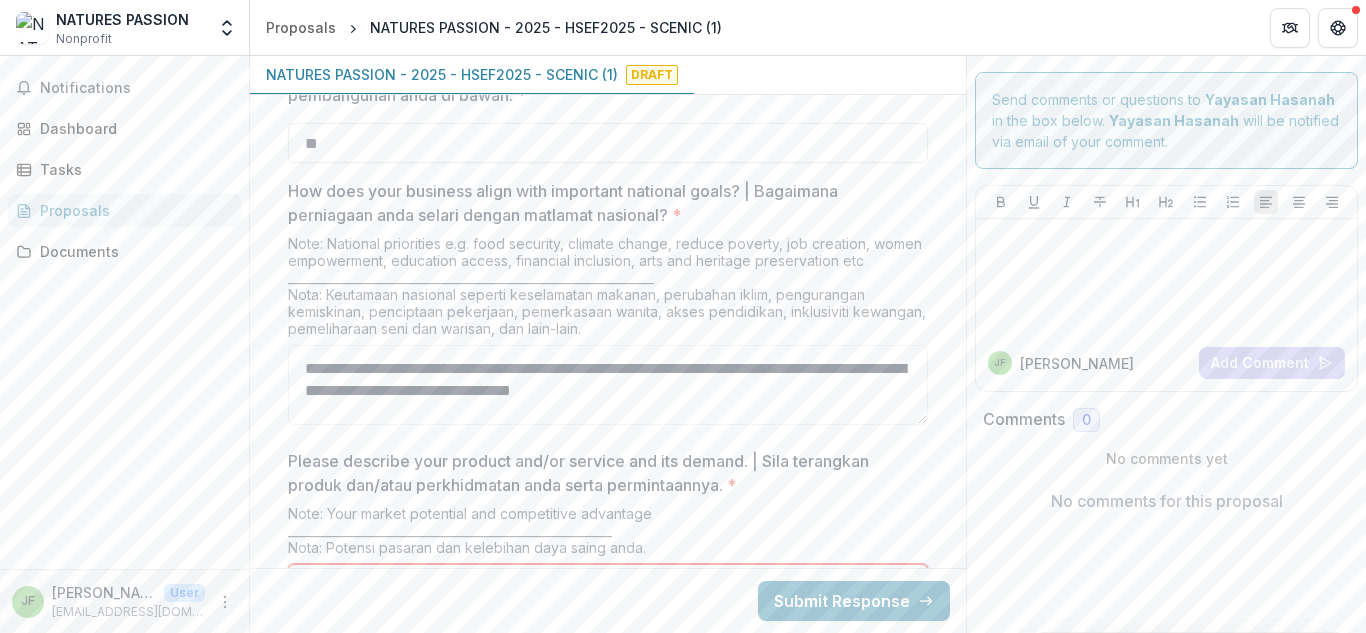 click on "**********" at bounding box center [608, 604] 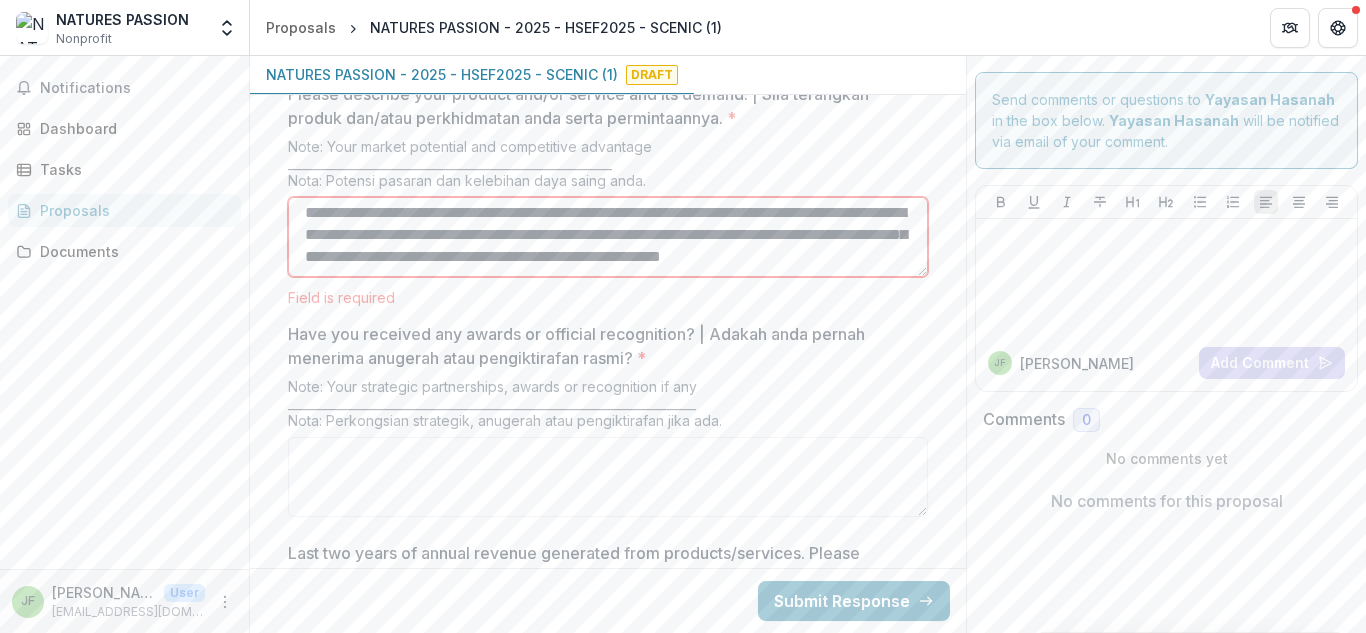 scroll, scrollTop: 4938, scrollLeft: 0, axis: vertical 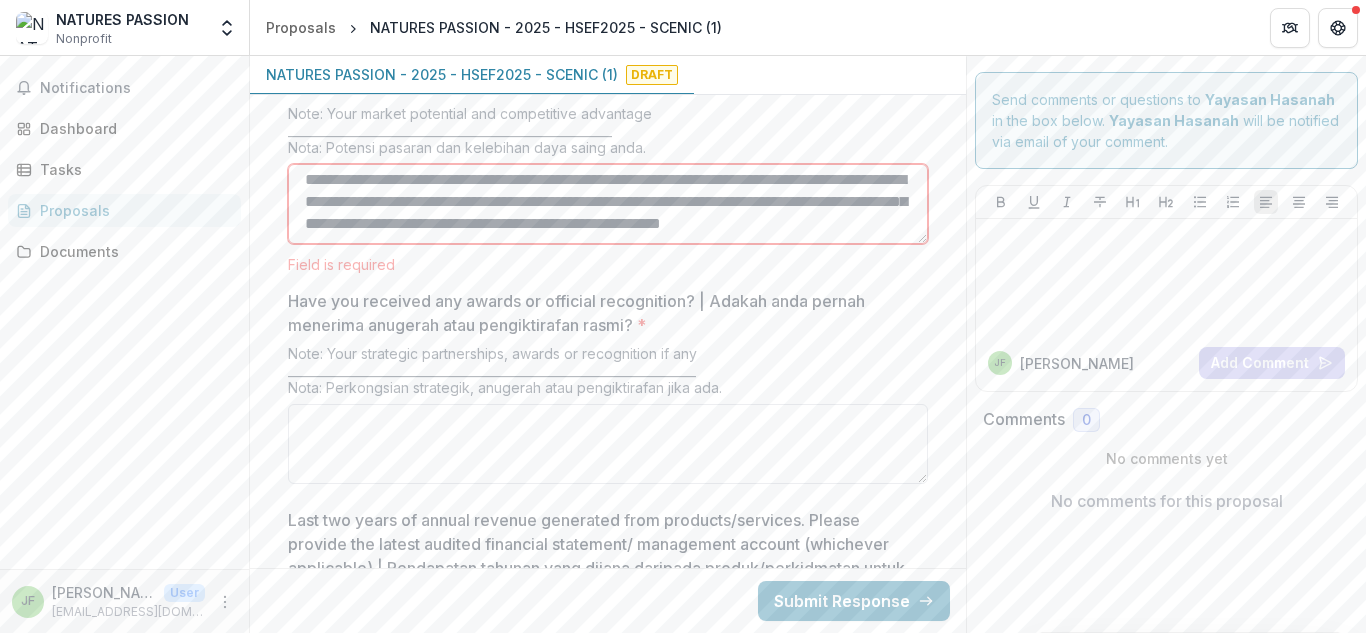 type on "**********" 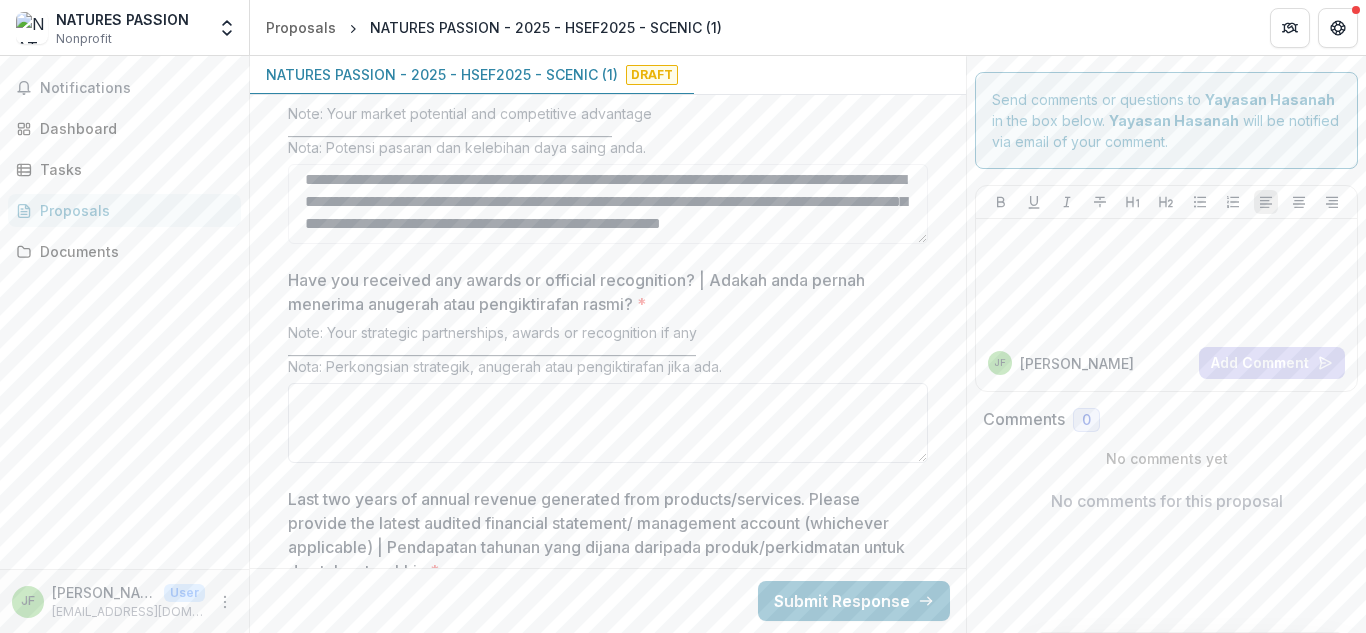 click on "Have you received any awards or official recognition? | Adakah anda pernah menerima anugerah atau pengiktirafan rasmi? *" at bounding box center [608, 423] 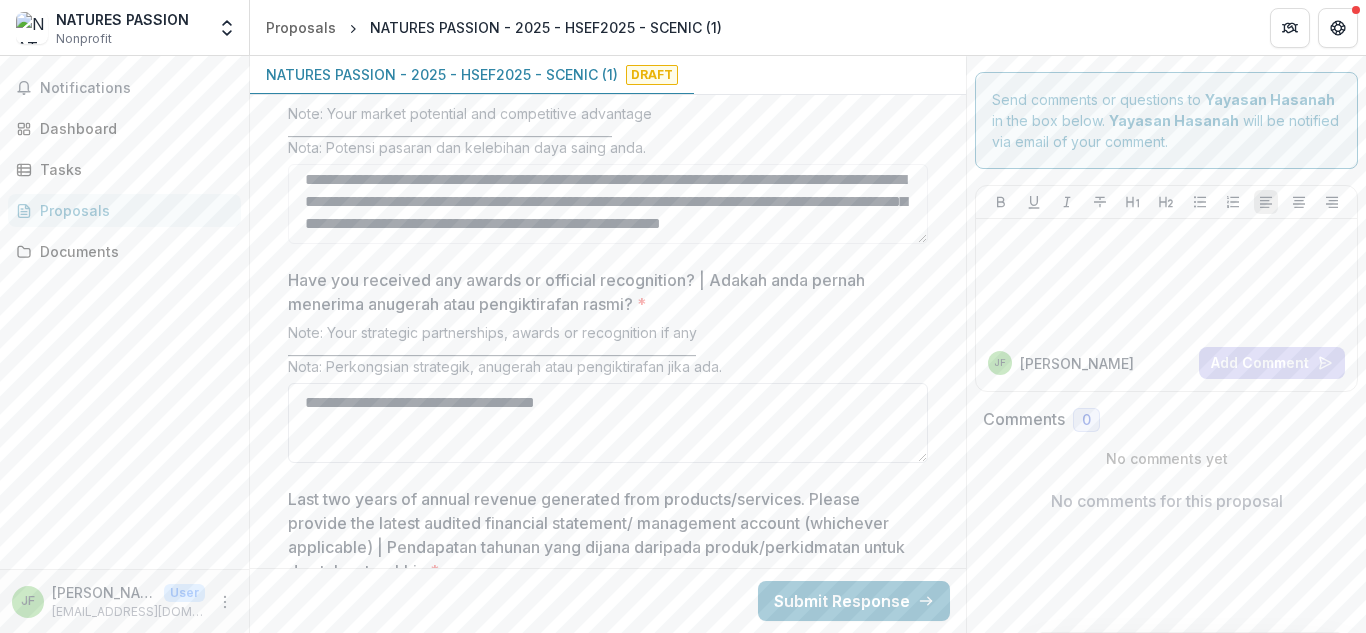 click on "**********" at bounding box center (608, 423) 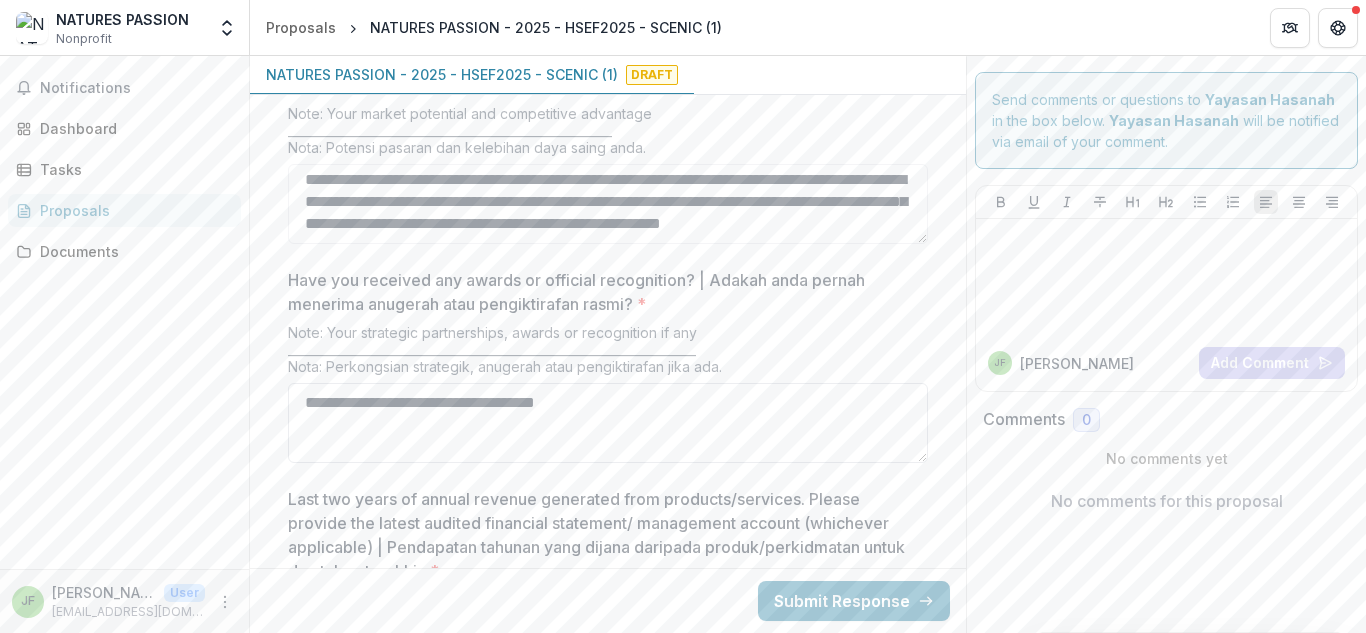 click on "**********" at bounding box center [608, 423] 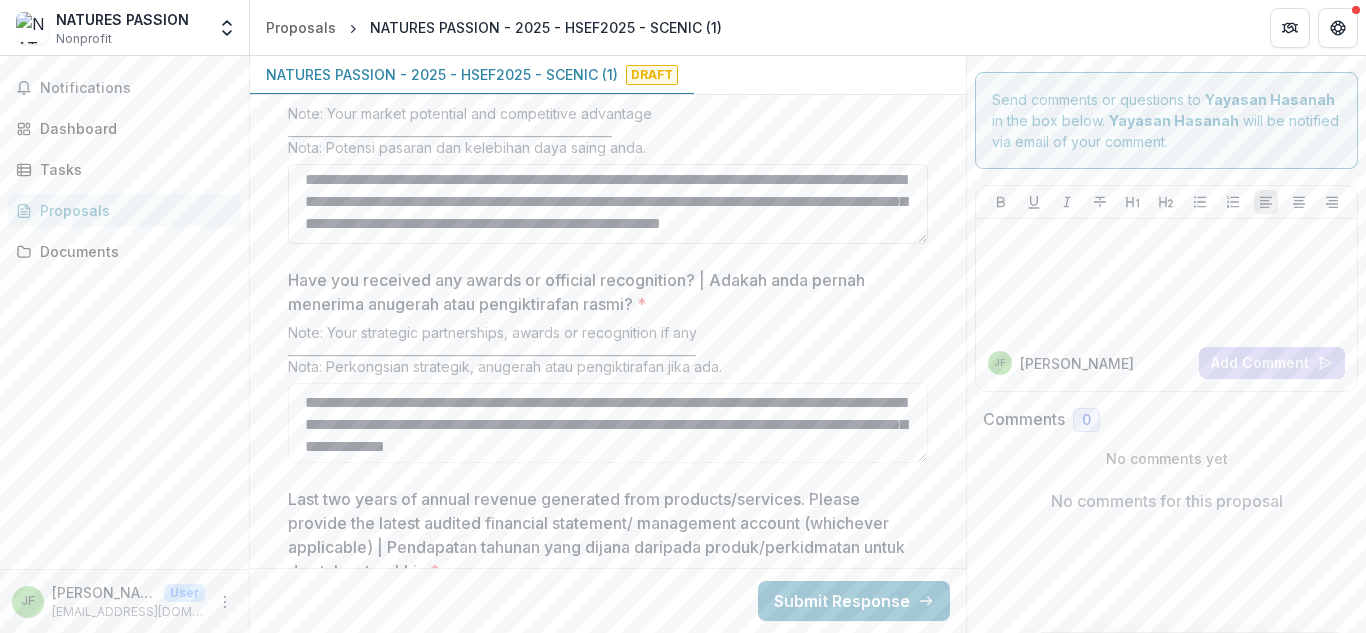 scroll, scrollTop: 18, scrollLeft: 0, axis: vertical 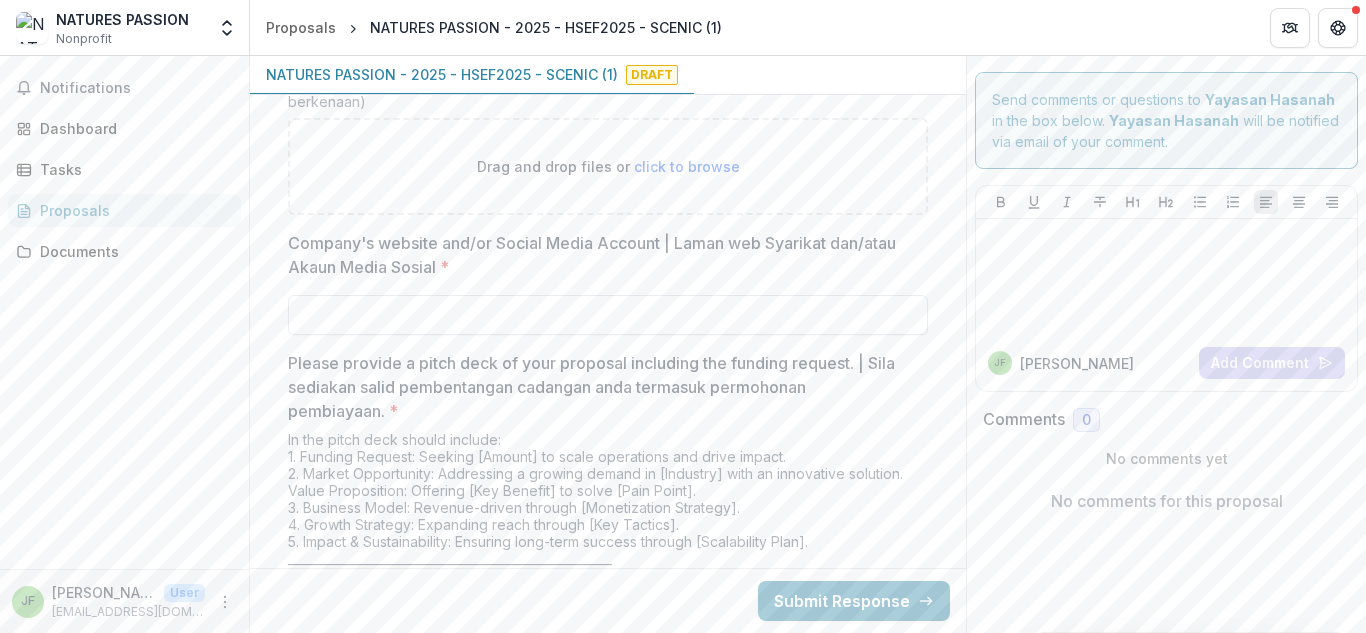 type on "**********" 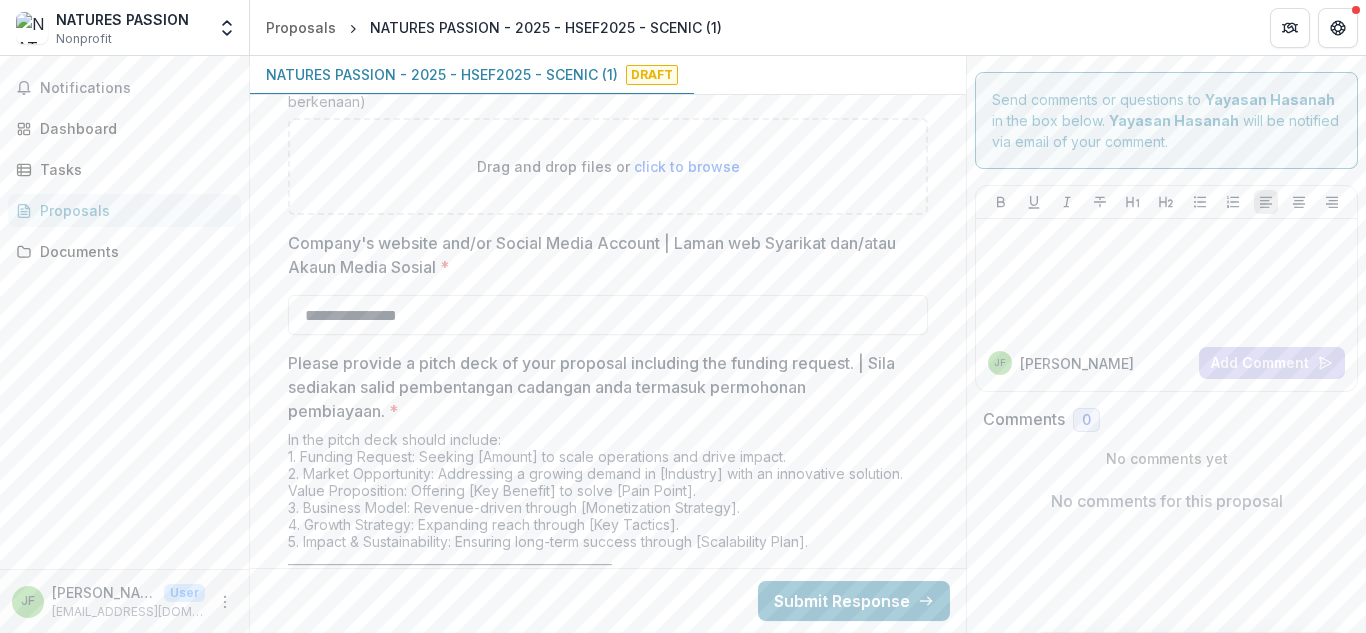 scroll, scrollTop: 5703, scrollLeft: 0, axis: vertical 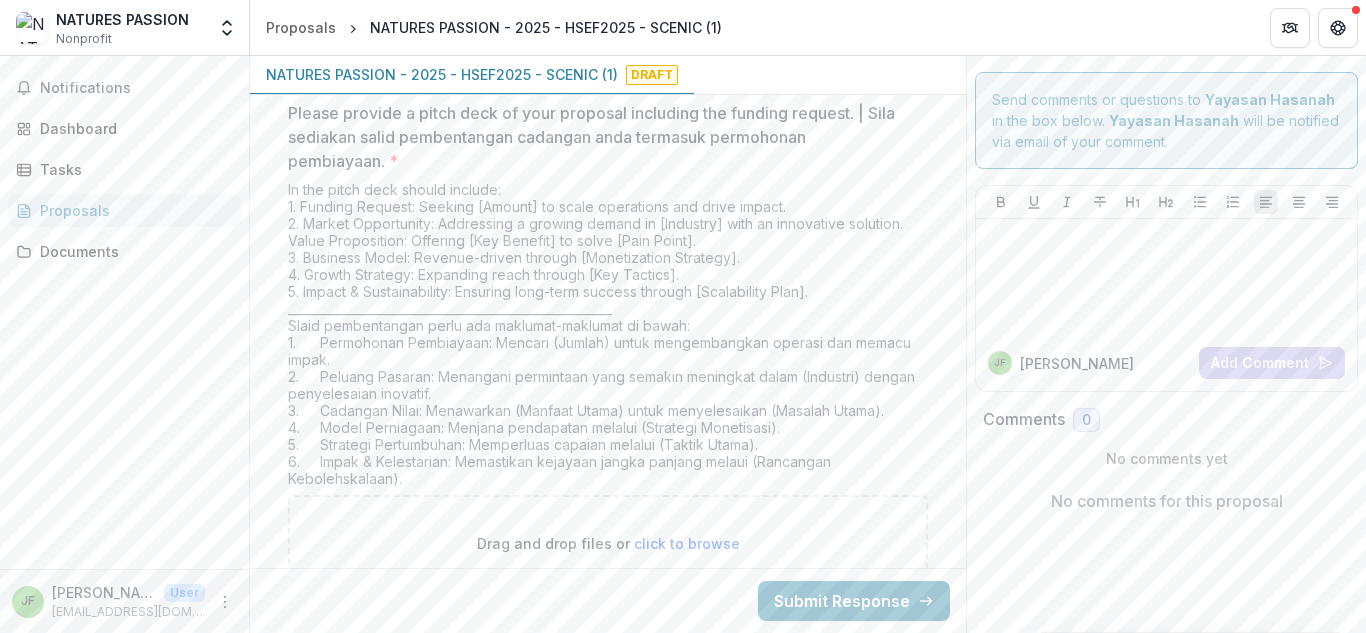 type on "**********" 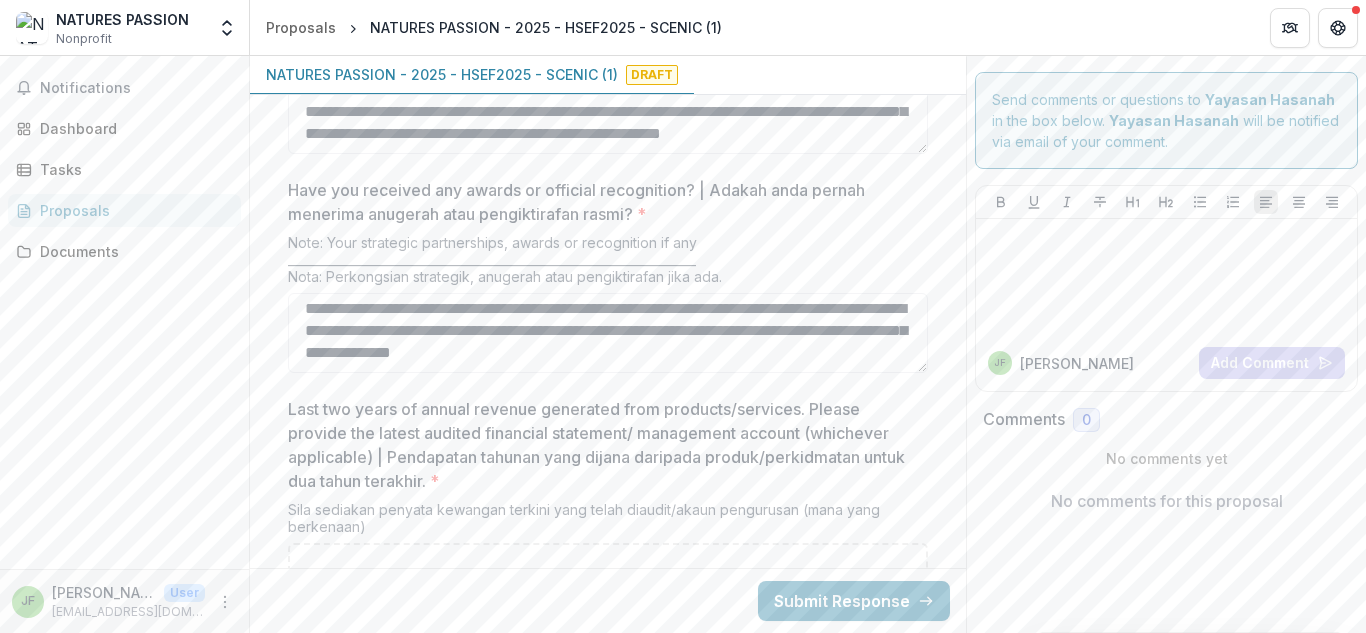 scroll, scrollTop: 4995, scrollLeft: 0, axis: vertical 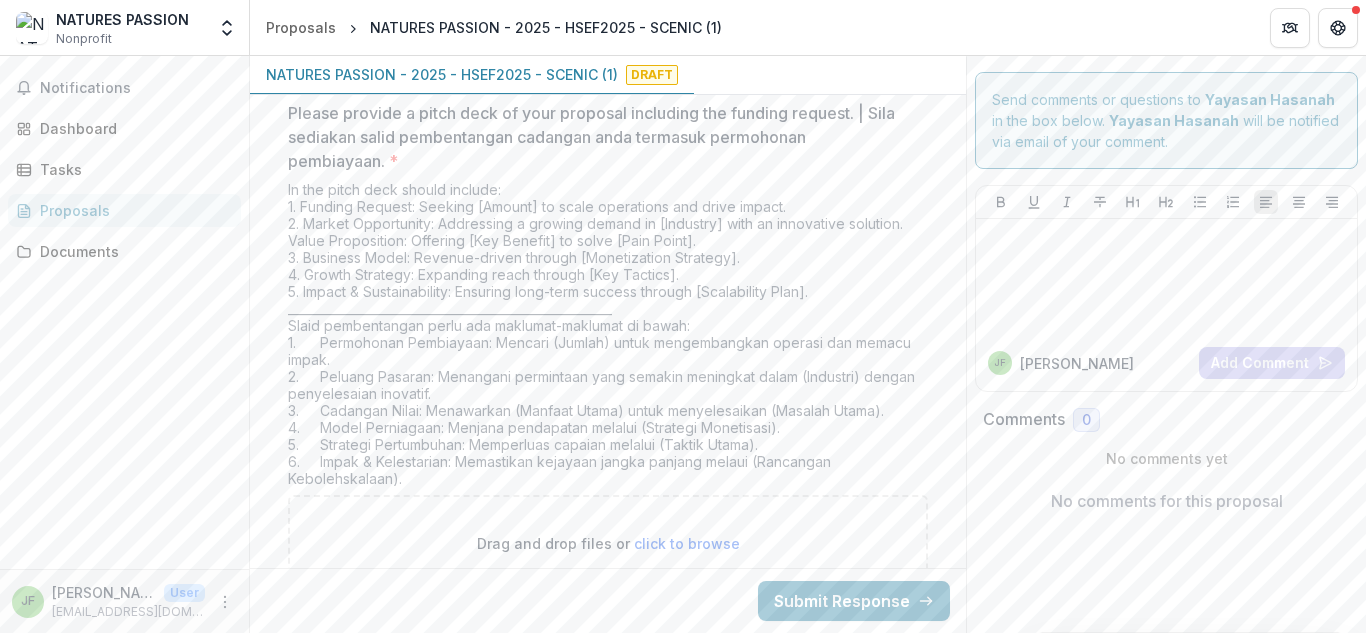 click on "click to browse" at bounding box center (687, 543) 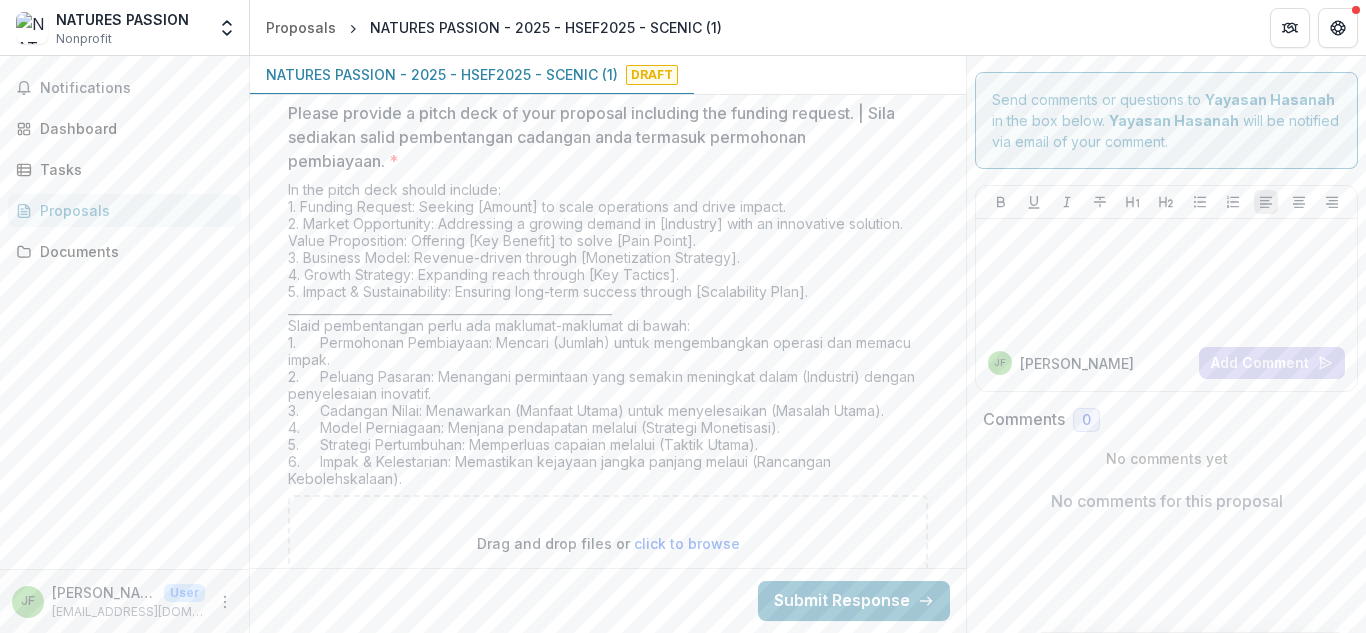 scroll, scrollTop: 5867, scrollLeft: 0, axis: vertical 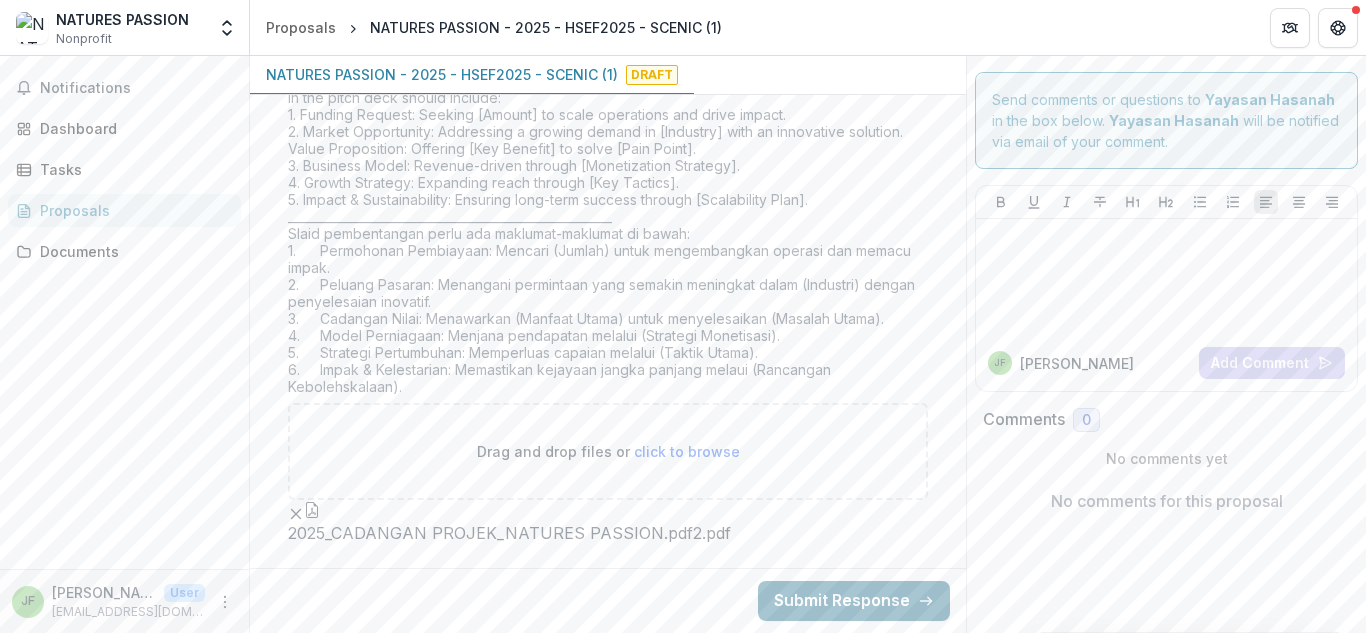 click on "Submit Response" at bounding box center [854, 601] 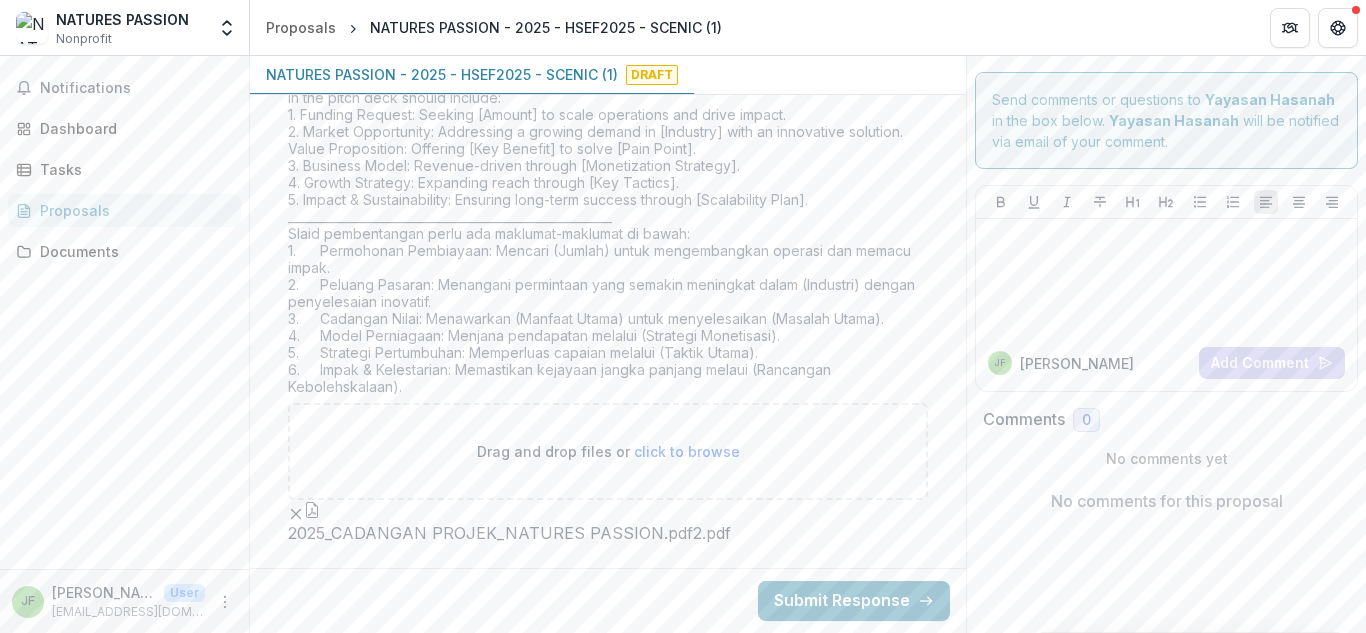 click on "Confirm" at bounding box center (82, 693) 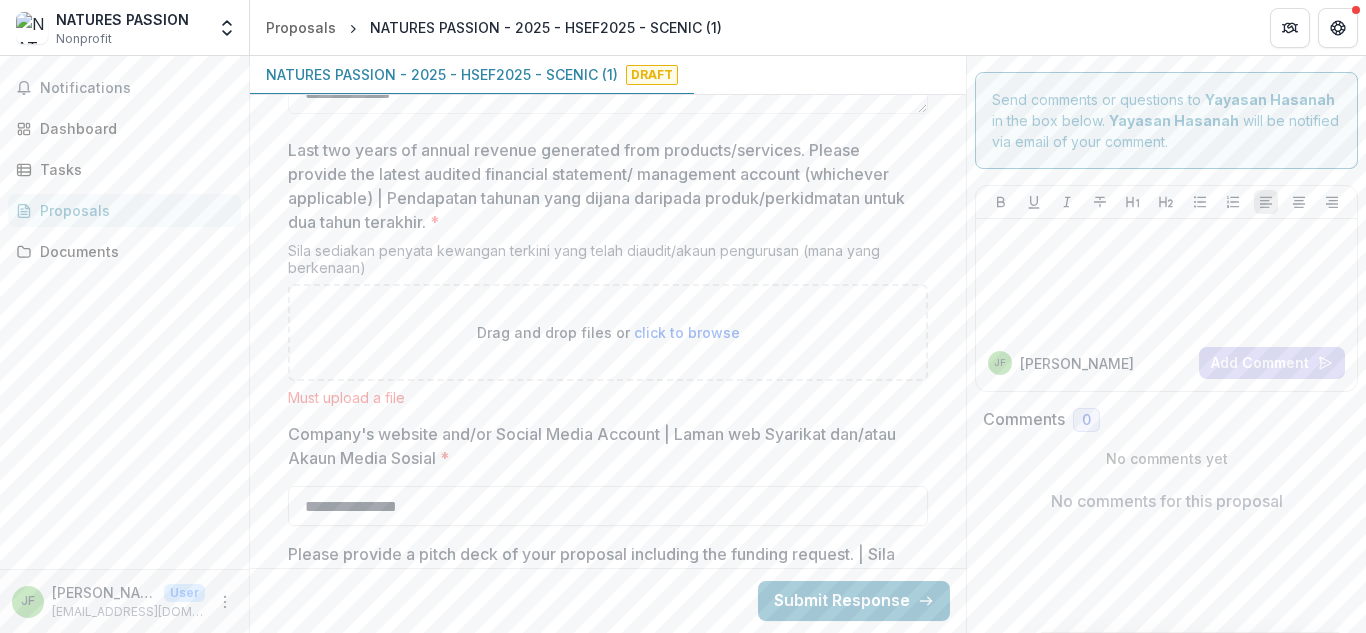 scroll, scrollTop: 5242, scrollLeft: 0, axis: vertical 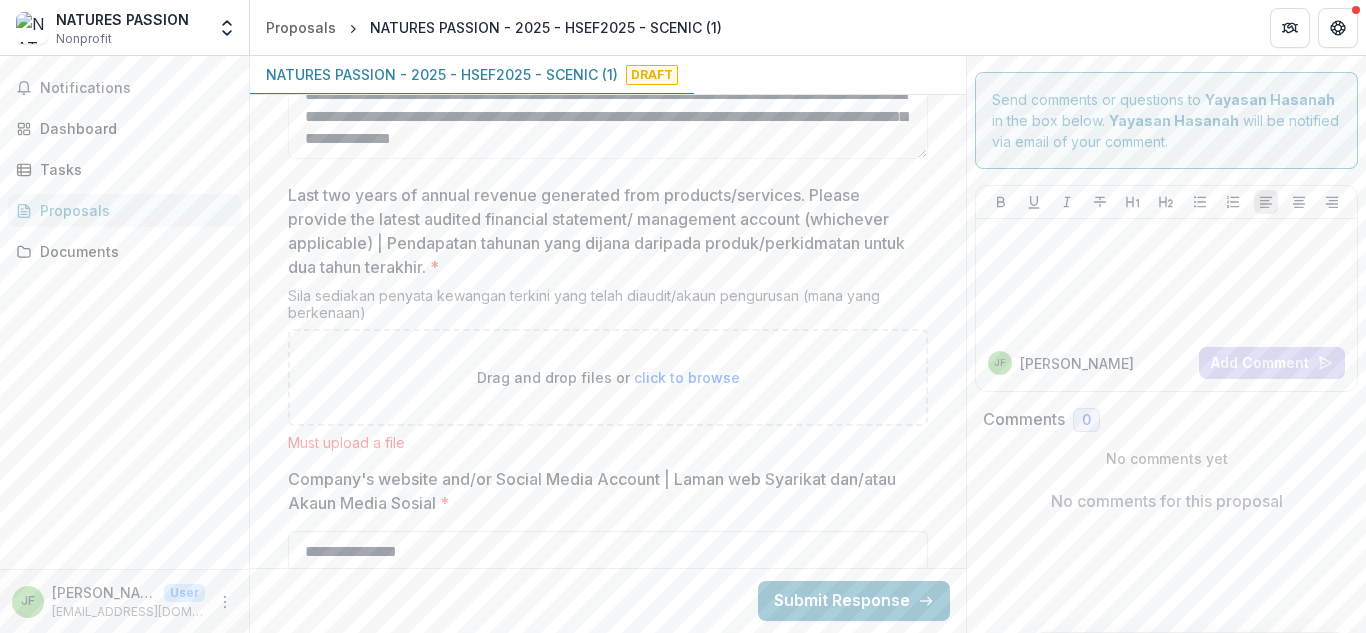 click on "click to browse" at bounding box center (687, 377) 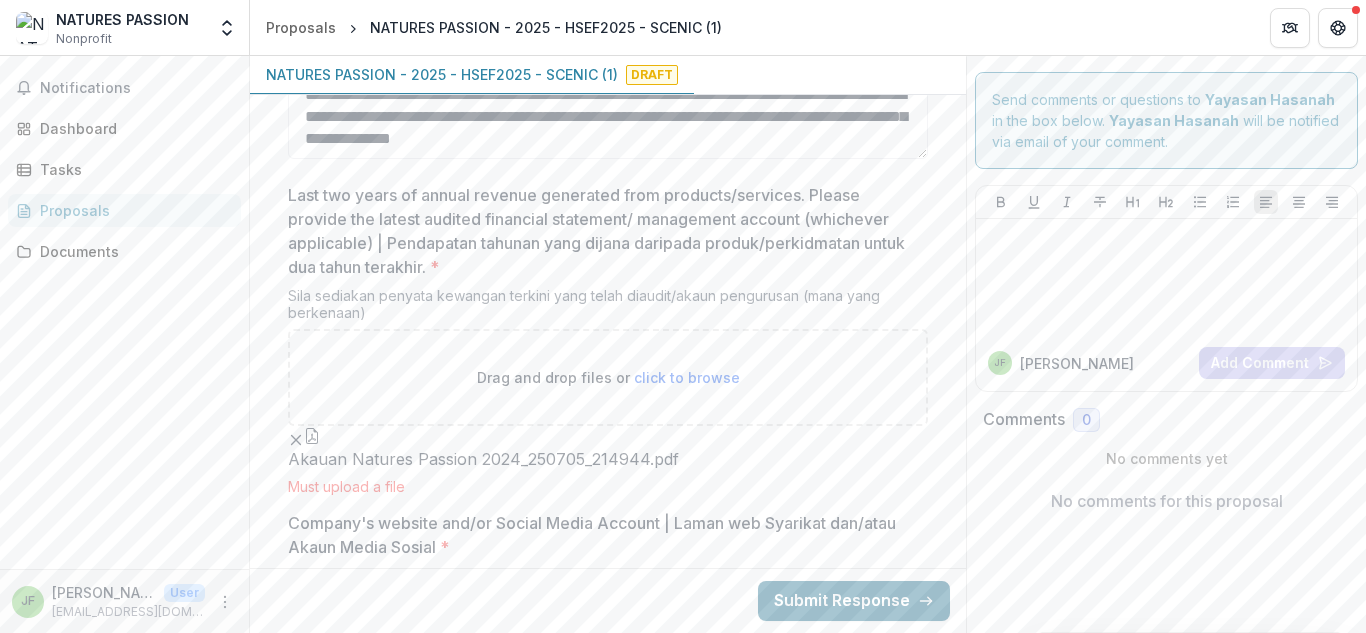 click on "Submit Response" at bounding box center (854, 601) 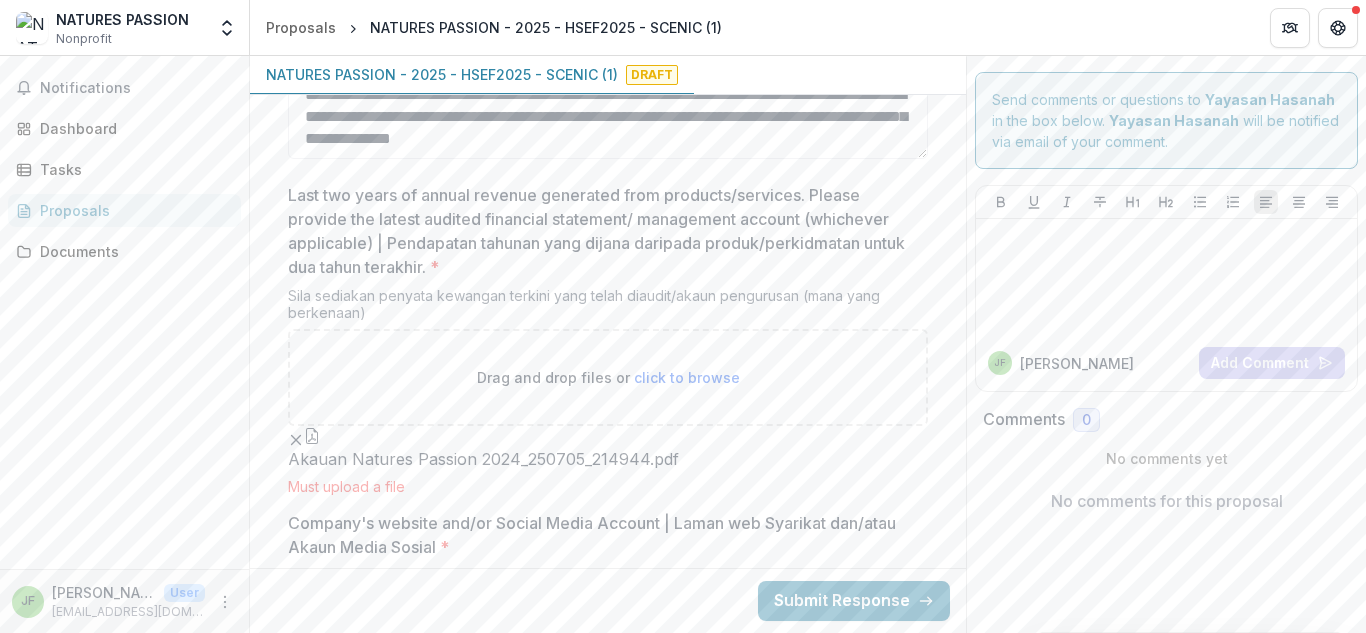click on "Confirm" at bounding box center [82, 693] 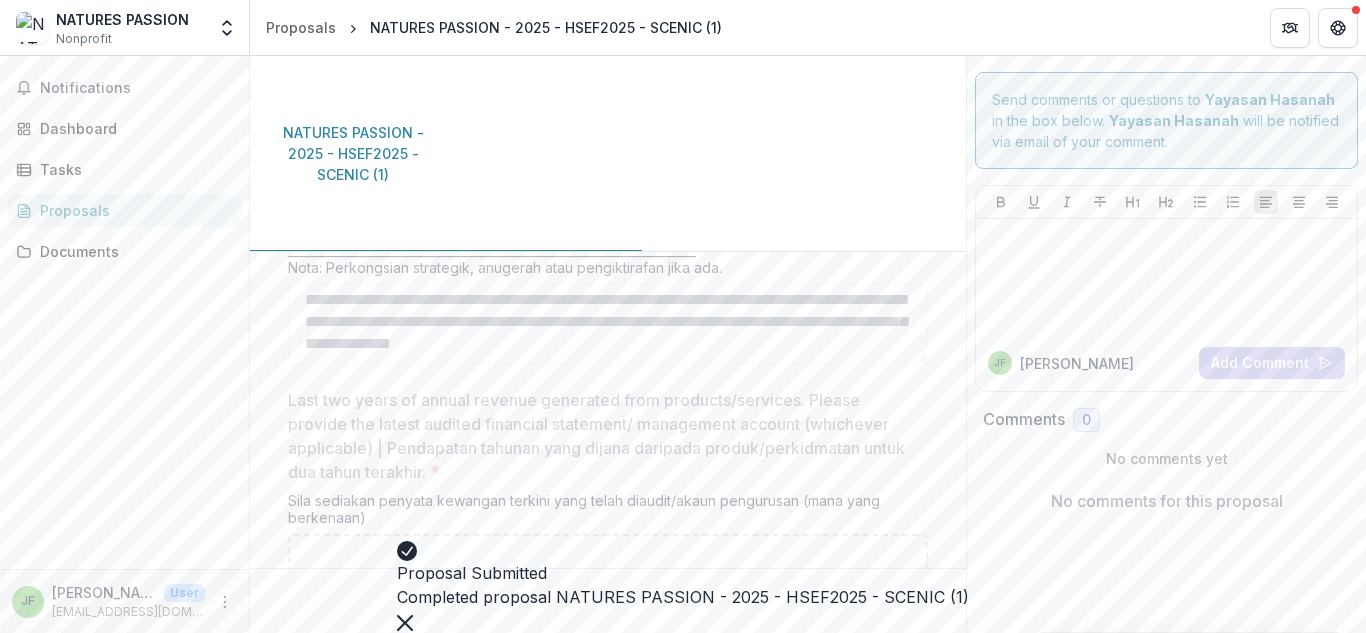 scroll, scrollTop: 5306, scrollLeft: 0, axis: vertical 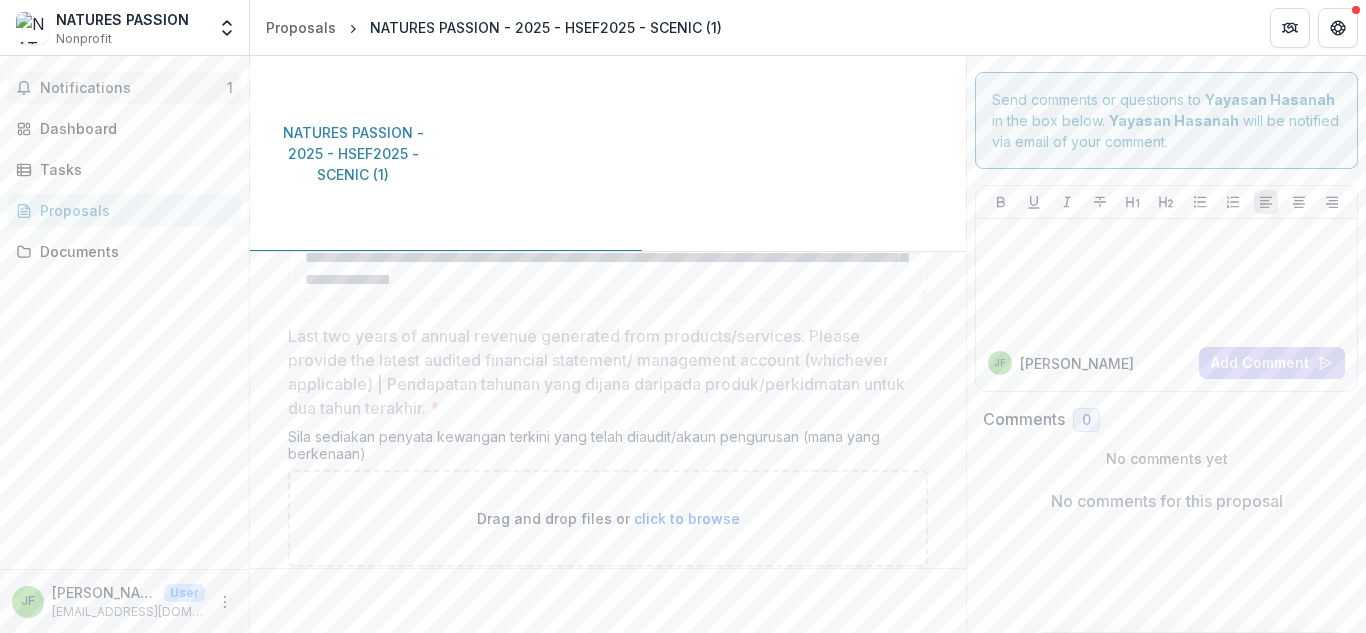 click on "Notifications" at bounding box center [133, 88] 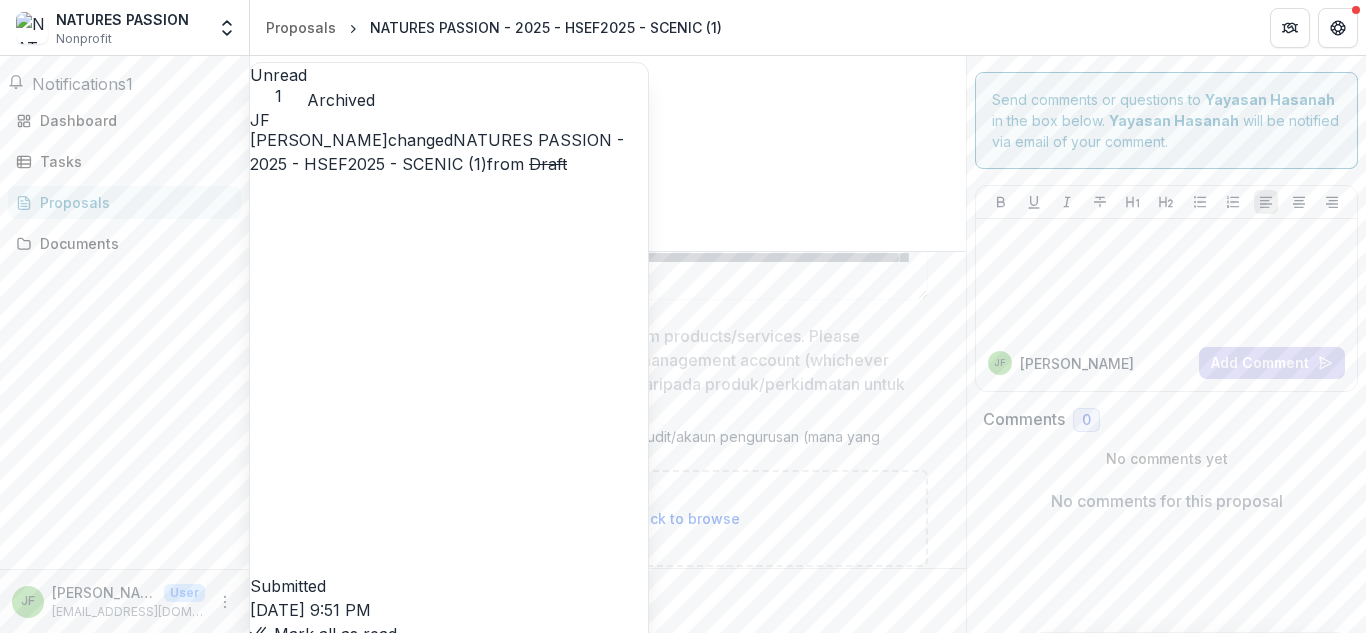 click on "NATURES PASSION - 2025 - HSEF2025 - SCENIC (1)" at bounding box center (437, 152) 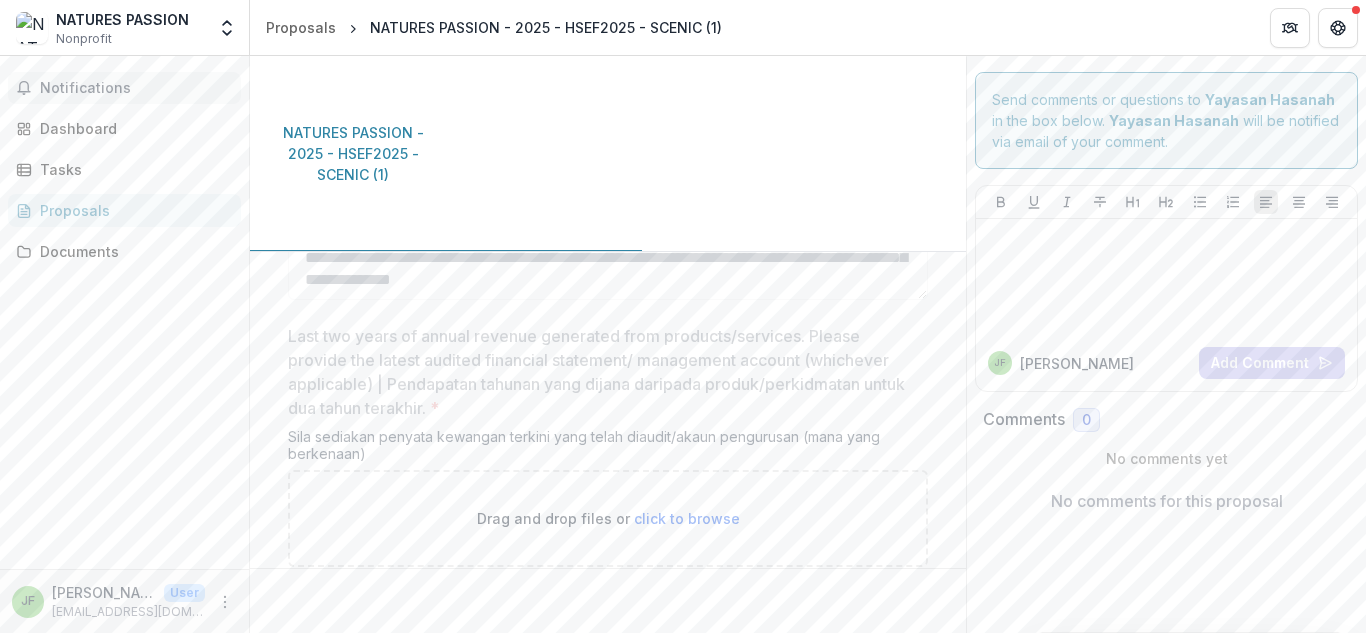click on "Notifications" at bounding box center (136, 88) 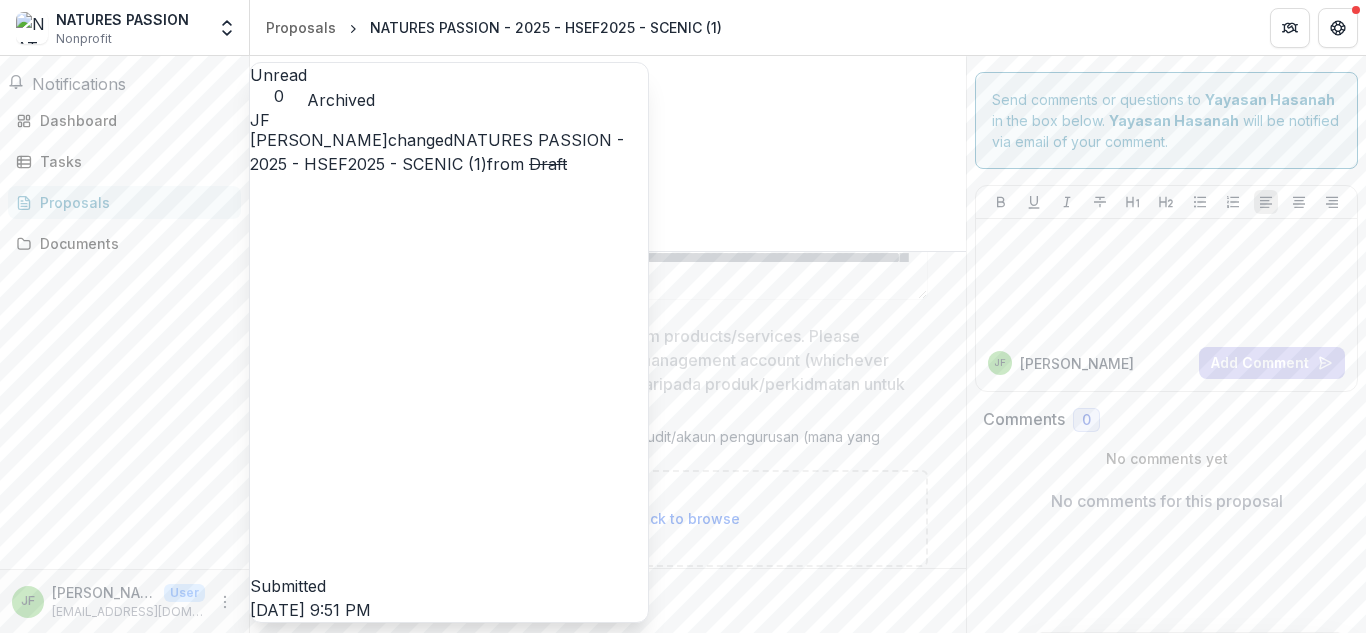 click on "Archived" at bounding box center [341, 100] 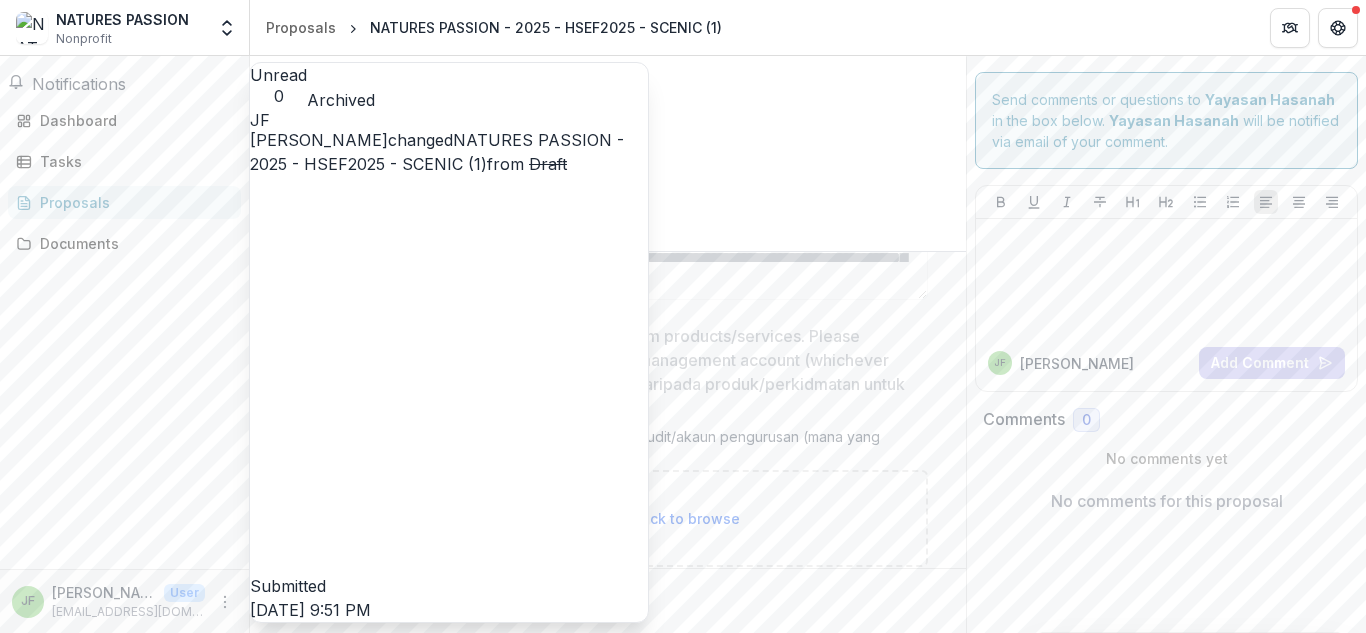 click on "NATURES PASSION - 2025 - HSEF2025 - SCENIC (1)" at bounding box center (437, 152) 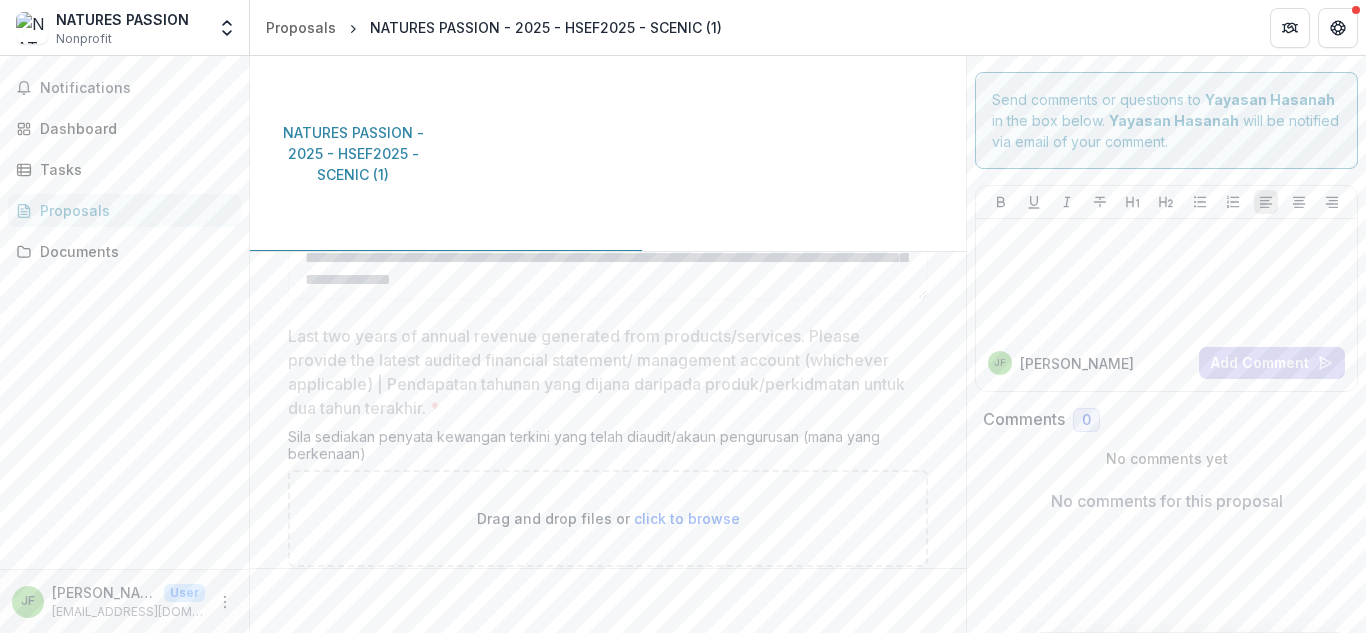 click 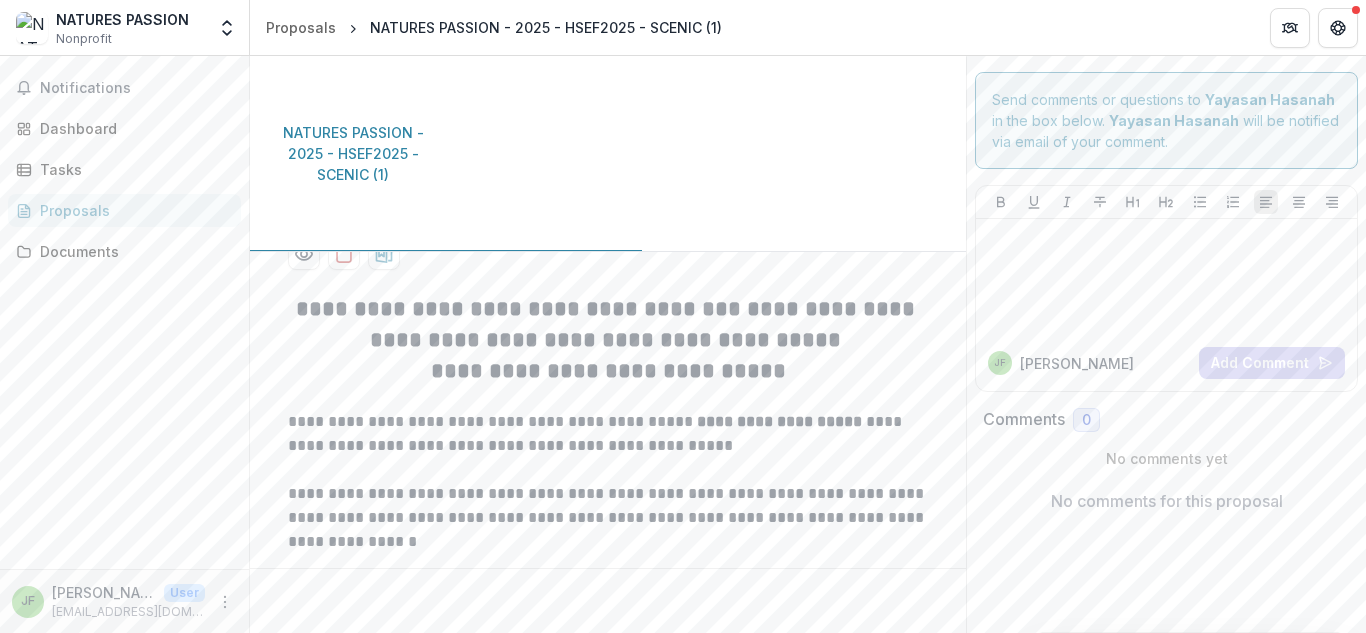 scroll, scrollTop: 0, scrollLeft: 0, axis: both 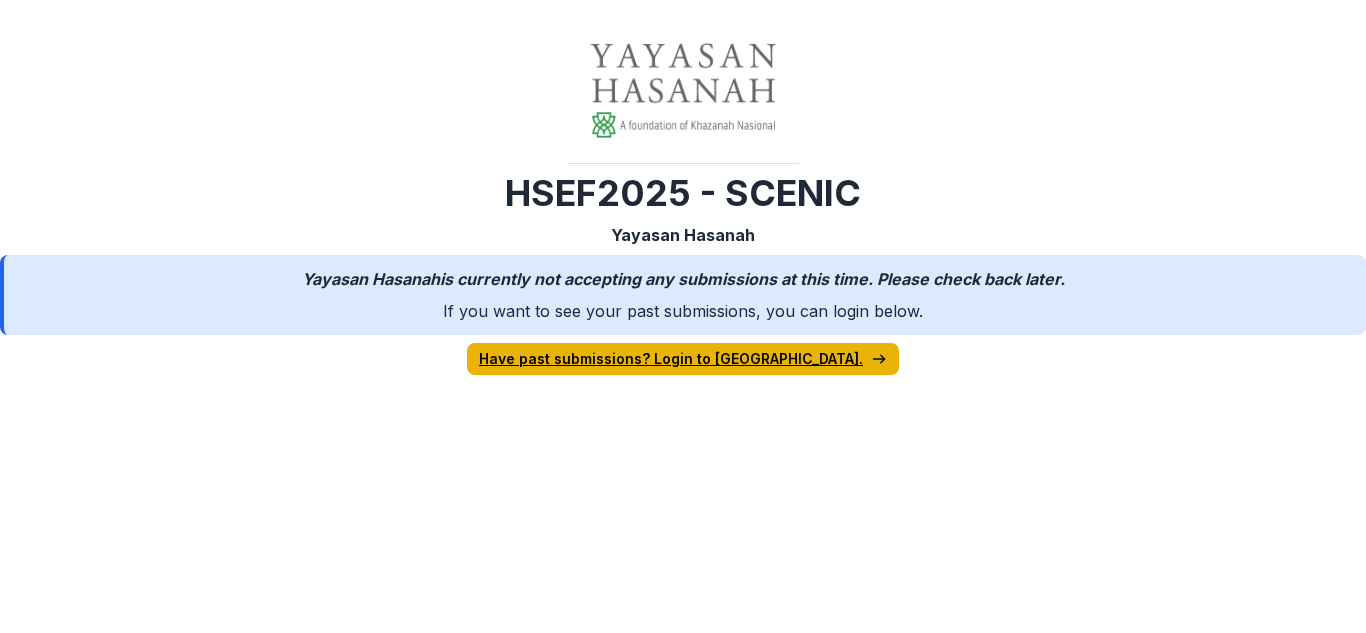 click on "Have past submissions? Login to [GEOGRAPHIC_DATA]." at bounding box center [683, 359] 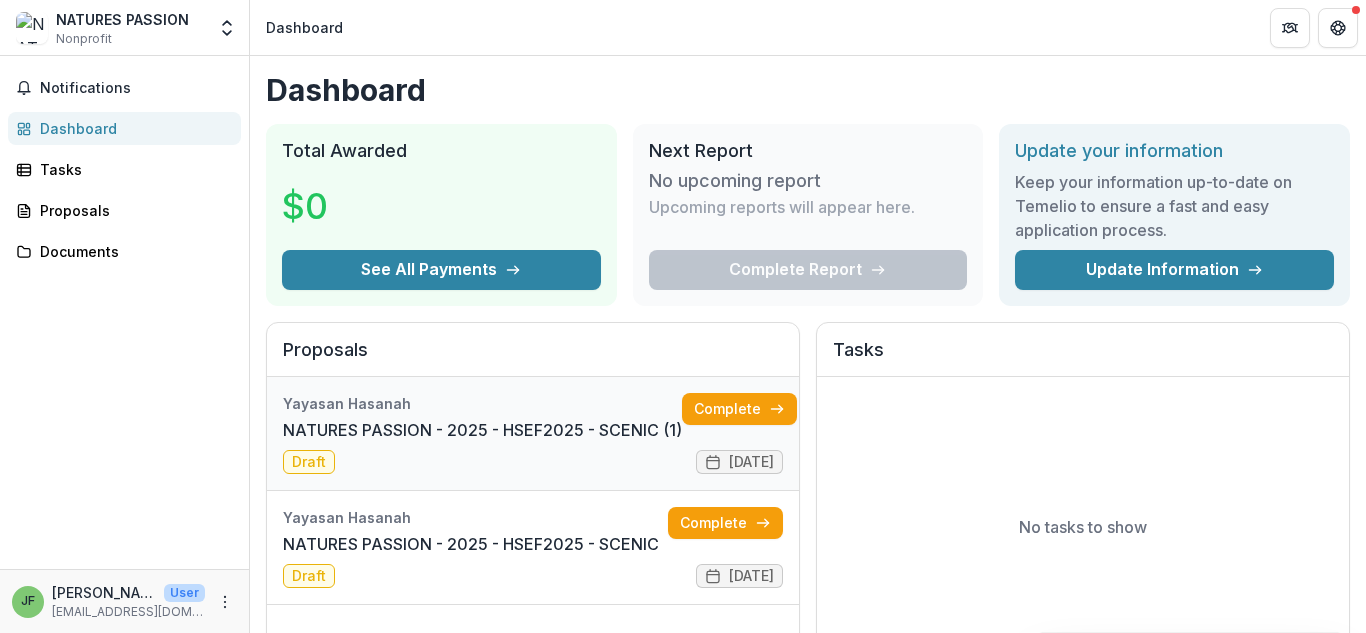 click on "NATURES PASSION - 2025 - HSEF2025 - SCENIC (1)" at bounding box center (482, 430) 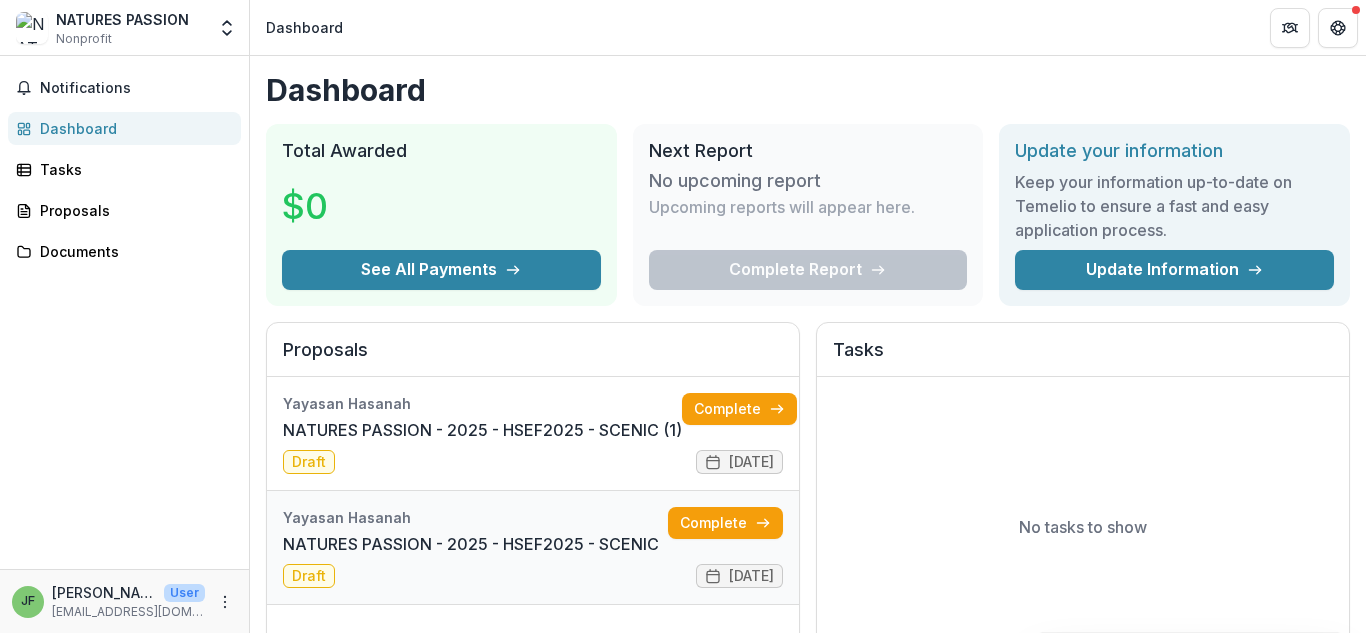 click on "NATURES PASSION - 2025 - HSEF2025 - SCENIC" at bounding box center (471, 544) 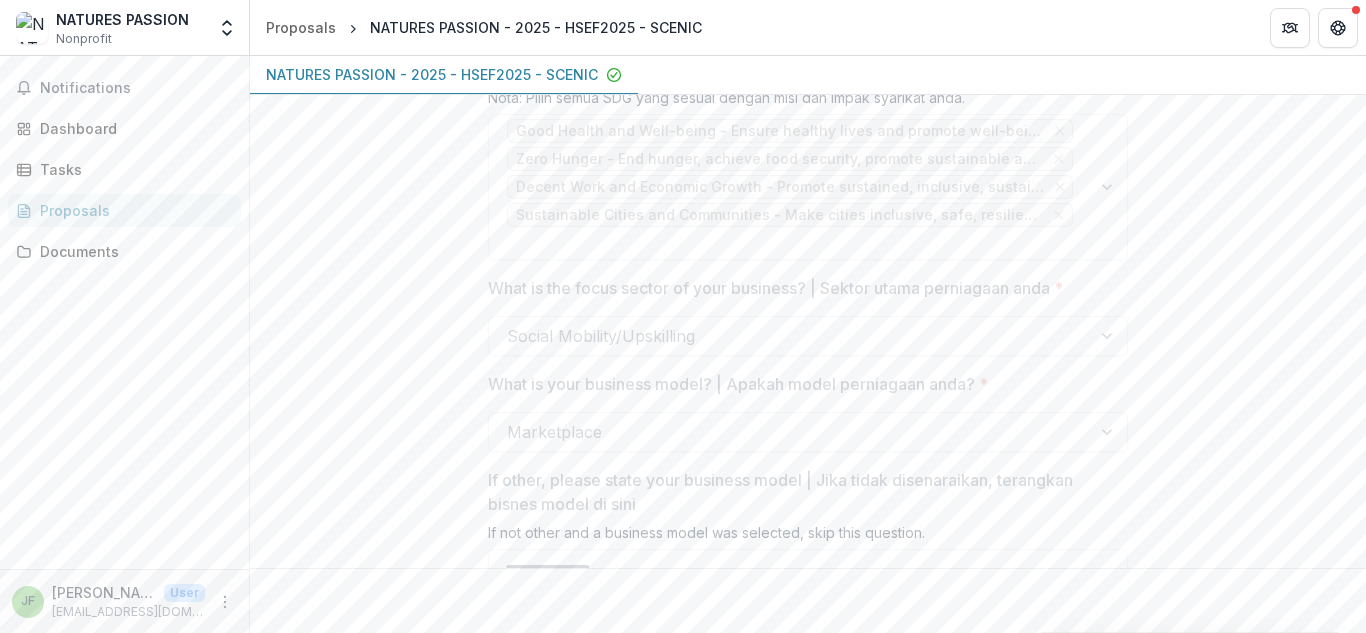 scroll, scrollTop: 2896, scrollLeft: 0, axis: vertical 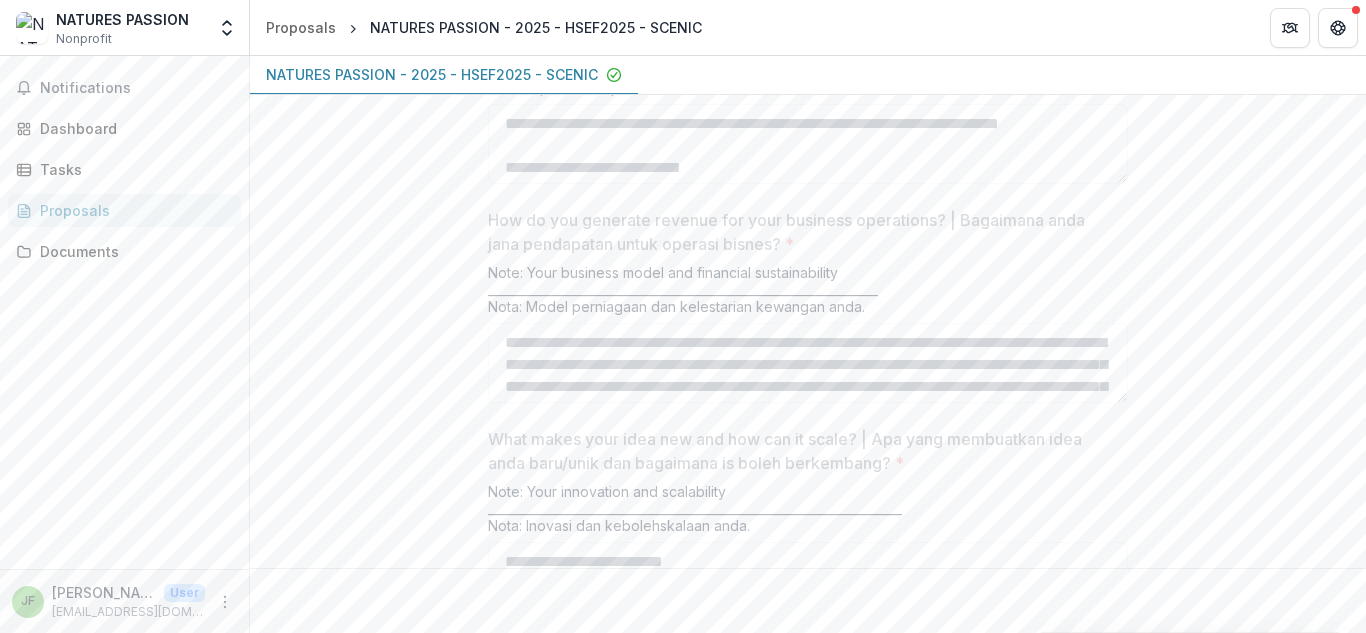 click on "Note: Your business model and financial sustainability
_________________________________________________________________
Nota: Model perniagaan dan kelestarian kewangan anda." at bounding box center (808, 293) 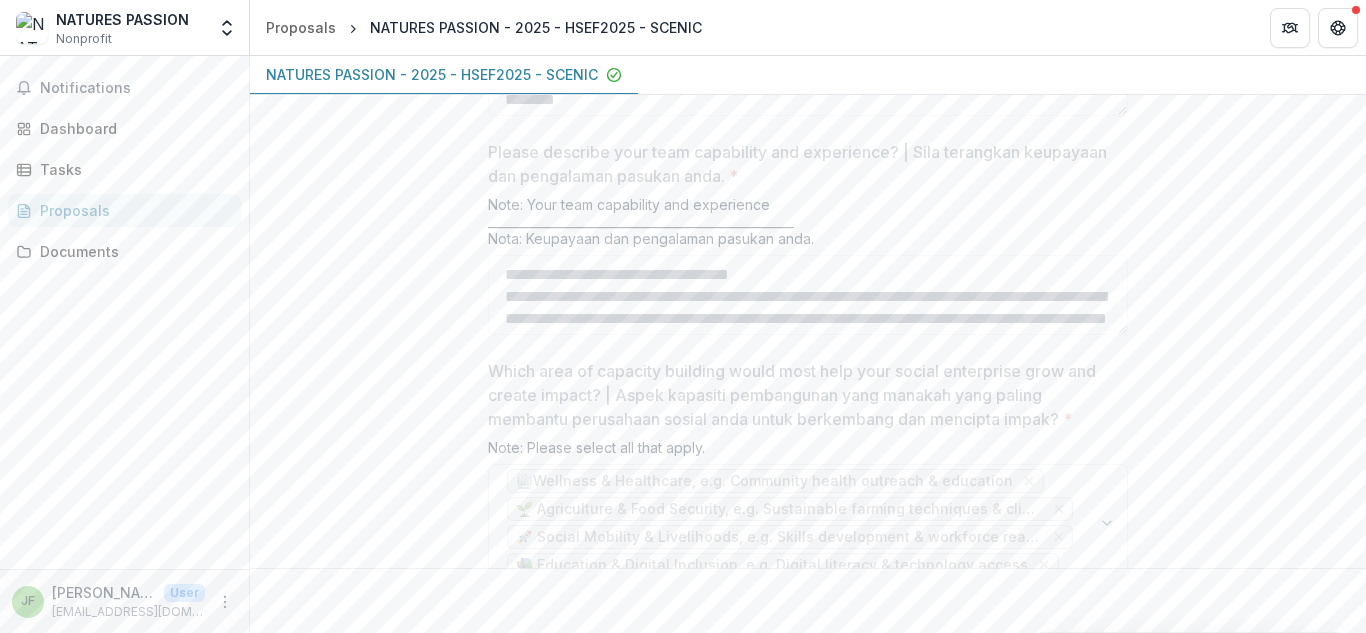 scroll, scrollTop: 4009, scrollLeft: 0, axis: vertical 